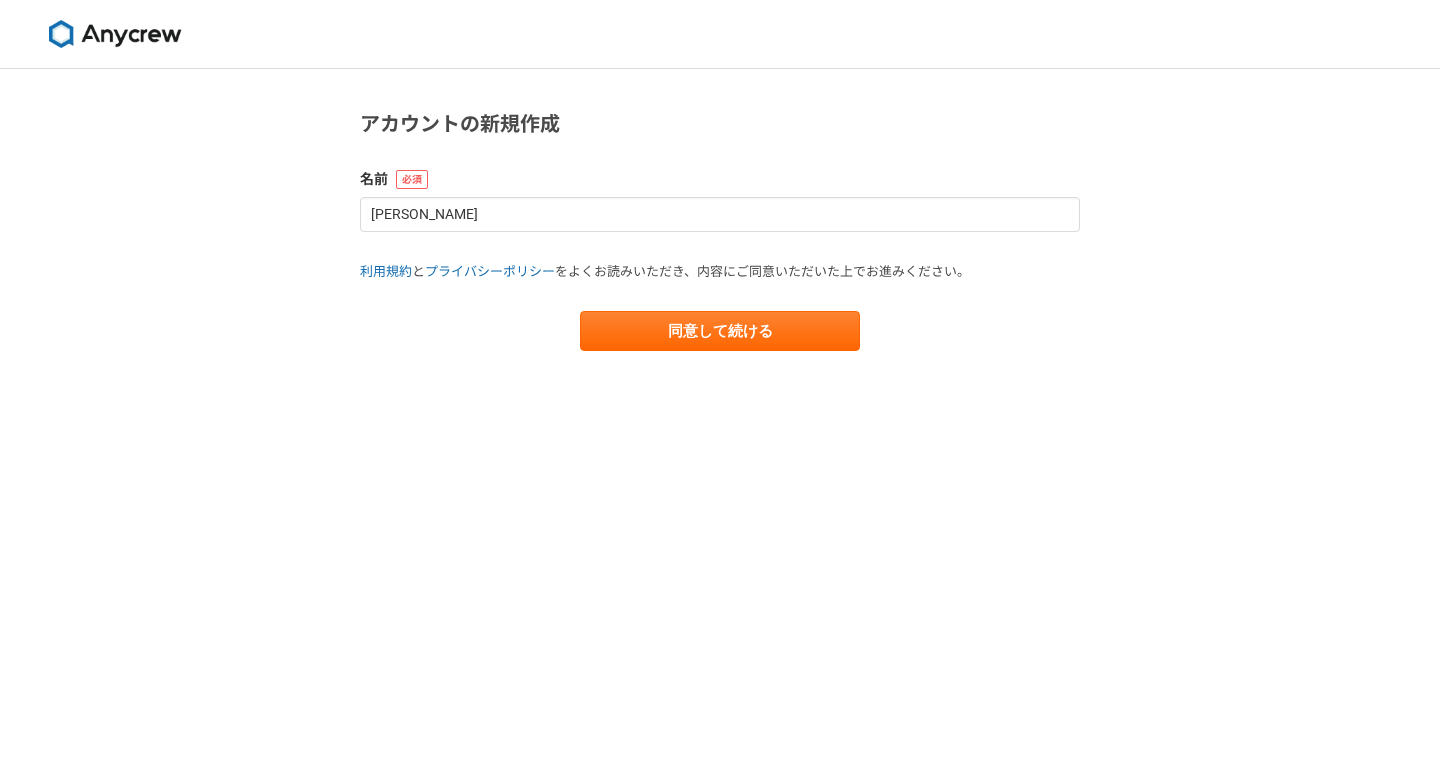 scroll, scrollTop: 0, scrollLeft: 0, axis: both 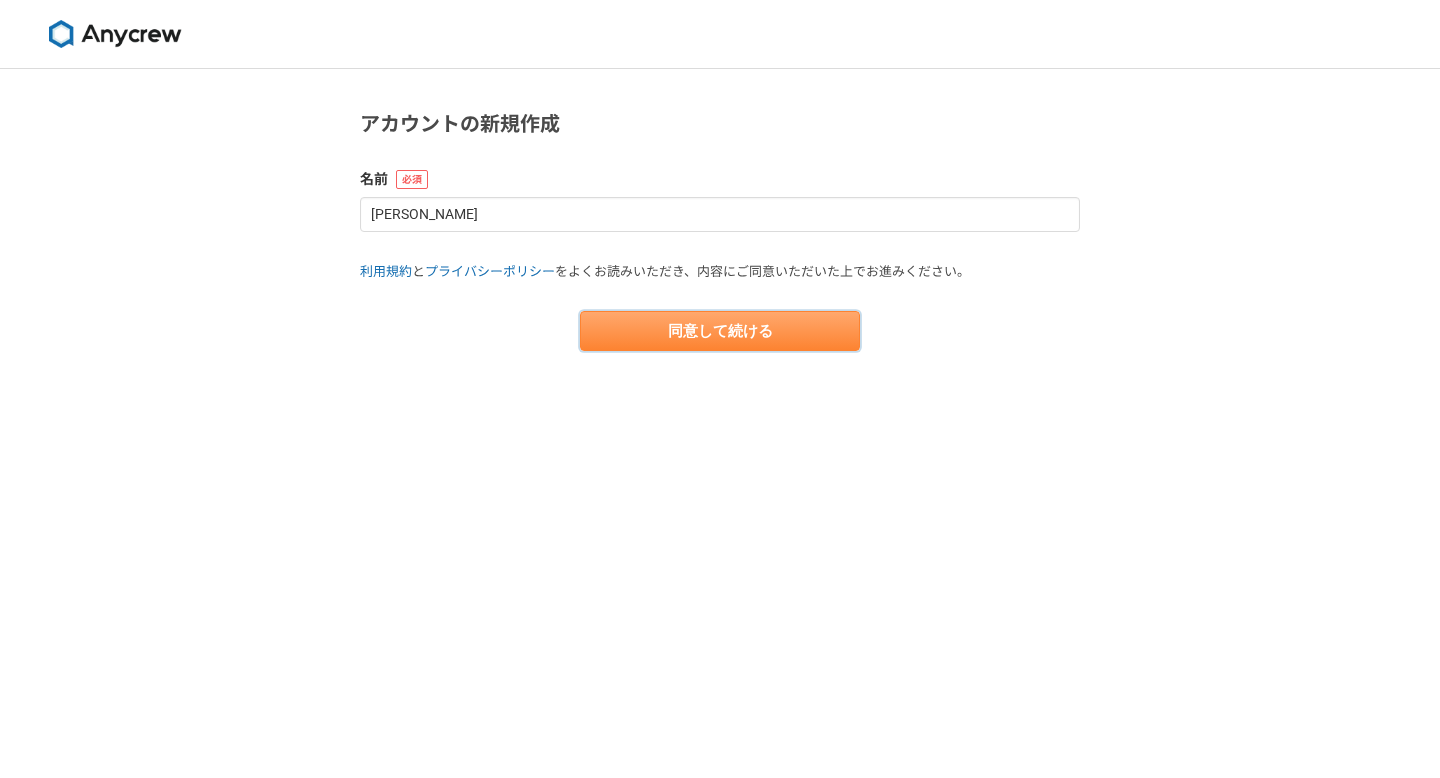 click on "同意して続ける" at bounding box center (720, 331) 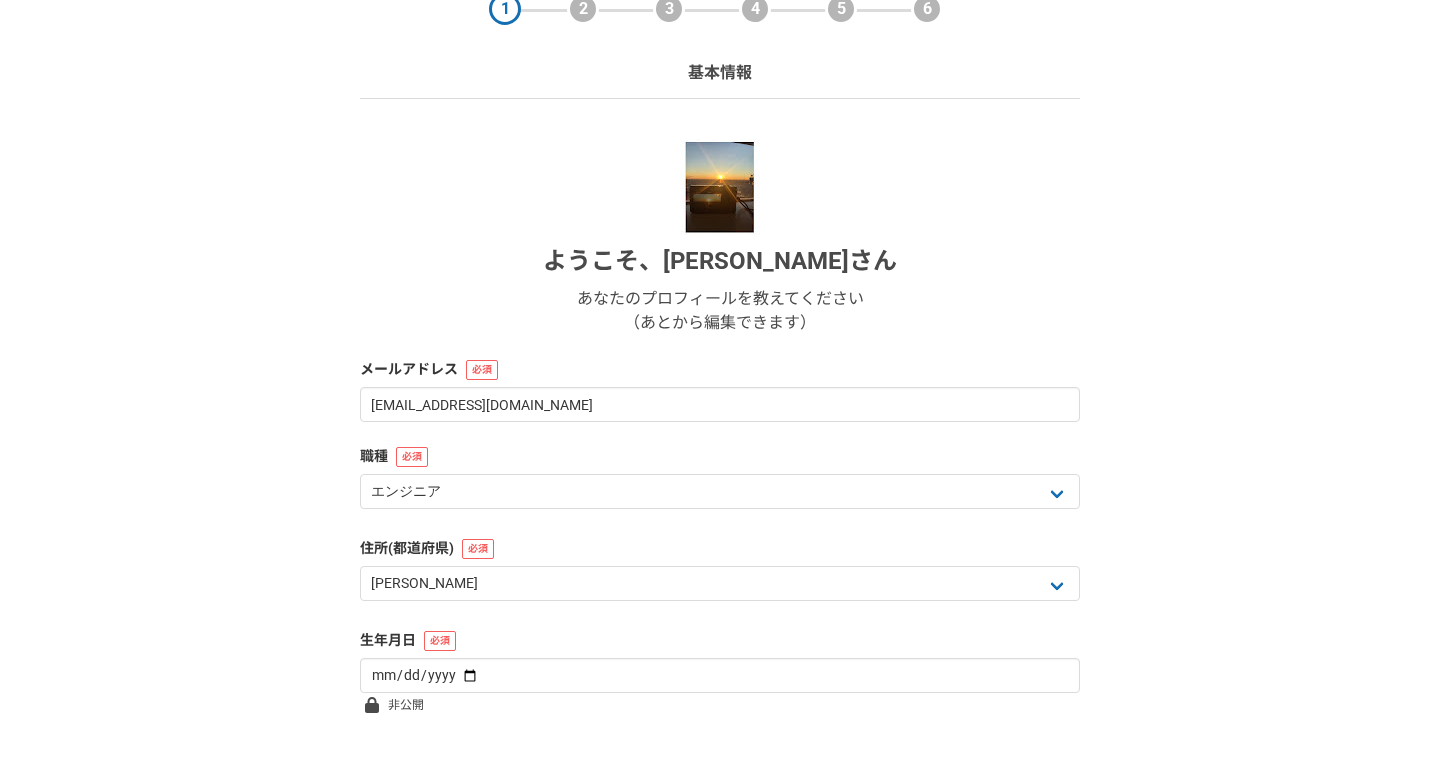 scroll, scrollTop: 219, scrollLeft: 0, axis: vertical 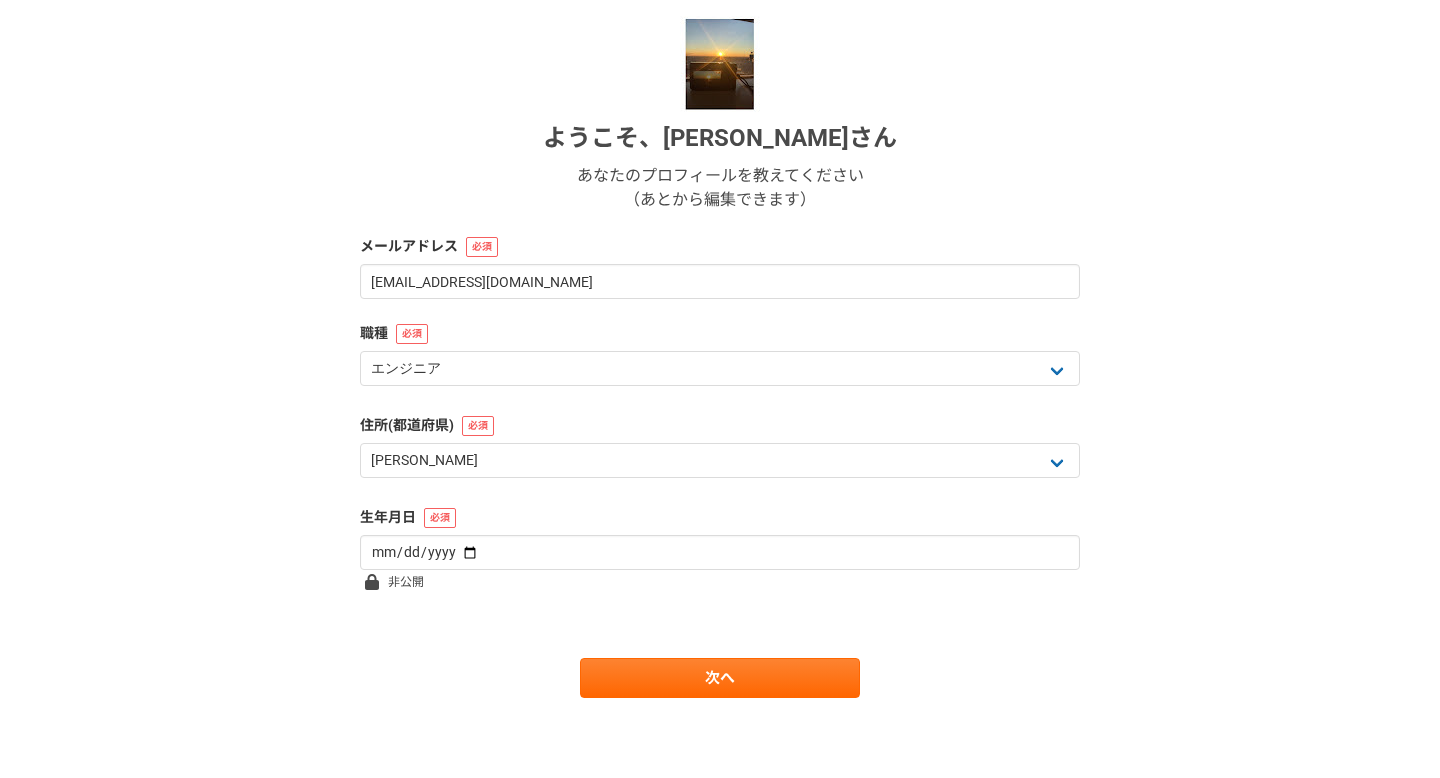 click on "職種 エンジニア デザイナー ライター 営業 マーケティング 企画・事業開発 バックオフィス その他" at bounding box center [720, 357] 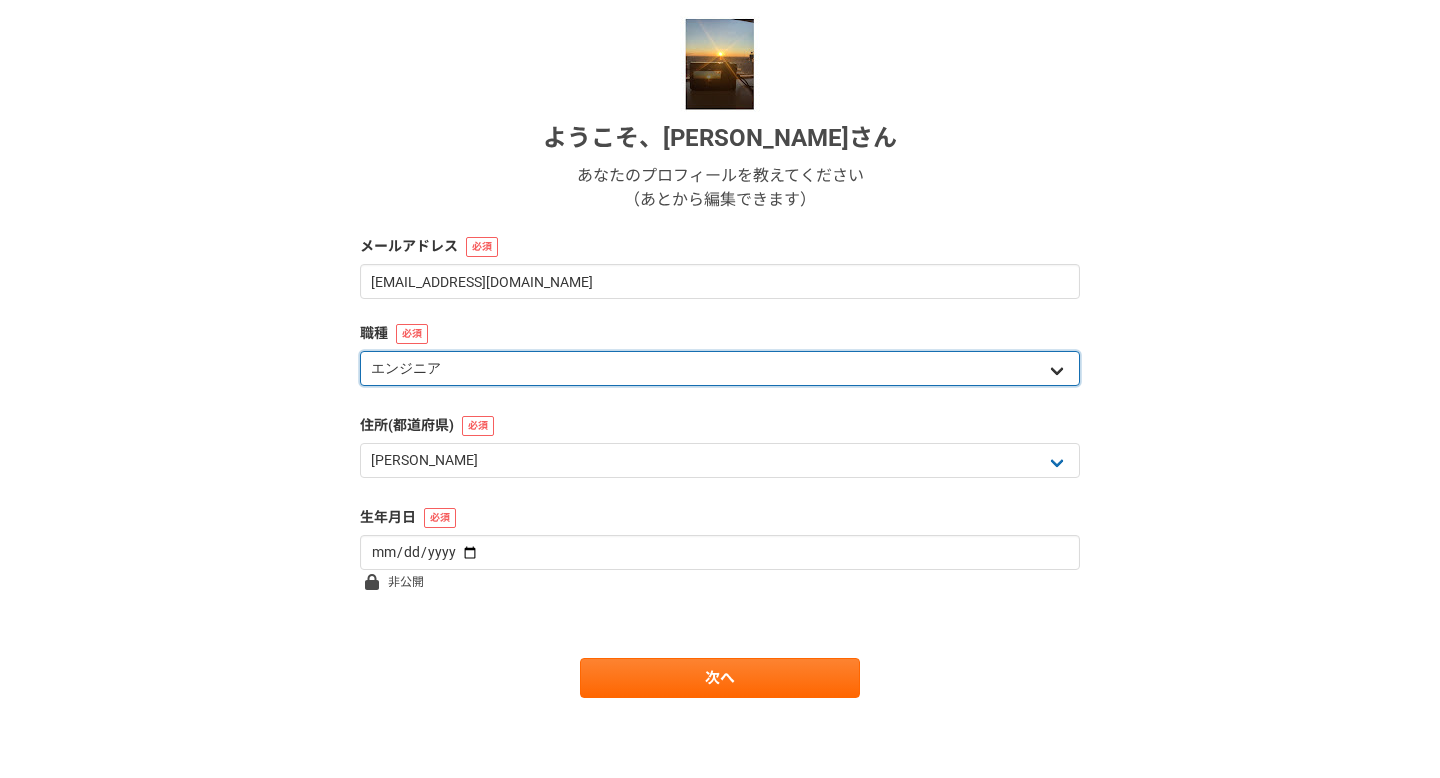 click on "エンジニア デザイナー ライター 営業 マーケティング 企画・事業開発 バックオフィス その他" at bounding box center (720, 368) 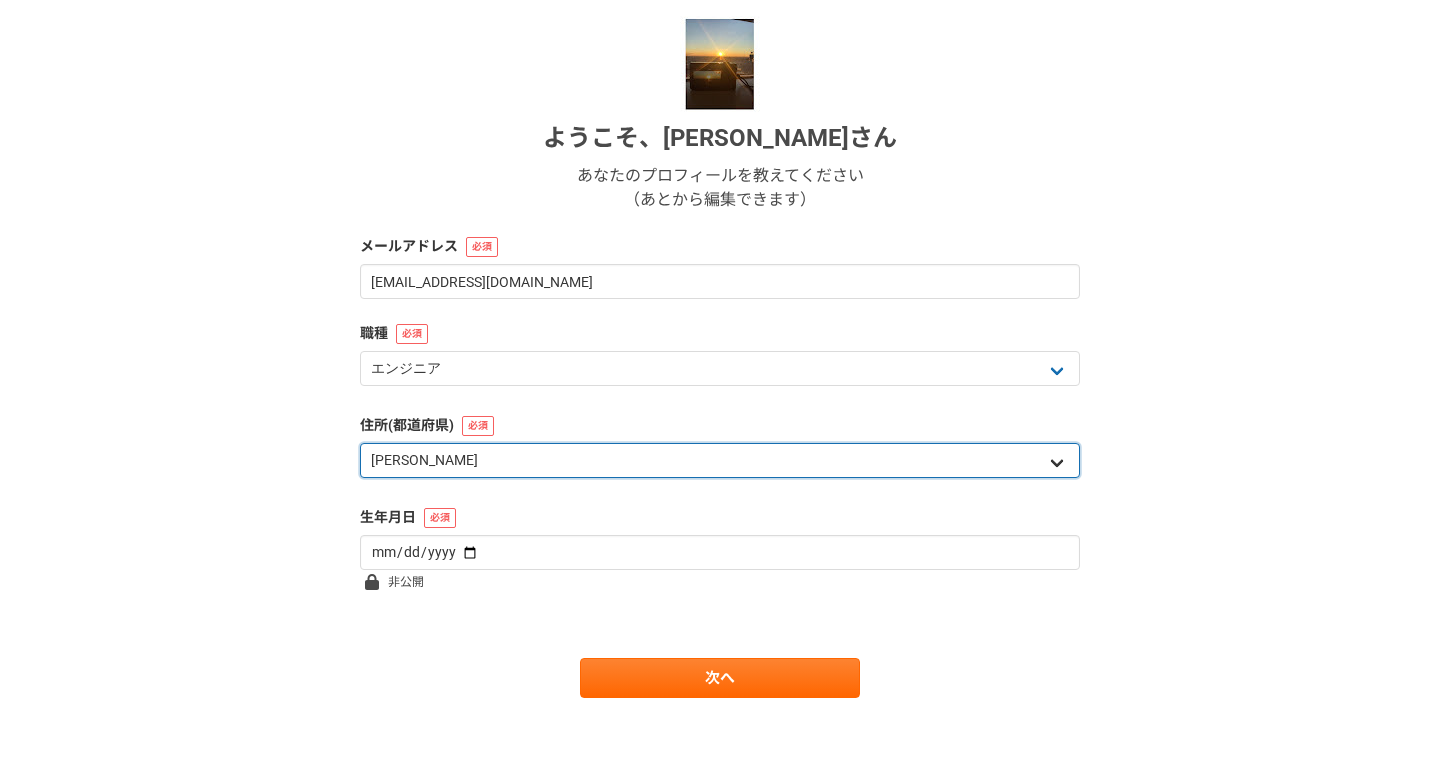 click on "北海道 青森県 岩手県 宮城県 秋田県 山形県 福島県 茨城県 栃木県 群馬県 埼玉県 千葉県 東京都 神奈川県 新潟県 富山県 石川県 福井県 山梨県 長野県 岐阜県 静岡県 愛知県 三重県 滋賀県 京都府 大阪府 兵庫県 奈良県 和歌山県 鳥取県 島根県 岡山県 広島県 山口県 徳島県 香川県 愛媛県 高知県 福岡県 佐賀県 長崎県 熊本県 大分県 宮崎県 鹿児島県 沖縄県 海外" at bounding box center (720, 460) 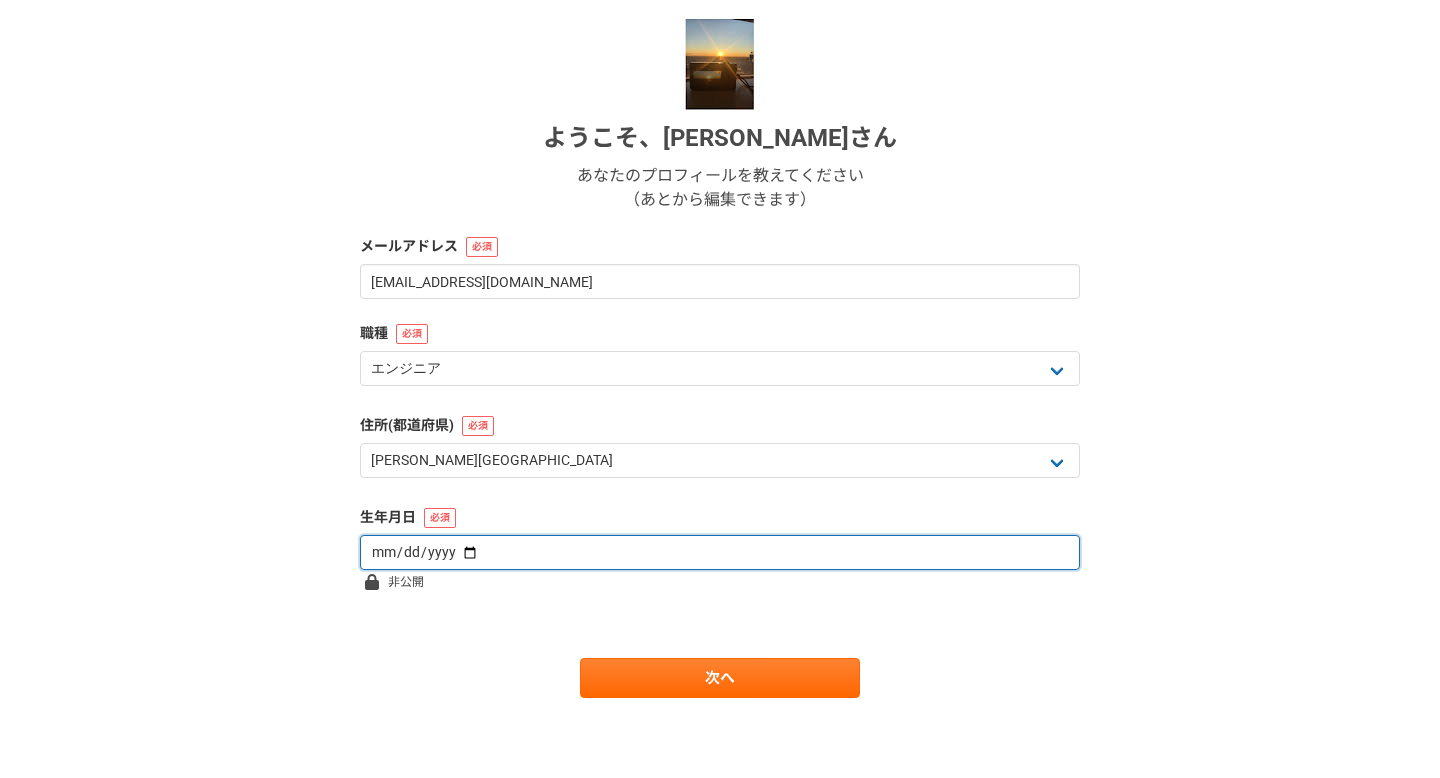 click at bounding box center (720, 552) 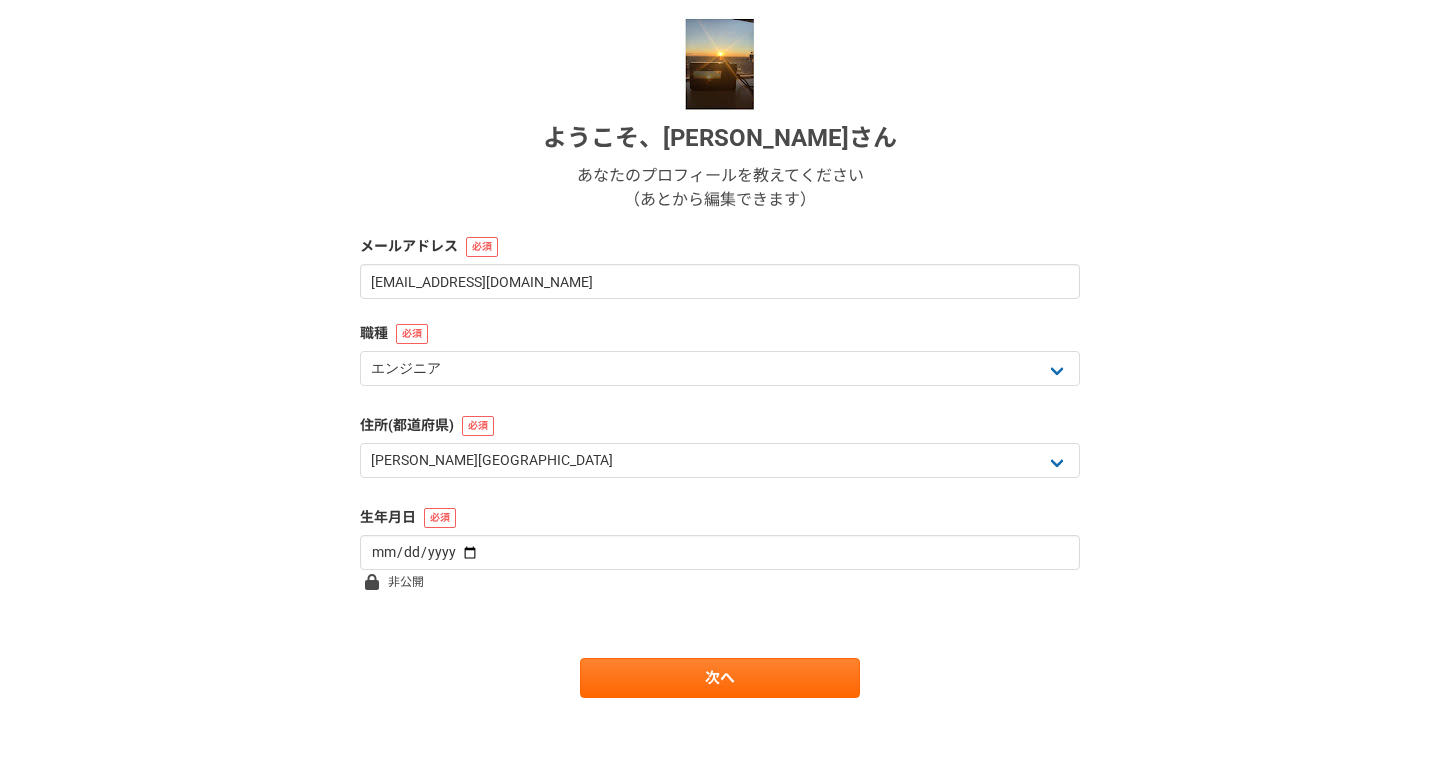 click on "ようこそ、 冨谷彰吾 さん あなたのプロフィールを教えてください （あとから編集できます） メールアドレス tomyshogo@gmail.com 職種 エンジニア デザイナー ライター 営業 マーケティング 企画・事業開発 バックオフィス その他 住所(都道府県) 北海道 青森県 岩手県 宮城県 秋田県 山形県 福島県 茨城県 栃木県 群馬県 埼玉県 千葉県 東京都 神奈川県 新潟県 富山県 石川県 福井県 山梨県 長野県 岐阜県 静岡県 愛知県 三重県 滋賀県 京都府 大阪府 兵庫県 奈良県 和歌山県 鳥取県 島根県 岡山県 広島県 山口県 徳島県 香川県 愛媛県 高知県 福岡県 佐賀県 長崎県 熊本県 大分県 宮崎県 鹿児島県 沖縄県 海外 生年月日 1998-04-24 非公開 次へ" at bounding box center [720, 357] 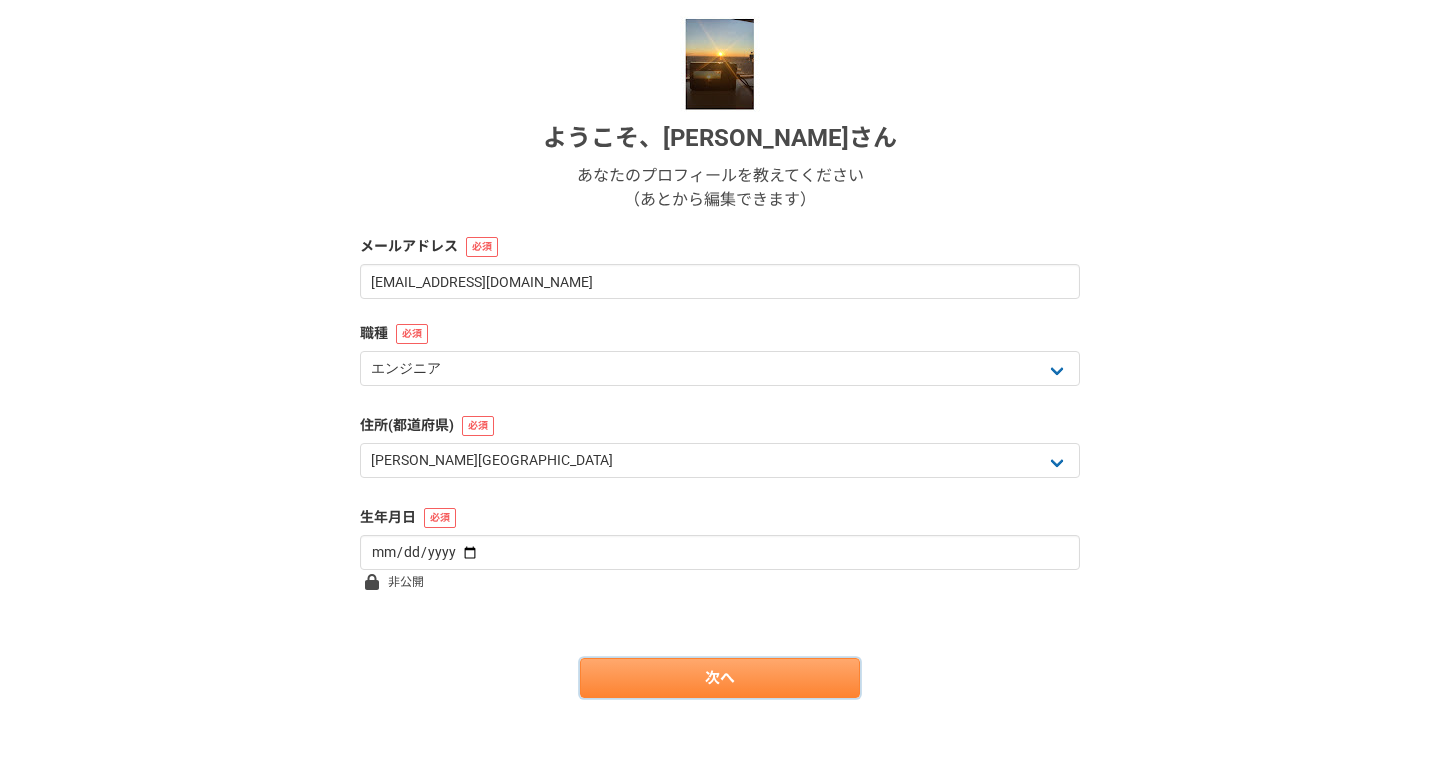 click on "次へ" at bounding box center [720, 678] 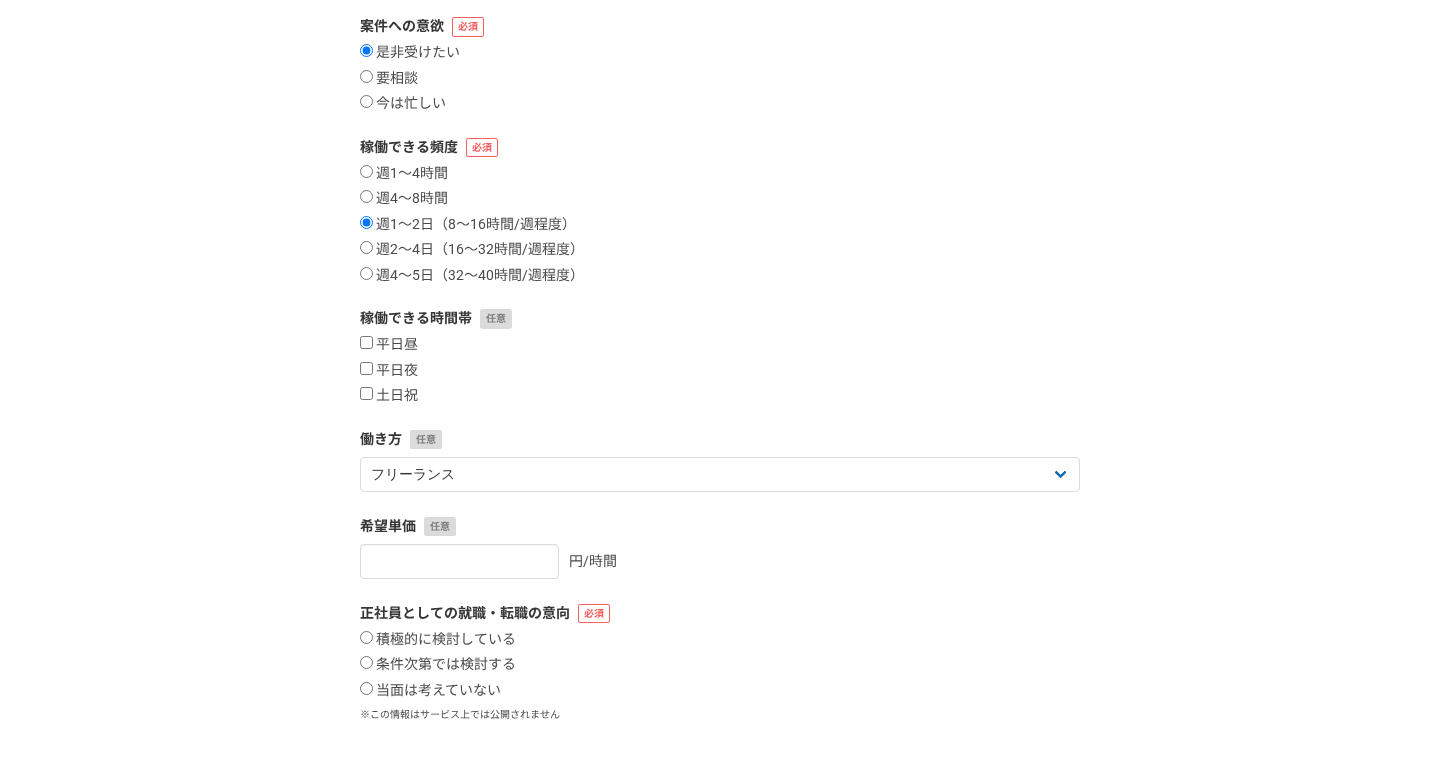 scroll, scrollTop: 0, scrollLeft: 0, axis: both 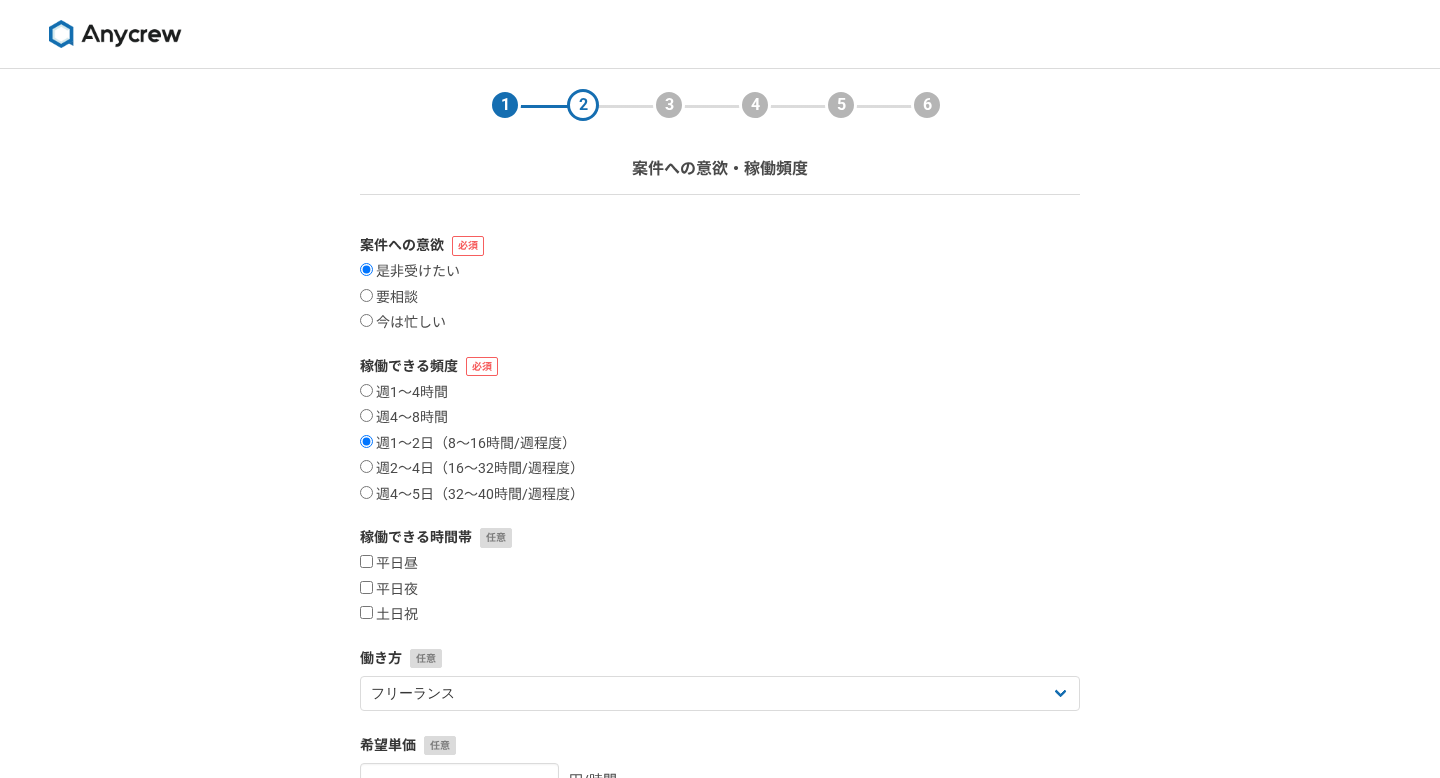click on "是非受けたい   要相談   今は忙しい" at bounding box center (720, 297) 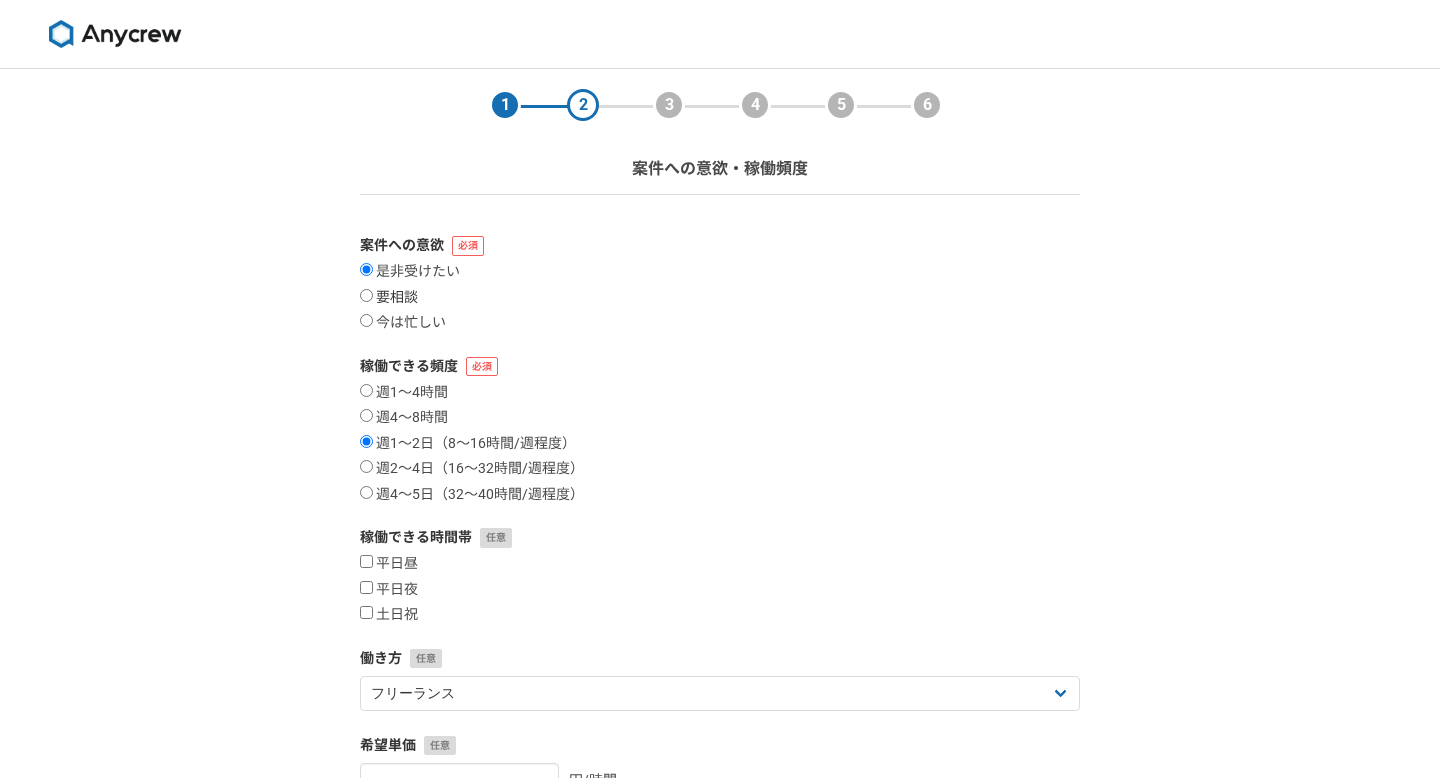 click on "要相談" at bounding box center (389, 298) 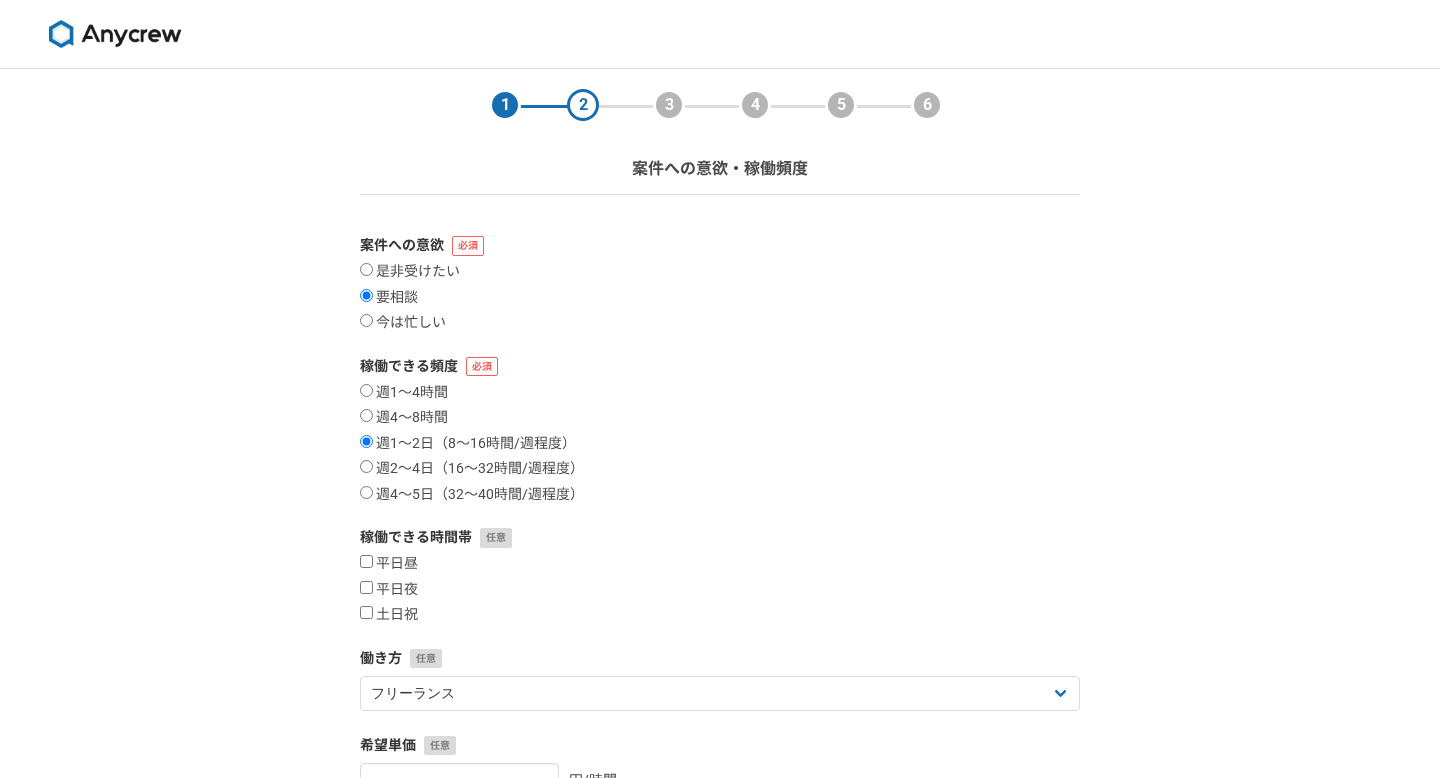 scroll, scrollTop: 19, scrollLeft: 0, axis: vertical 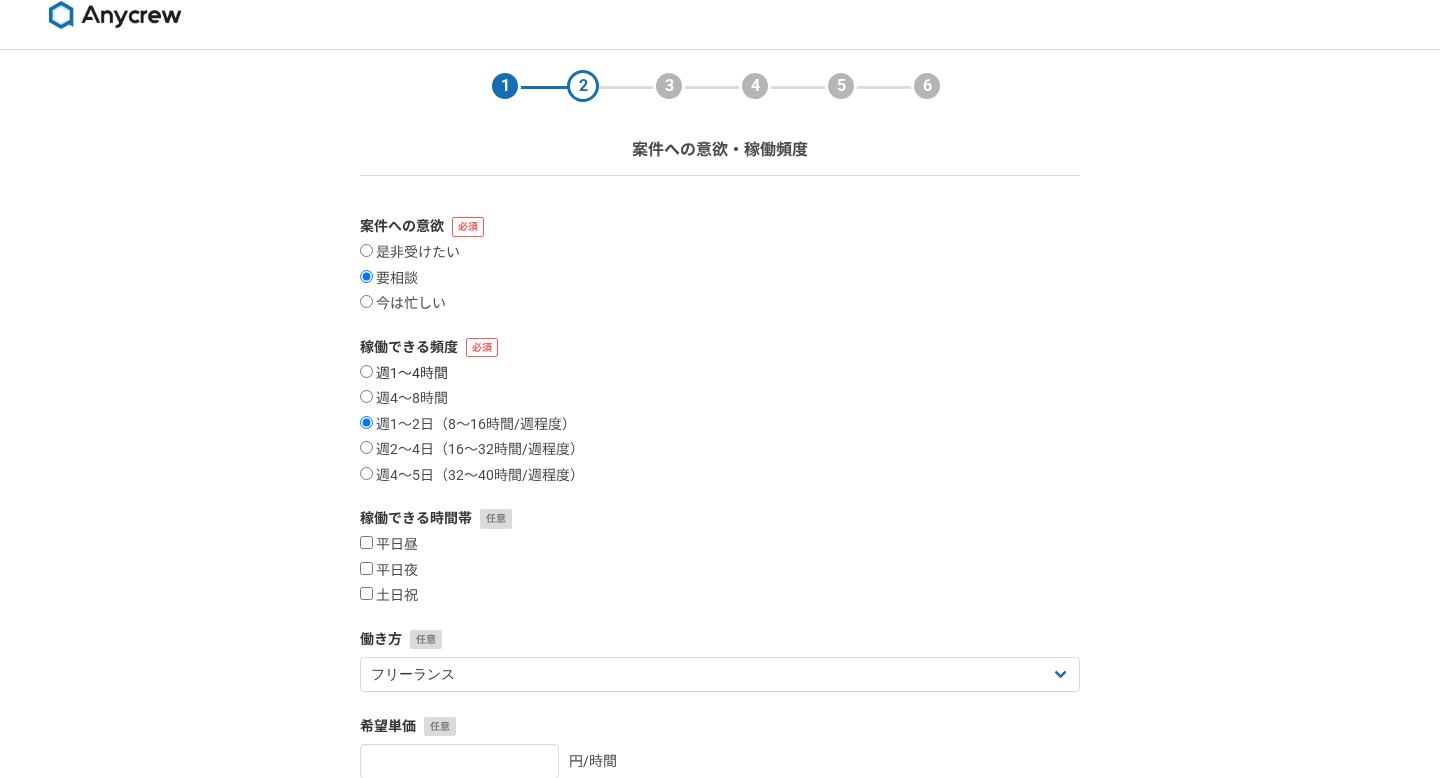 click on "週1〜4時間" at bounding box center (404, 374) 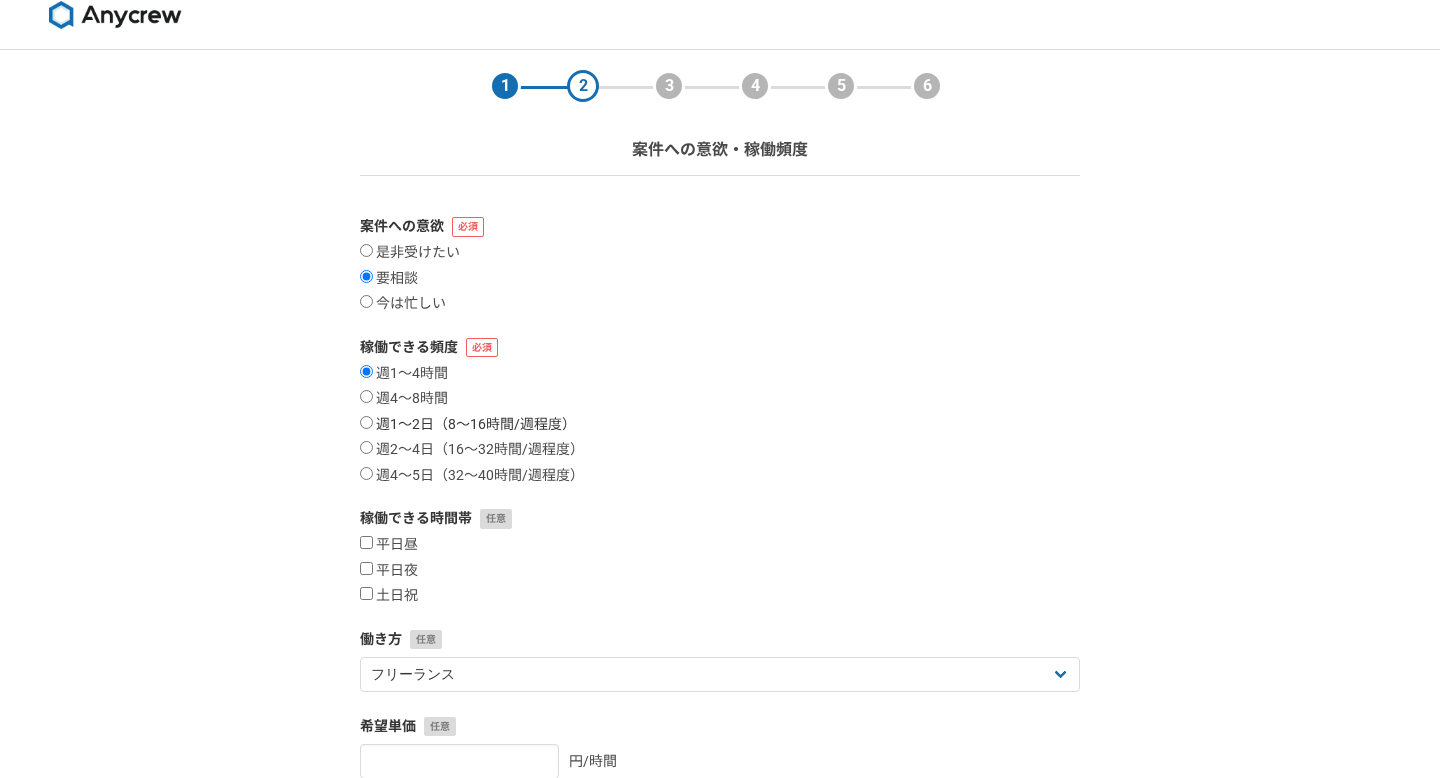 click on "週1〜2日（8〜16時間/週程度）" at bounding box center [468, 425] 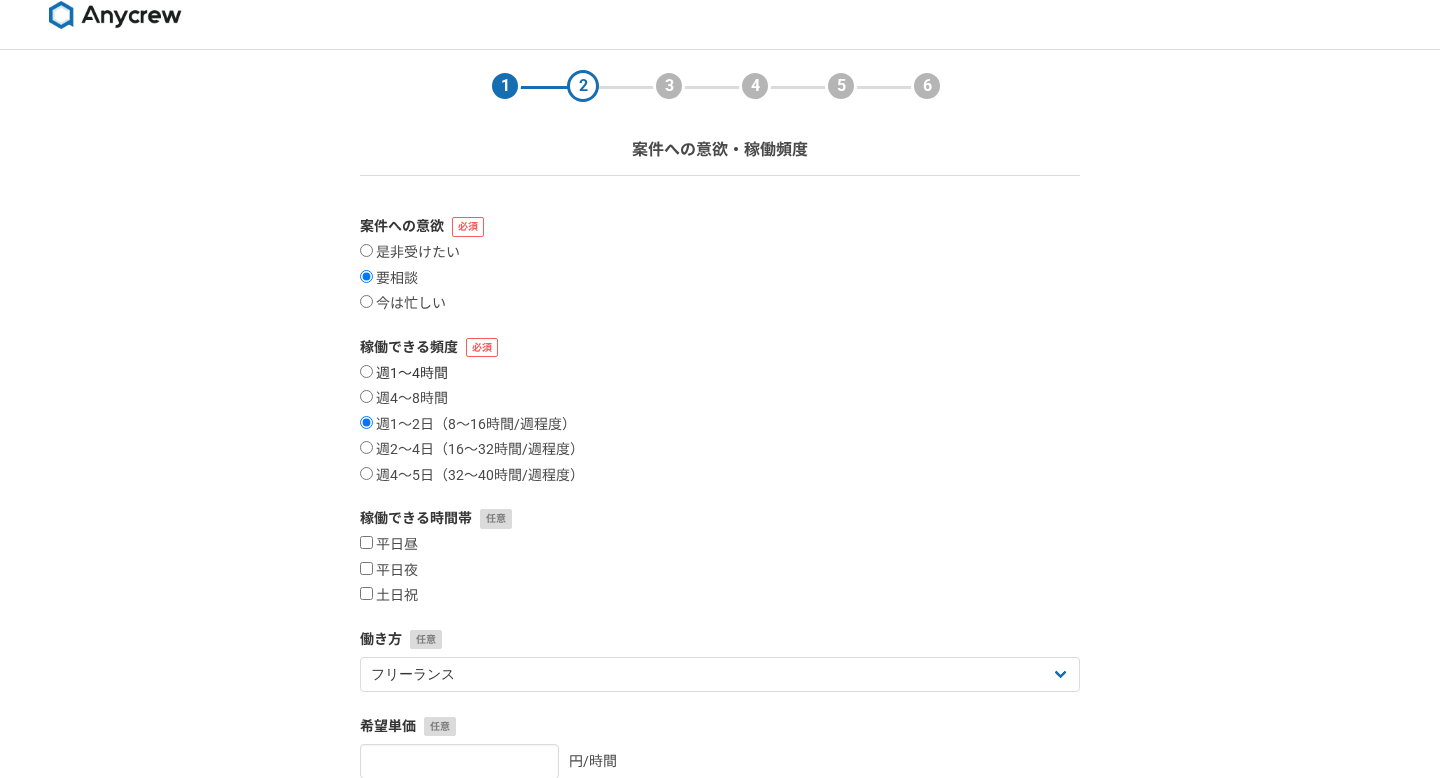 click on "週1〜4時間" at bounding box center (366, 371) 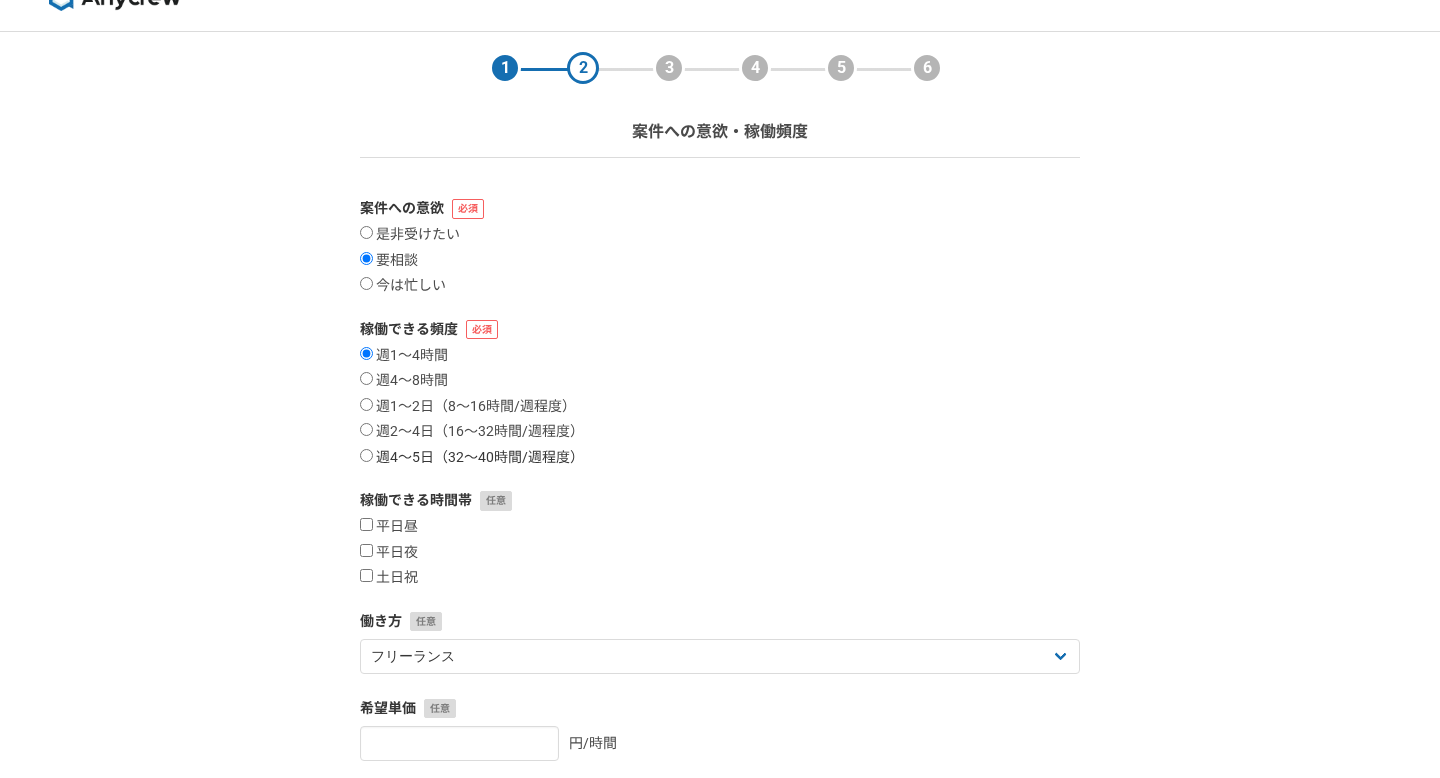 scroll, scrollTop: 43, scrollLeft: 0, axis: vertical 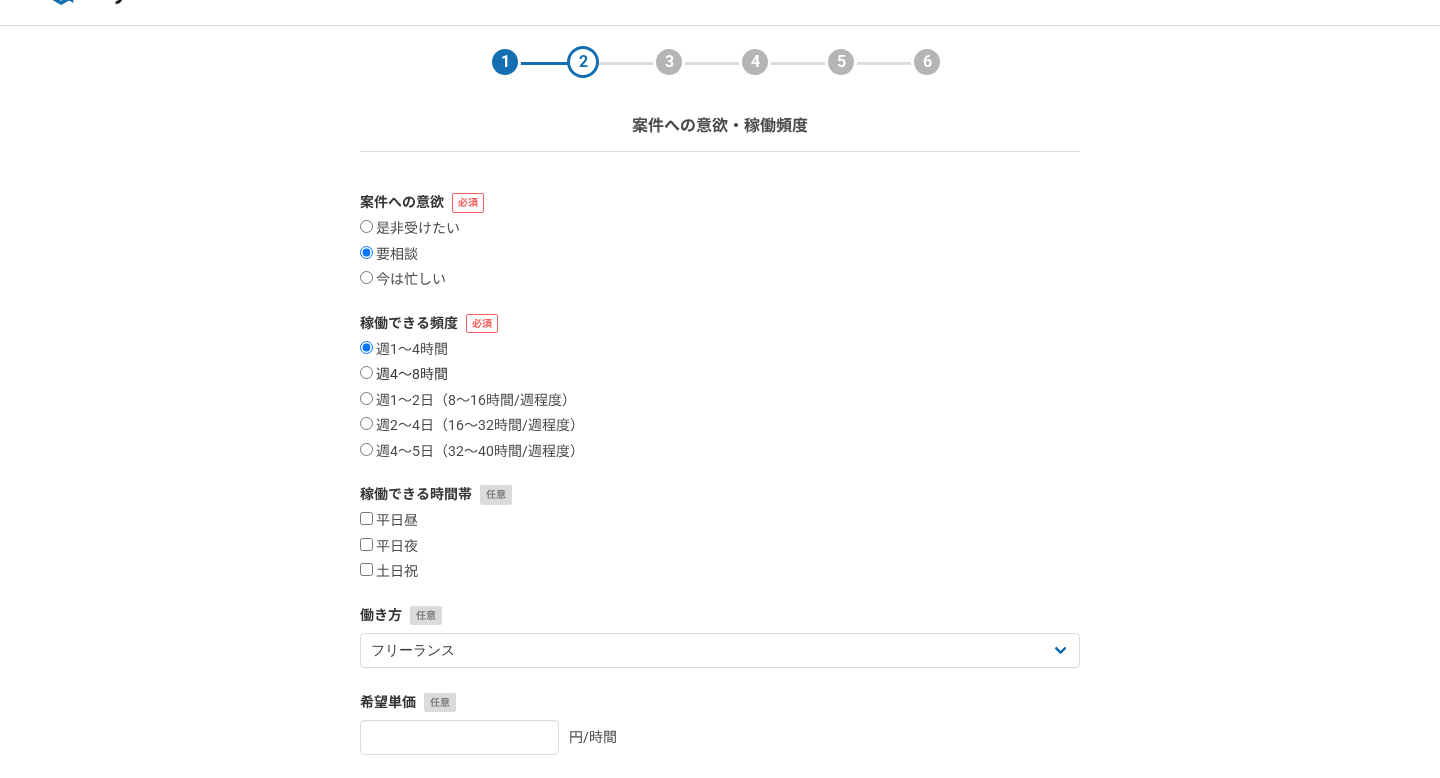 click on "週4〜8時間" at bounding box center (366, 372) 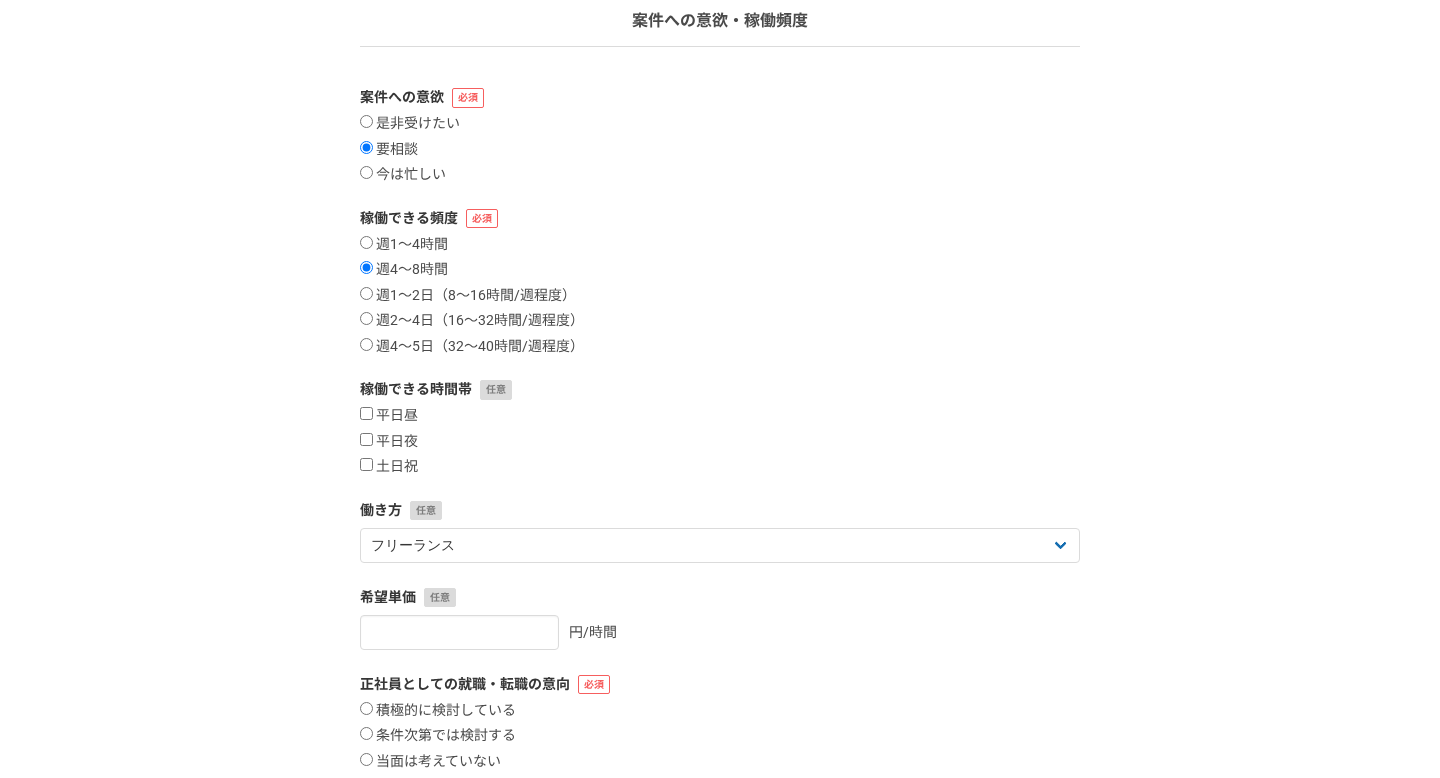 scroll, scrollTop: 247, scrollLeft: 0, axis: vertical 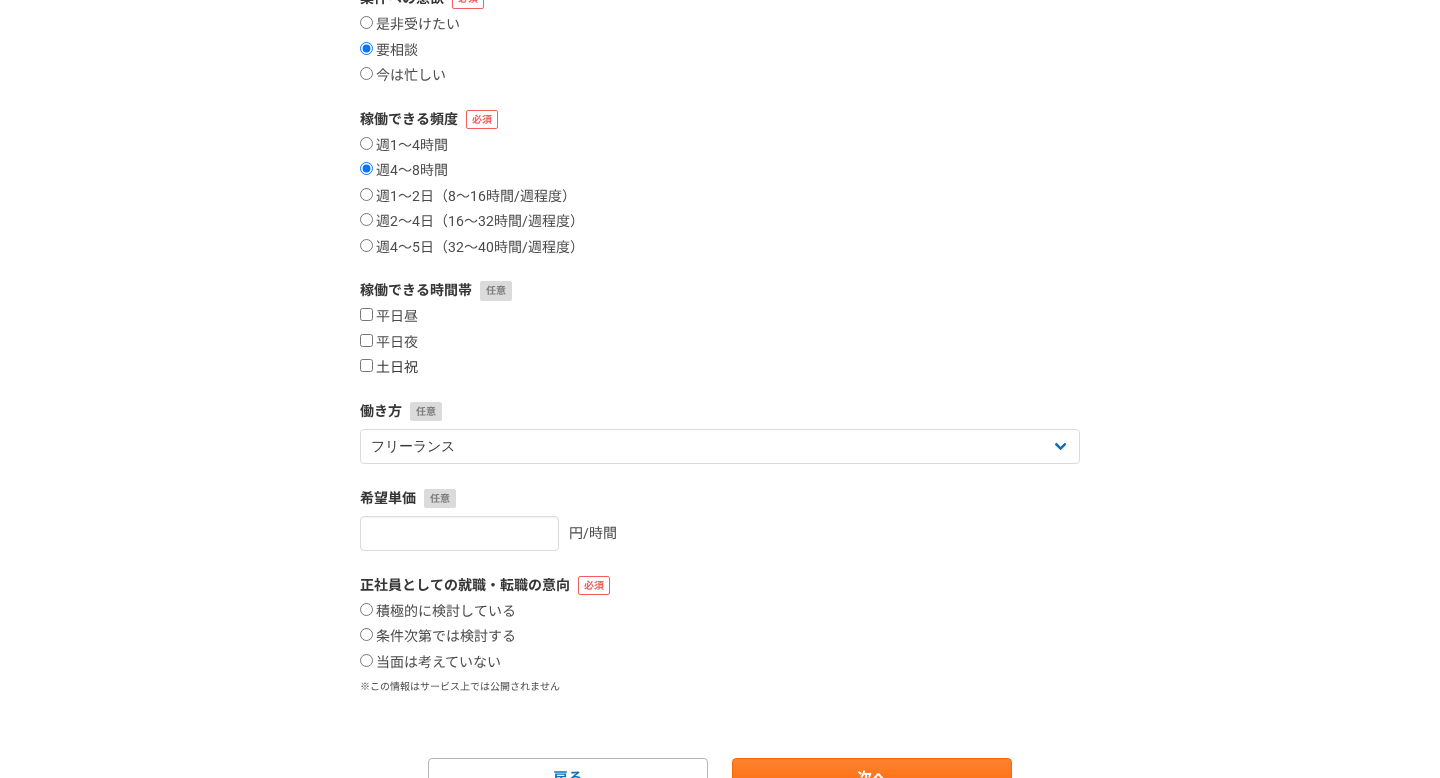 click on "土日祝" at bounding box center (366, 365) 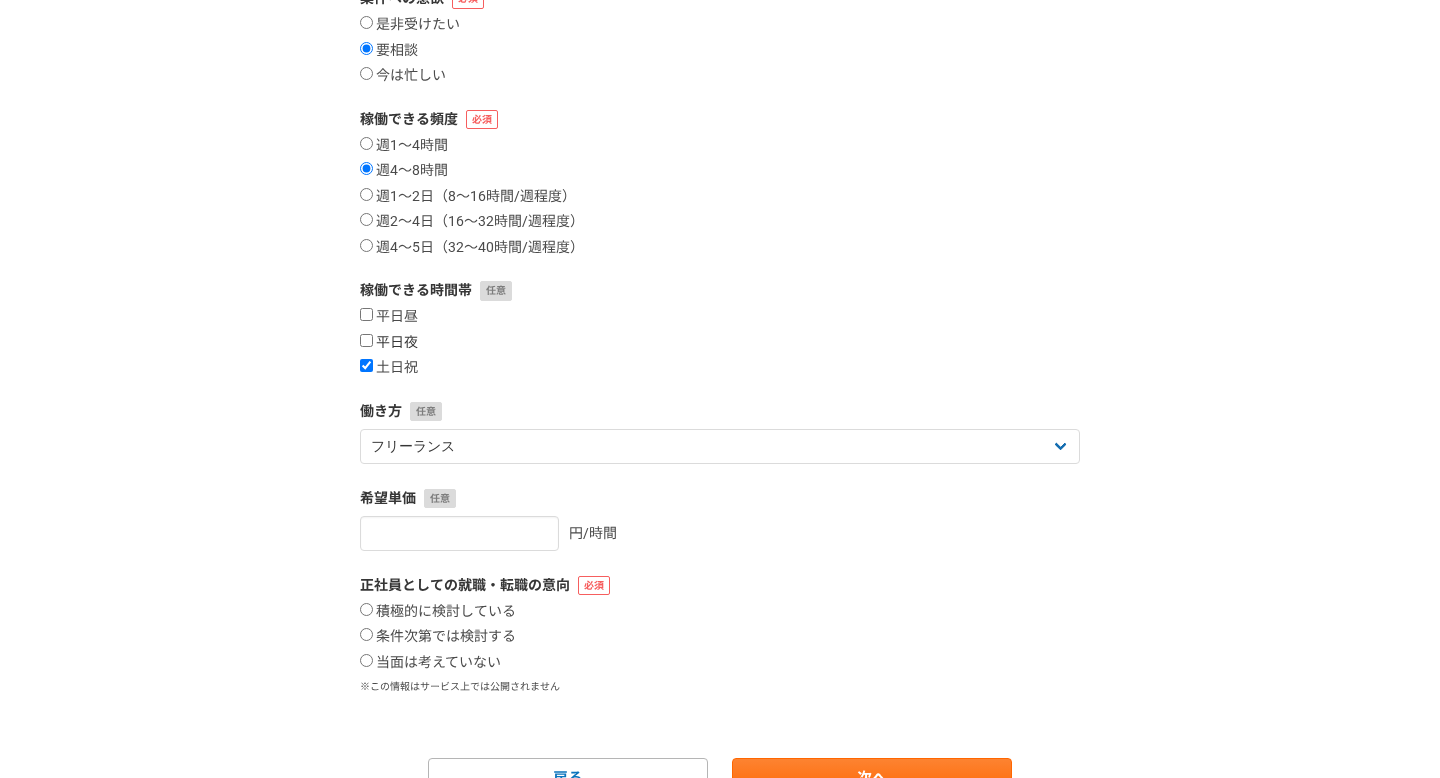 click on "平日夜" at bounding box center (389, 343) 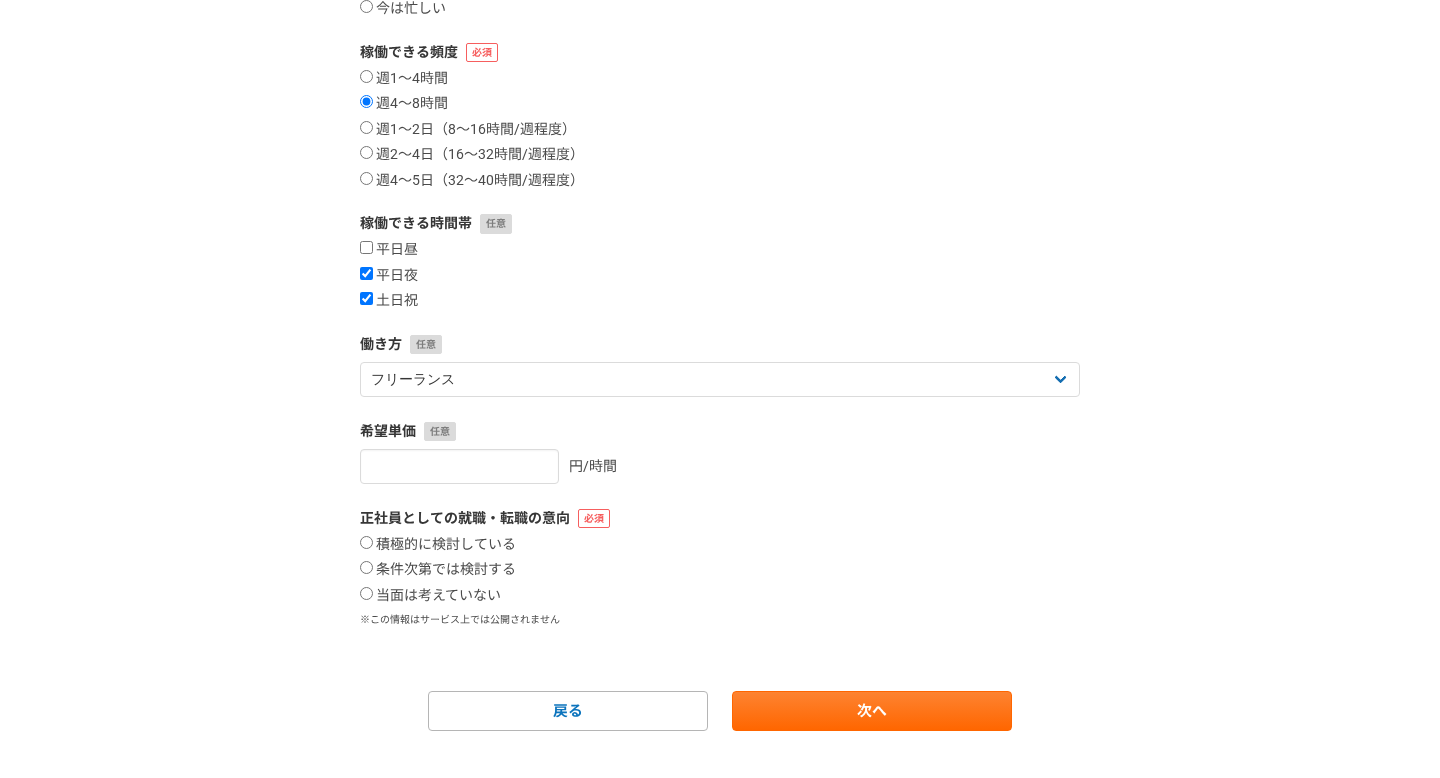 scroll, scrollTop: 342, scrollLeft: 0, axis: vertical 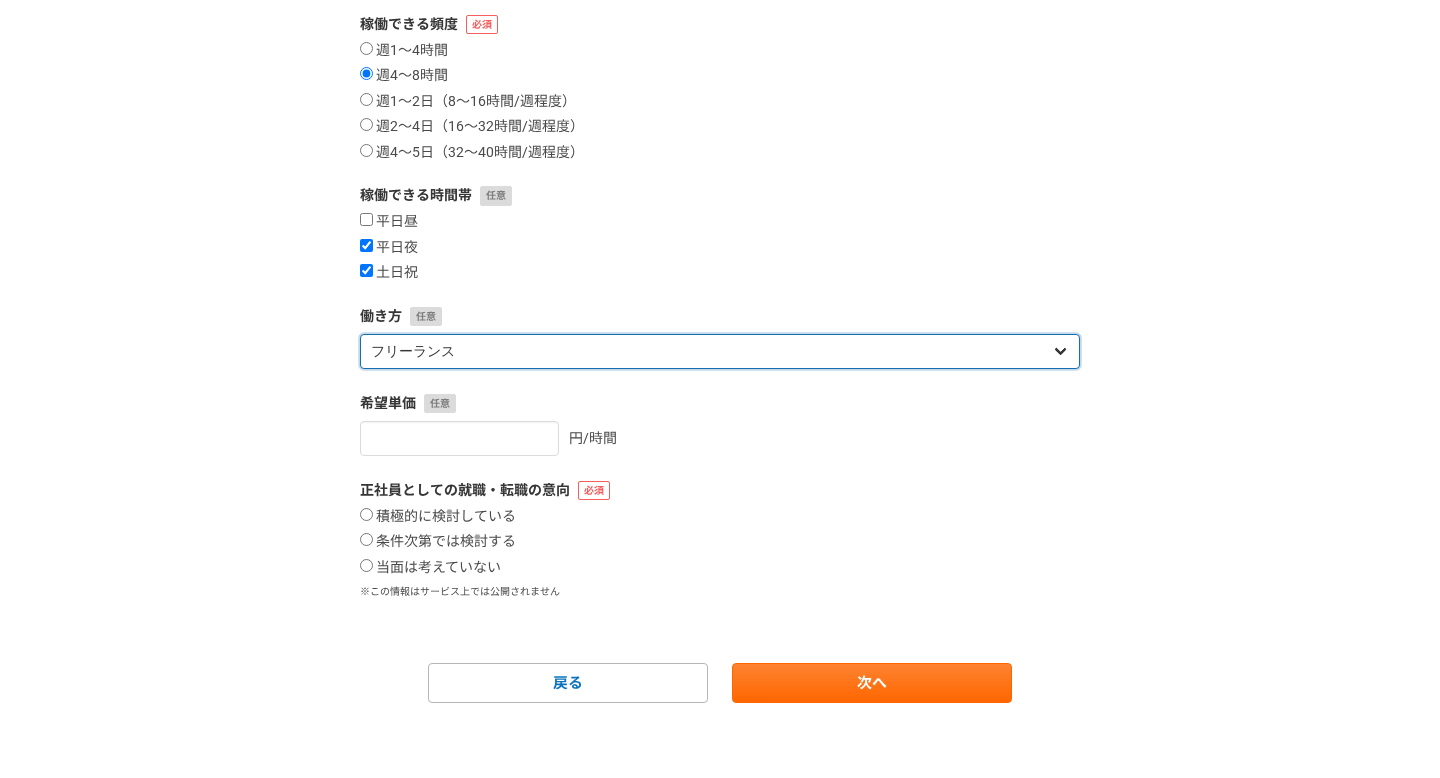 click on "フリーランス 副業 その他" at bounding box center (720, 351) 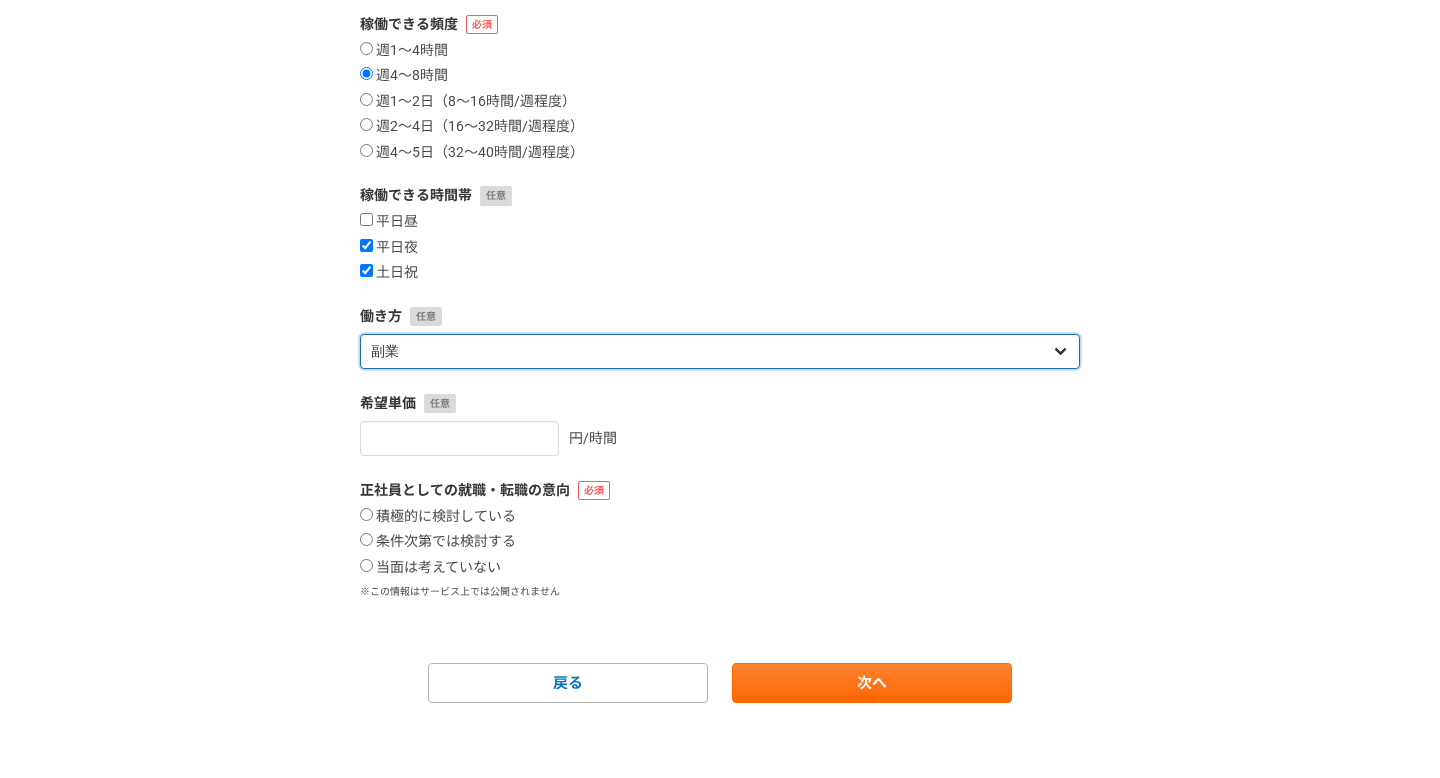 click on "フリーランス 副業 その他" at bounding box center [720, 351] 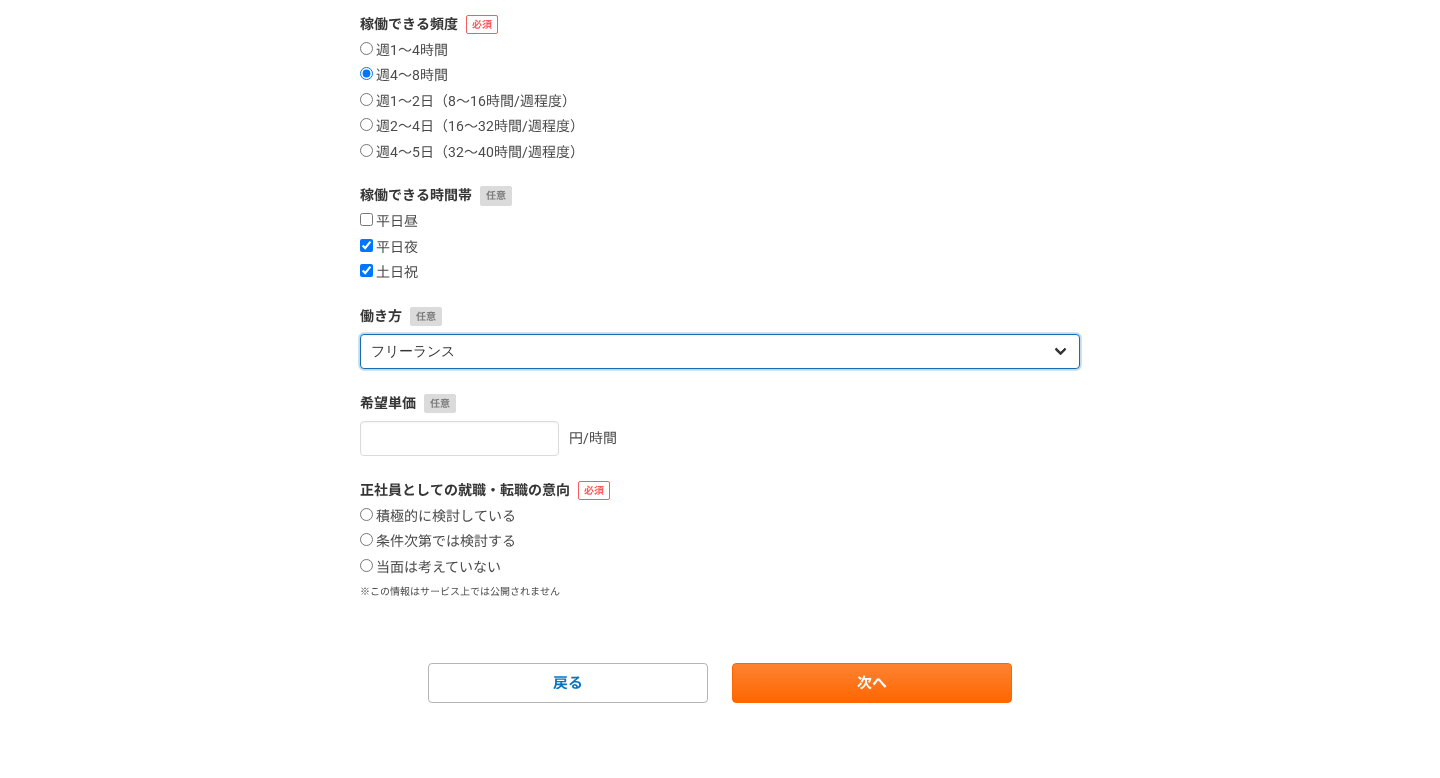 click on "フリーランス 副業 その他" at bounding box center (720, 351) 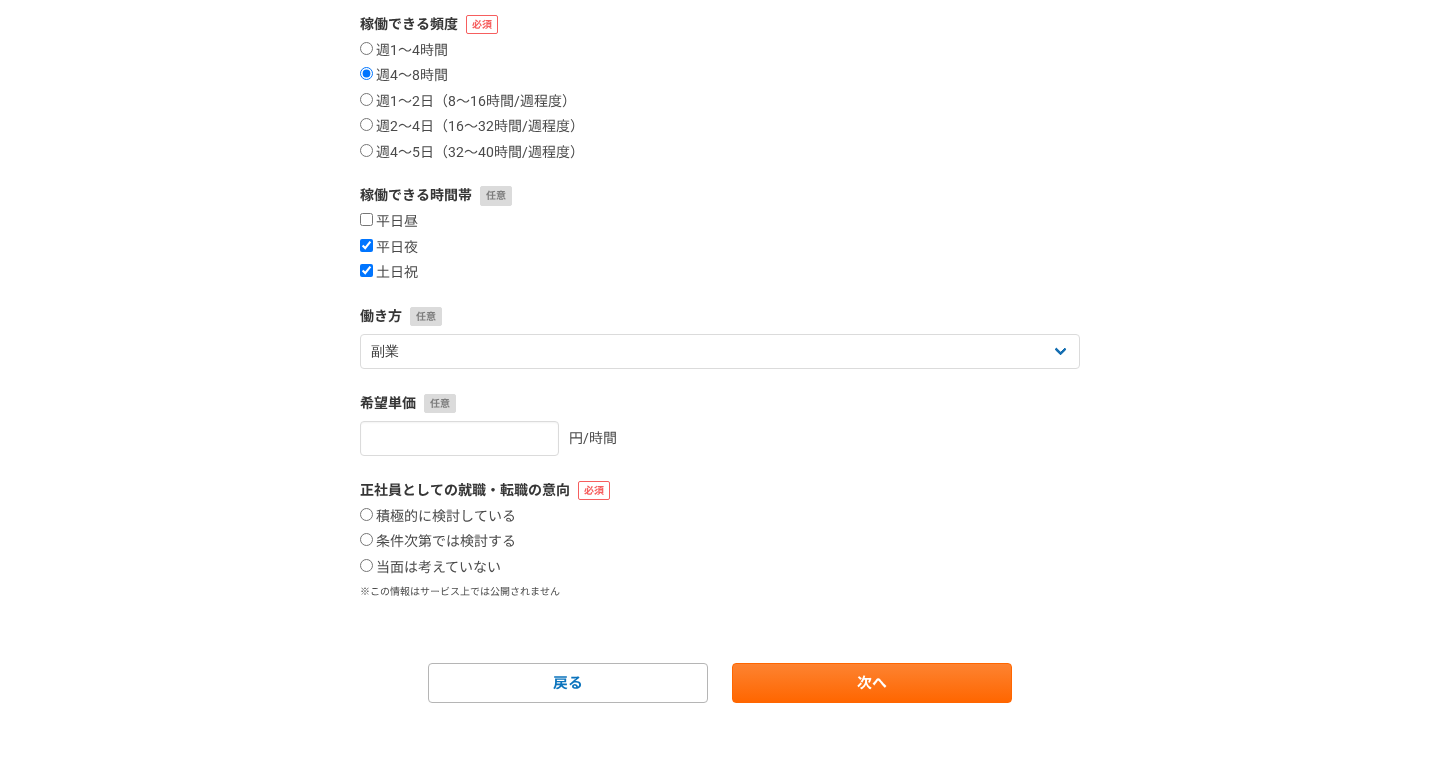 click on "円/時間" at bounding box center (588, 438) 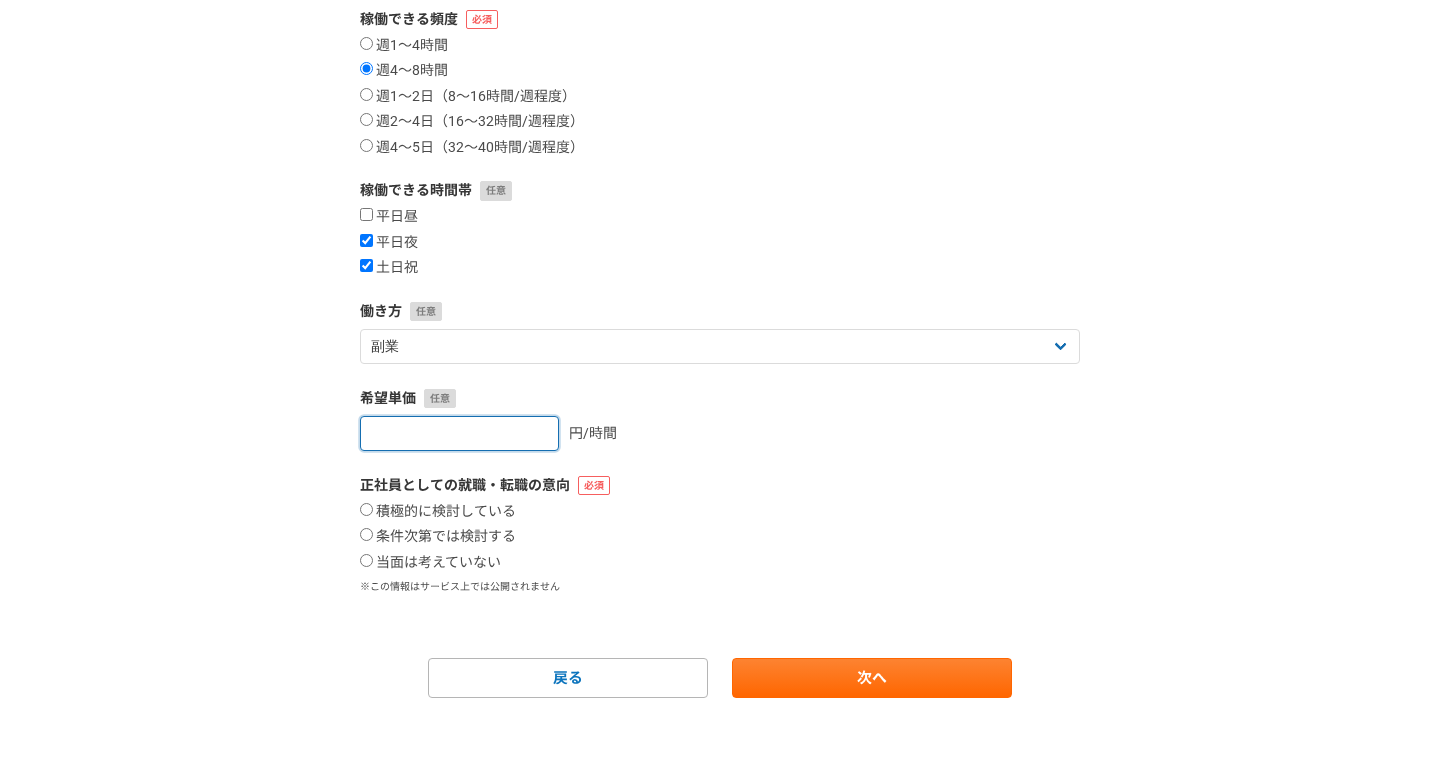 click at bounding box center (459, 433) 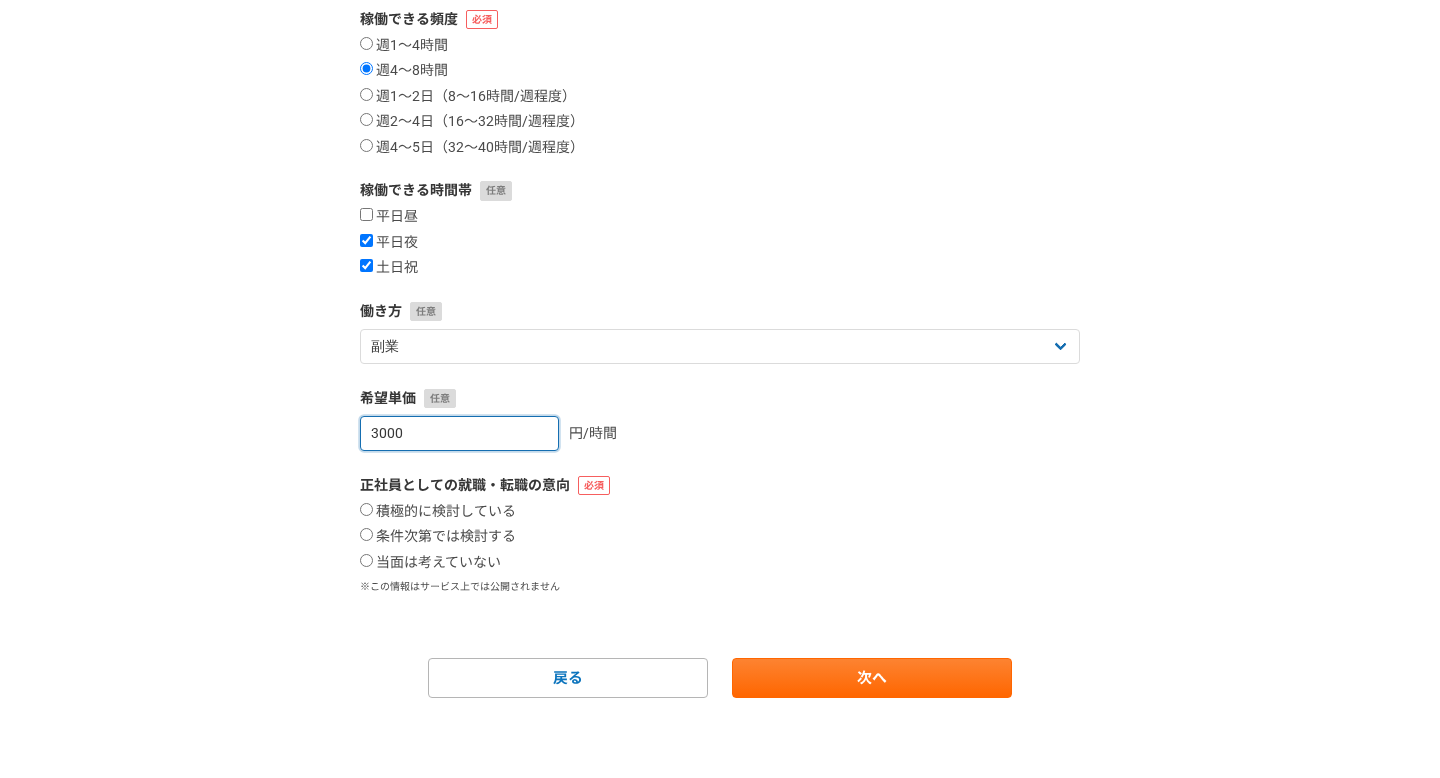 type on "3000" 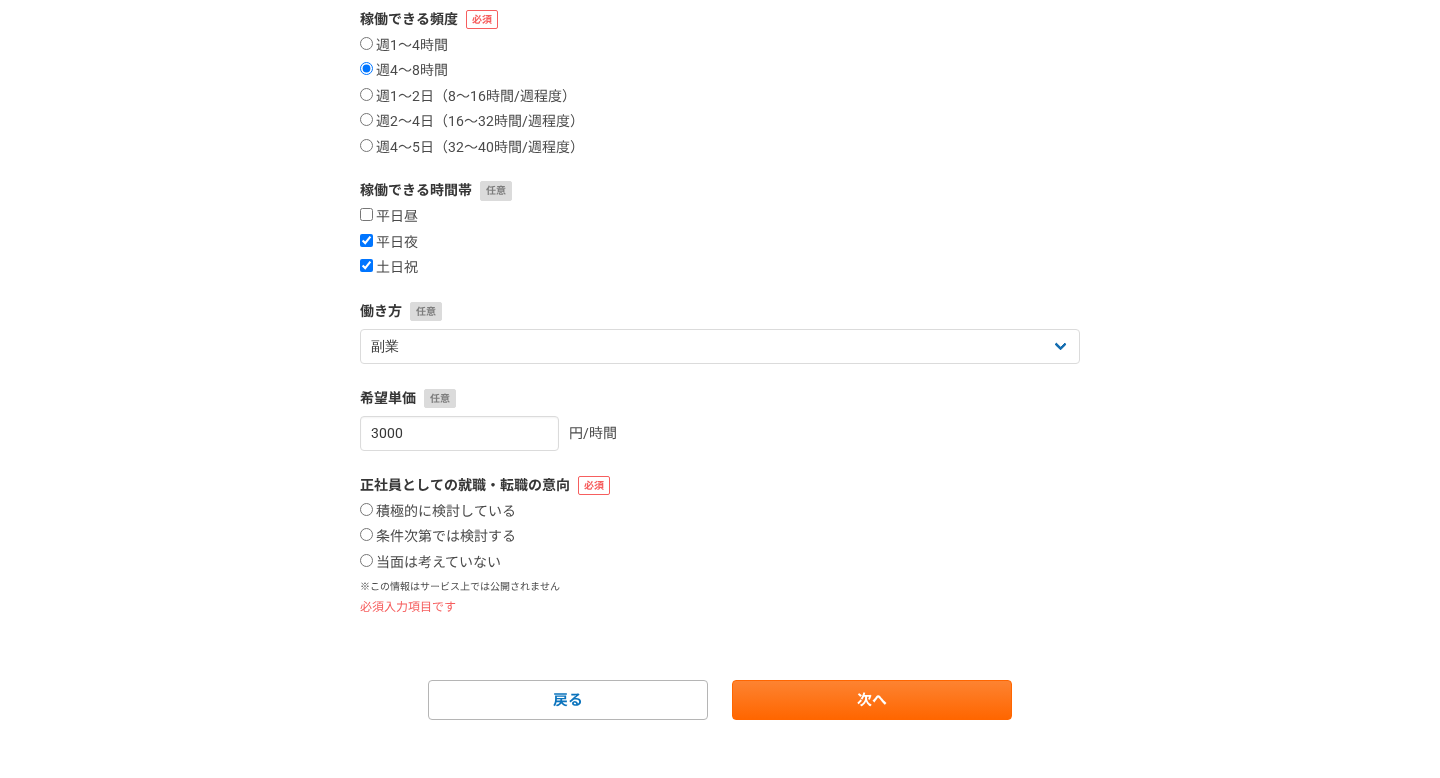 click on "積極的に検討している   条件次第では検討する   当面は考えていない" at bounding box center (720, 537) 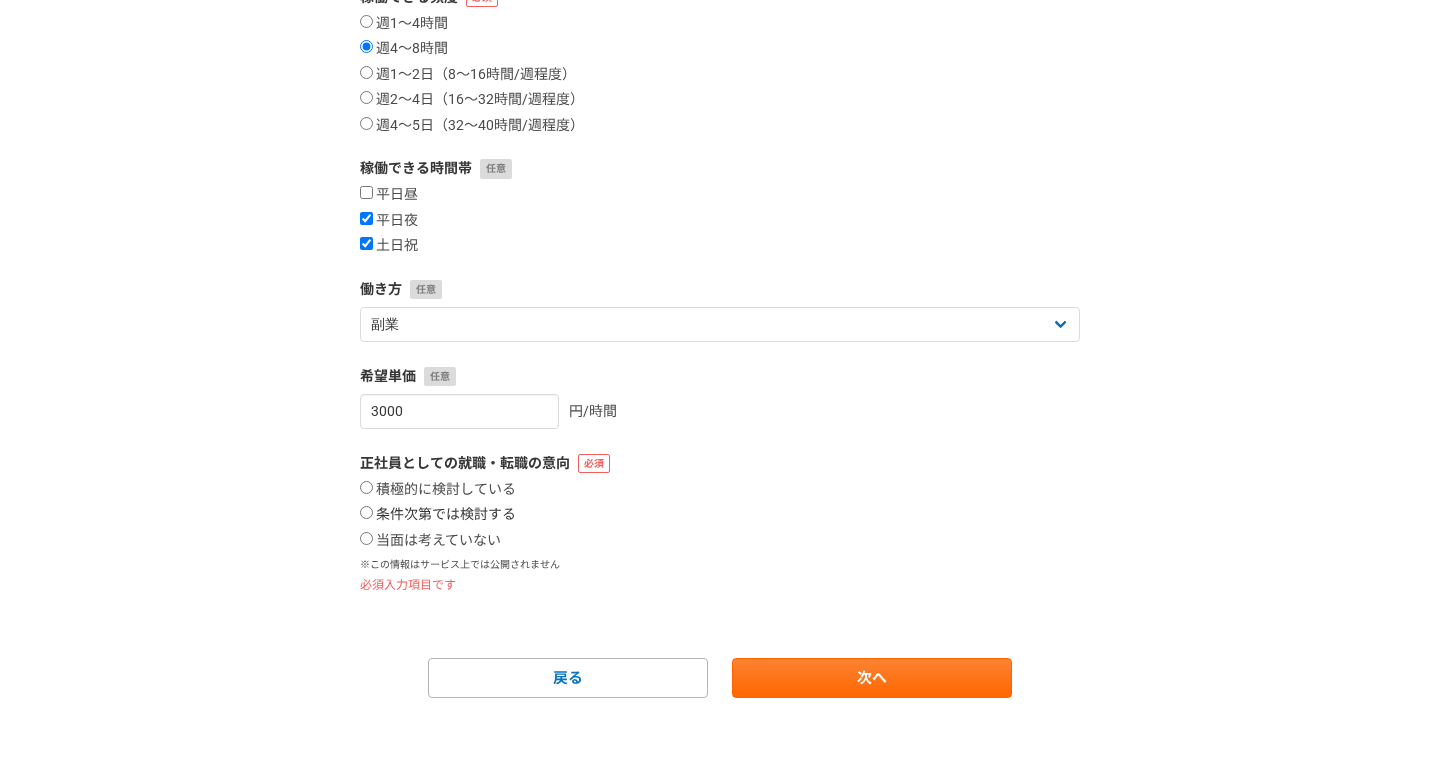 click on "条件次第では検討する" at bounding box center [438, 515] 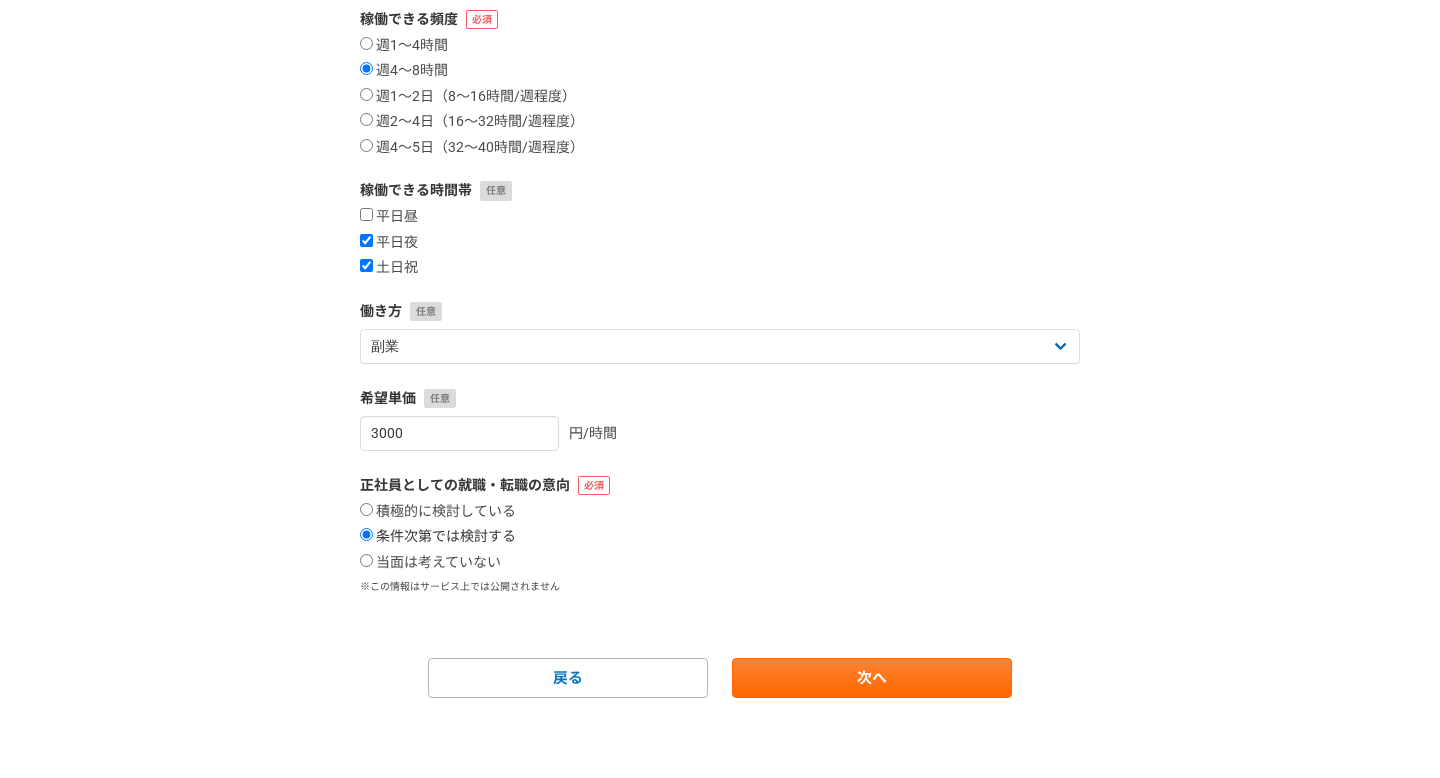 scroll, scrollTop: 347, scrollLeft: 0, axis: vertical 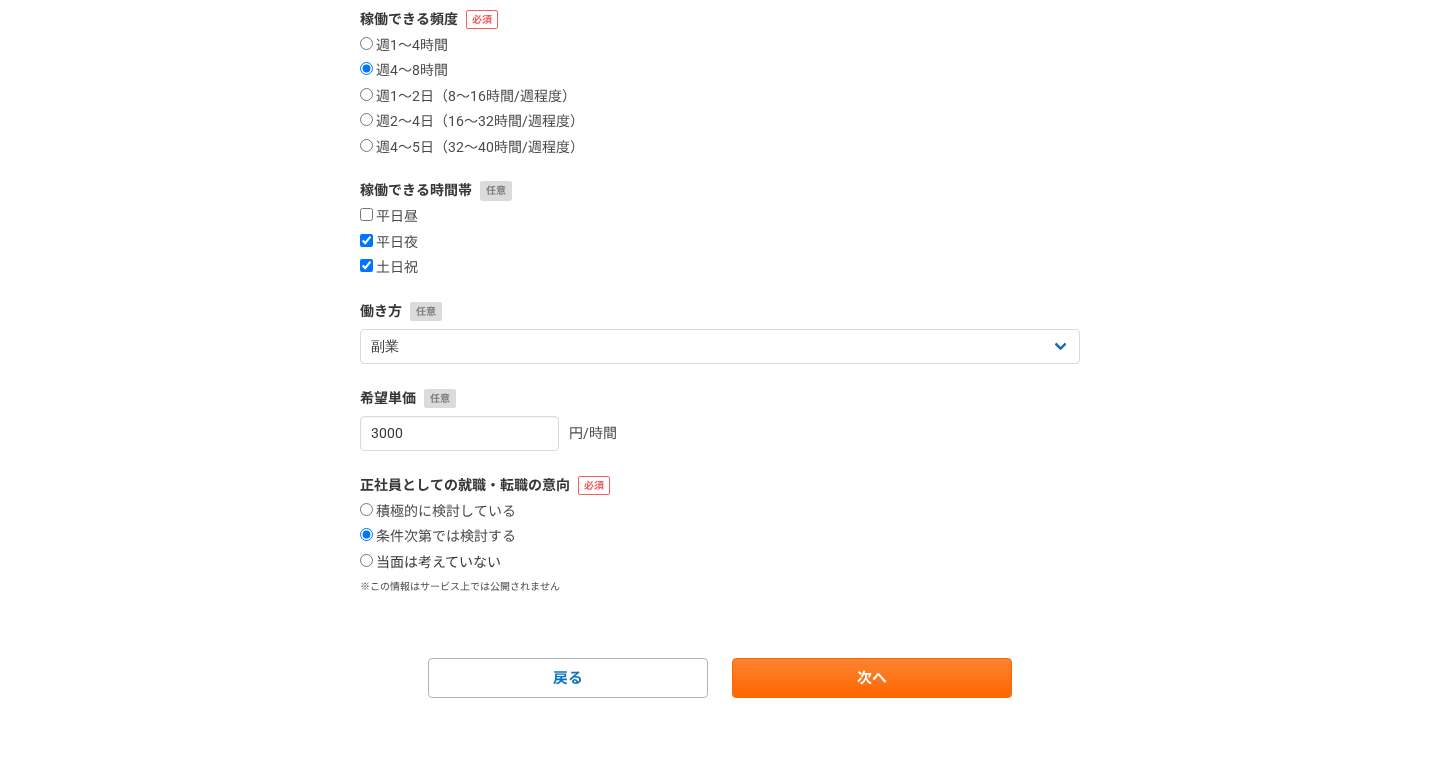 click on "当面は考えていない" at bounding box center (430, 563) 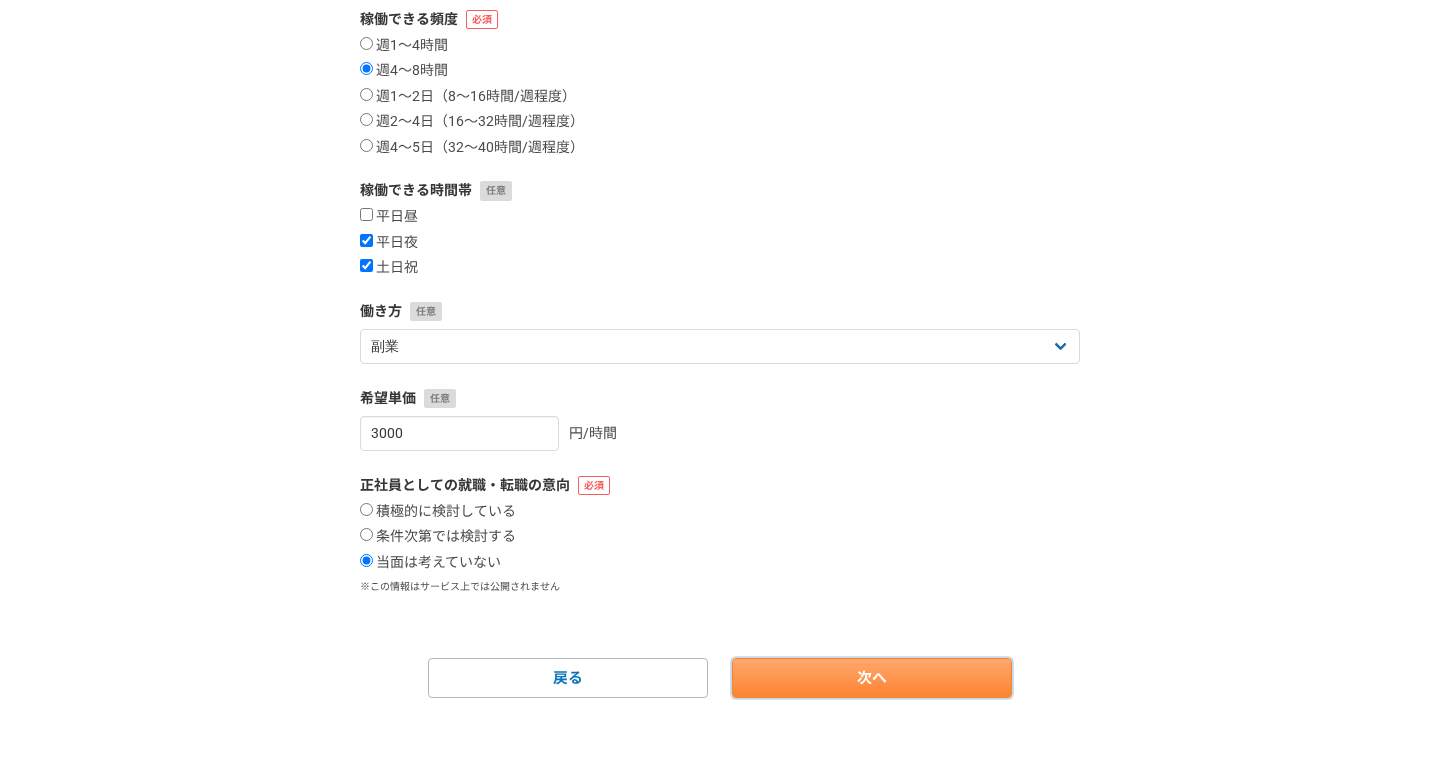 click on "次へ" at bounding box center [872, 678] 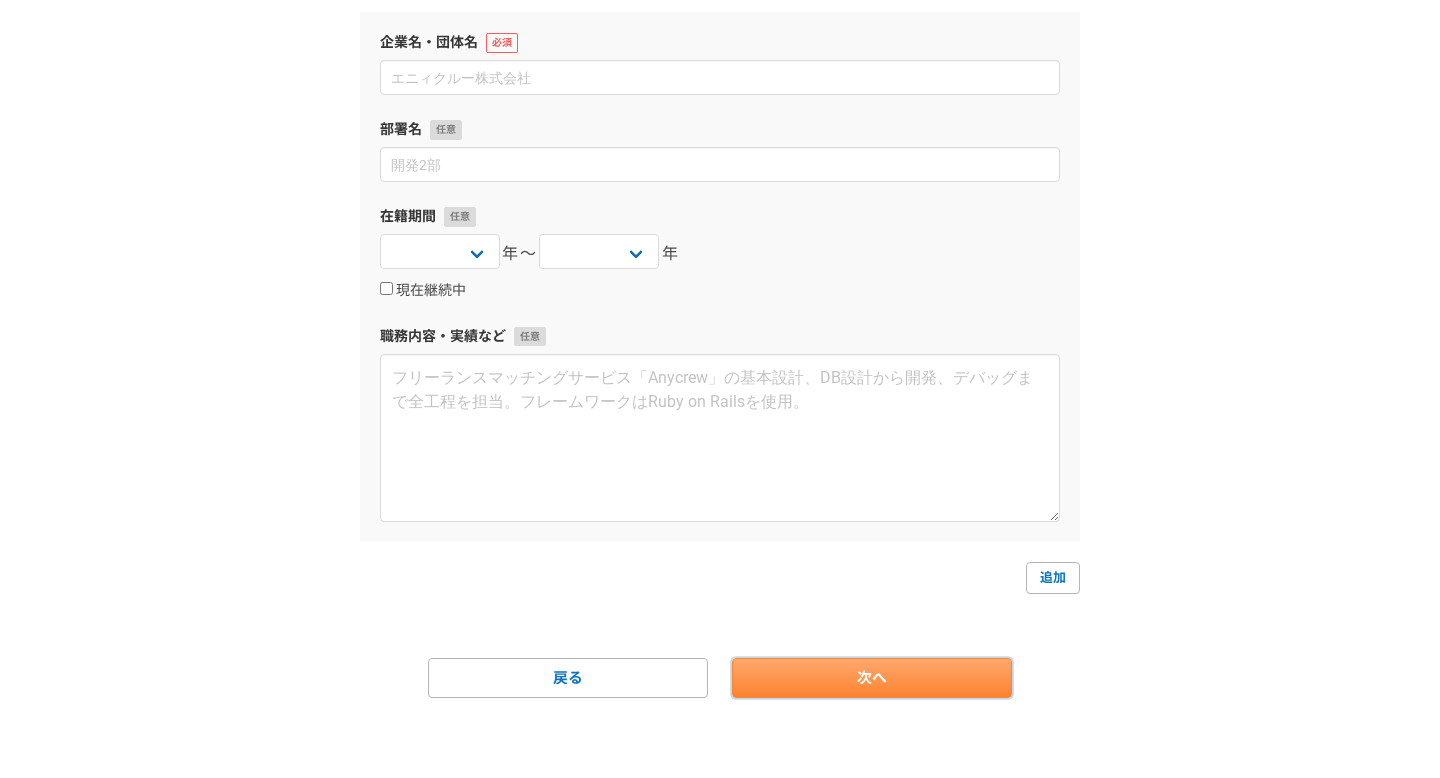 scroll, scrollTop: 0, scrollLeft: 0, axis: both 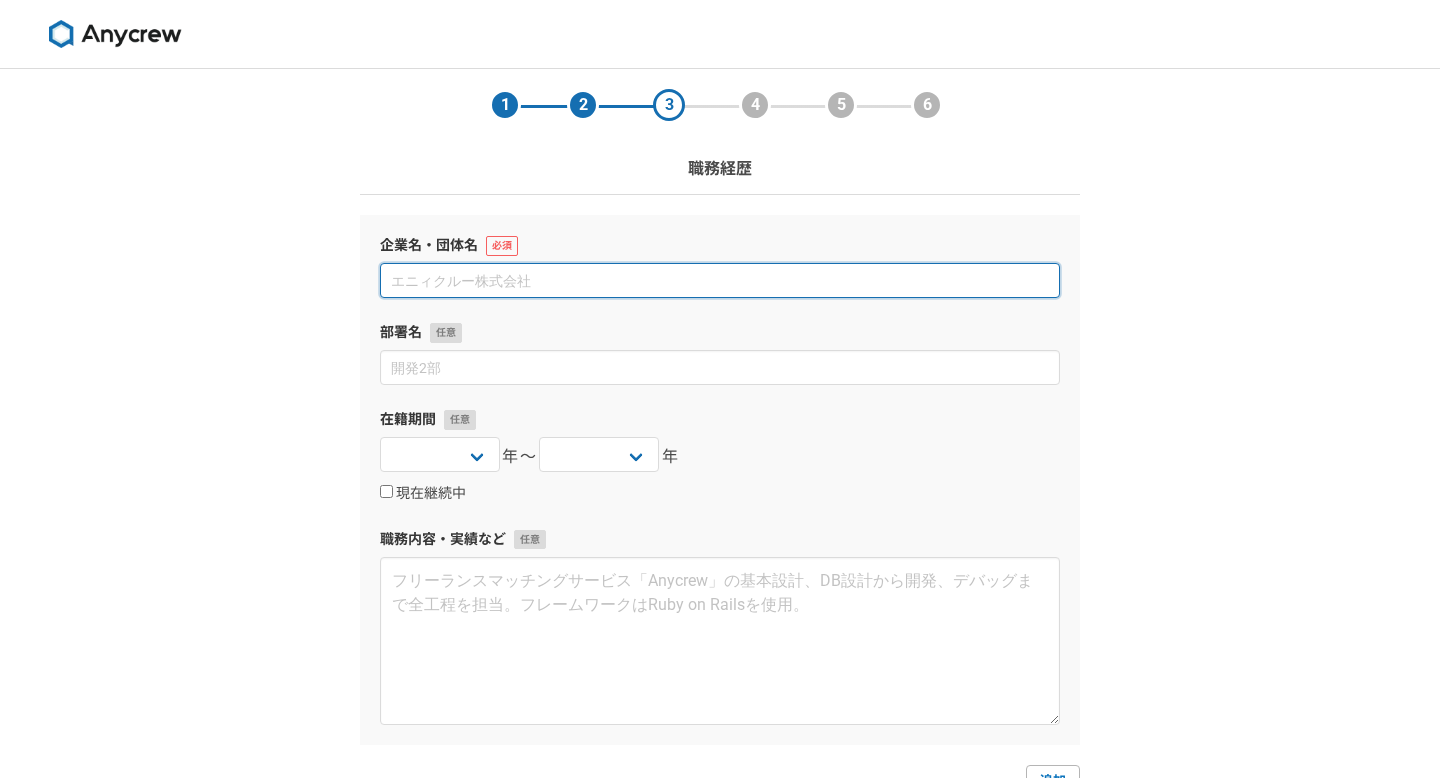 click at bounding box center [720, 280] 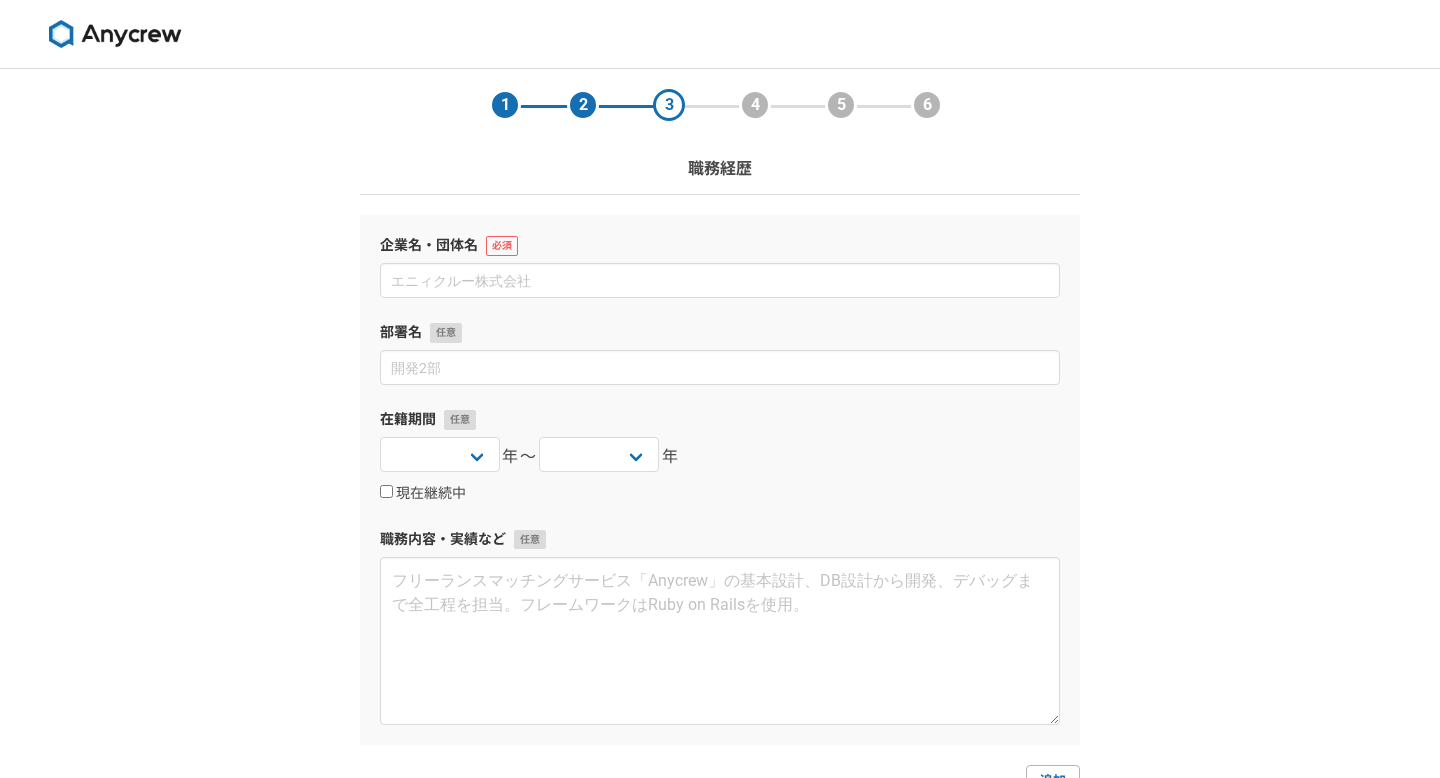 click on "企業名・団体名 部署名 在籍期間 2025 2024 2023 2022 2021 2020 2019 2018 2017 2016 2015 2014 2013 2012 2011 2010 2009 2008 2007 2006 2005 2004 2003 2002 2001 2000 1999 1998 1997 1996 1995 1994 1993 1992 1991 1990 1989 1988 1987 1986 1985 1984 1983 1982 1981 1980 1979 1978 1977 1976 年〜 2025 2024 2023 2022 2021 2020 2019 2018 2017 2016 2015 2014 2013 2012 2011 2010 2009 2008 2007 2006 2005 2004 2003 2002 2001 2000 1999 1998 1997 1996 1995 1994 1993 1992 1991 1990 1989 1988 1987 1986 1985 1984 1983 1982 1981 1980 1979 1978 1977 1976 年   現在継続中 職務内容・実績など" at bounding box center [720, 479] 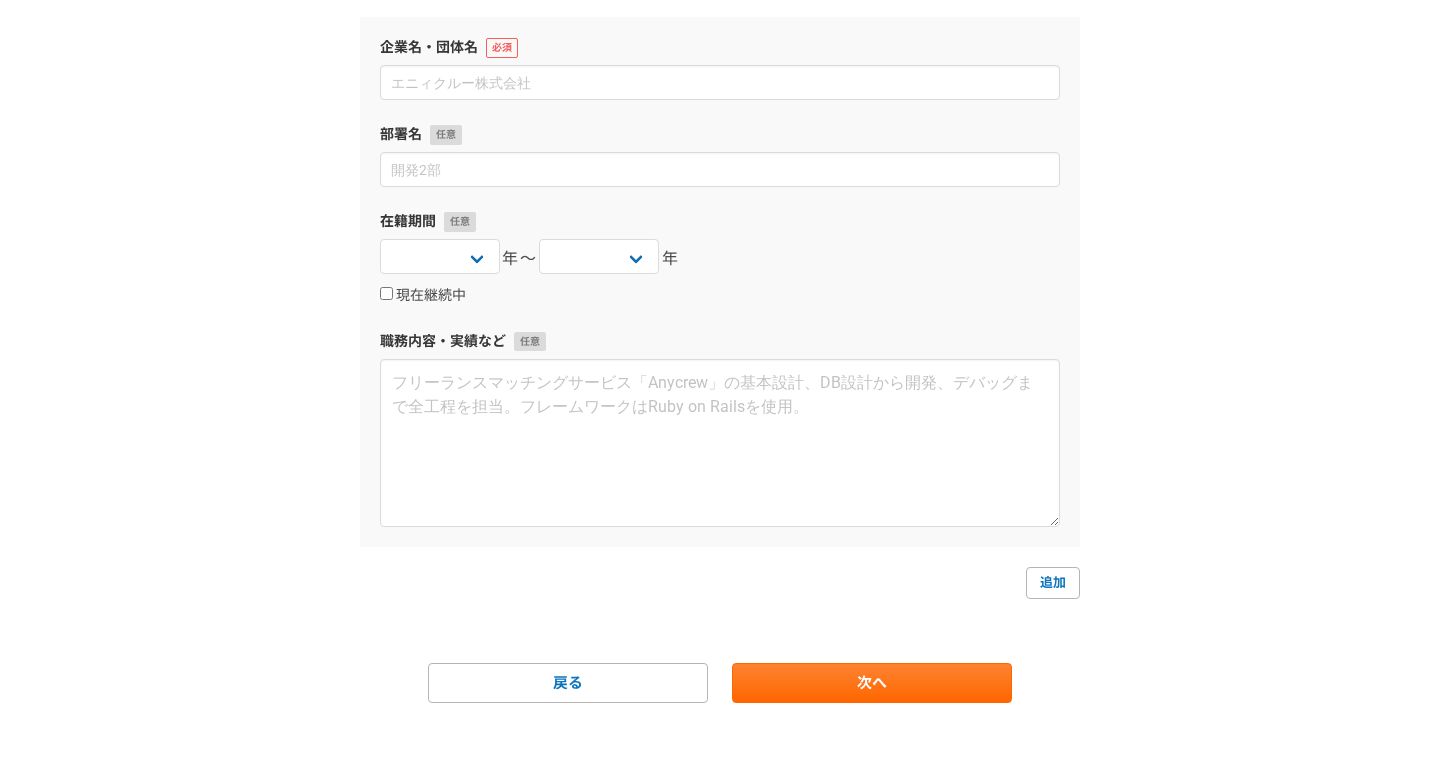 scroll, scrollTop: 196, scrollLeft: 0, axis: vertical 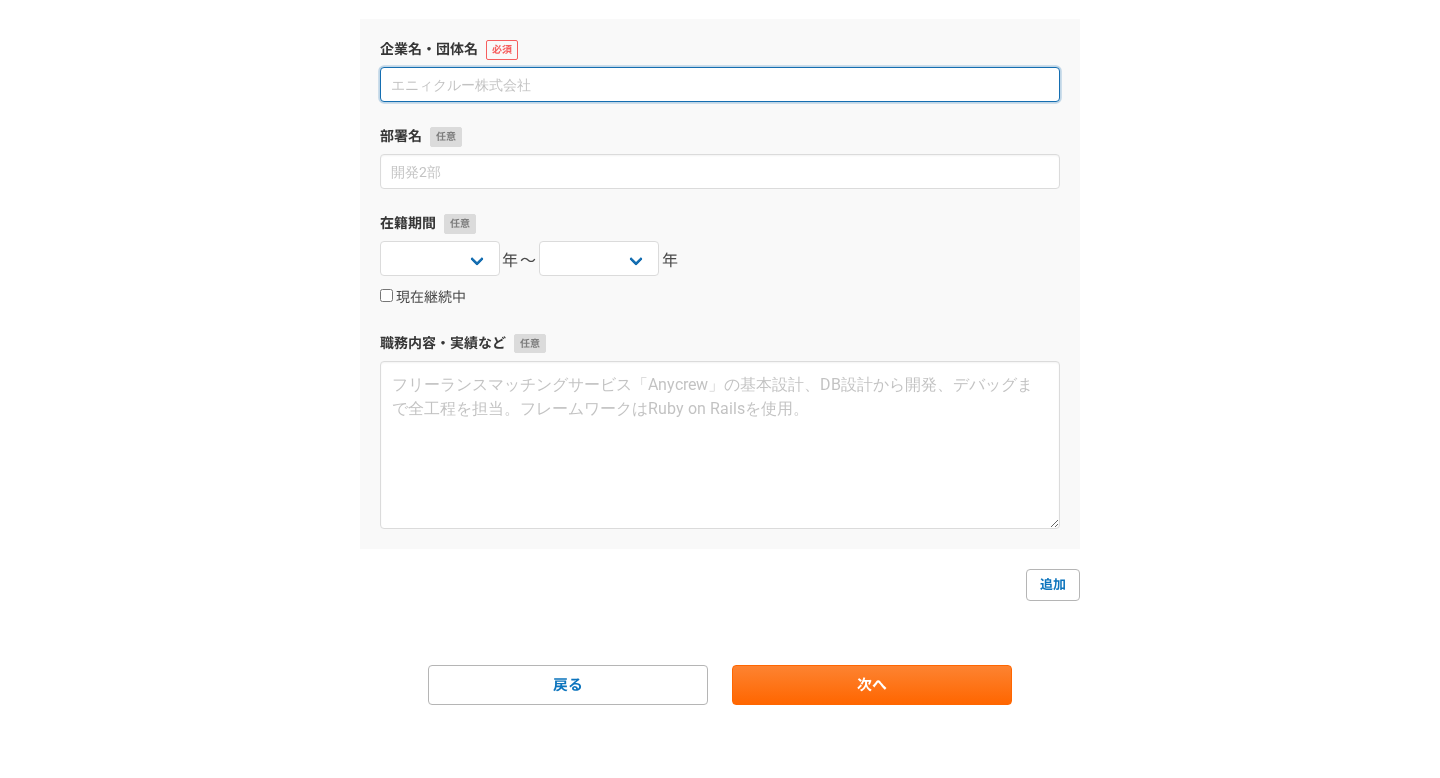 click at bounding box center [720, 84] 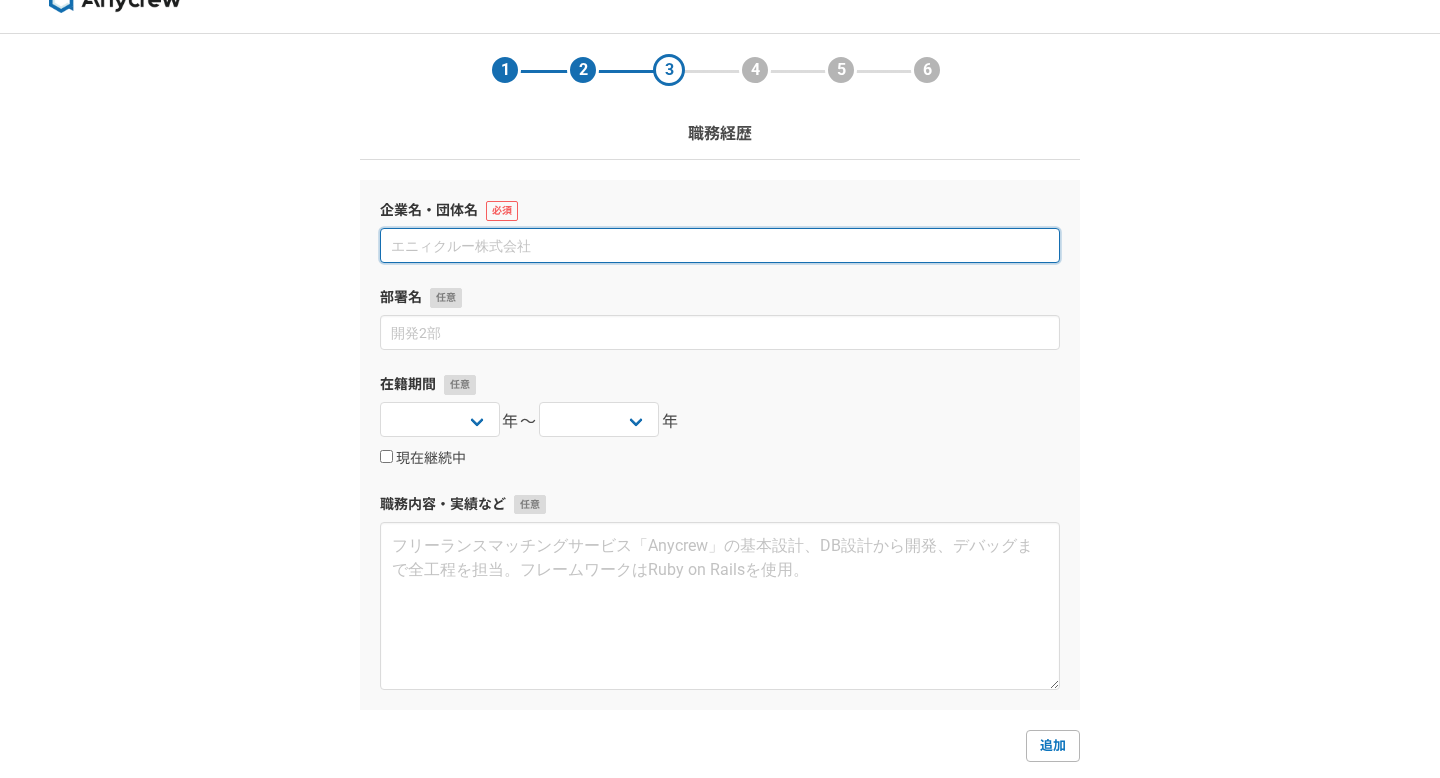 scroll, scrollTop: 19, scrollLeft: 0, axis: vertical 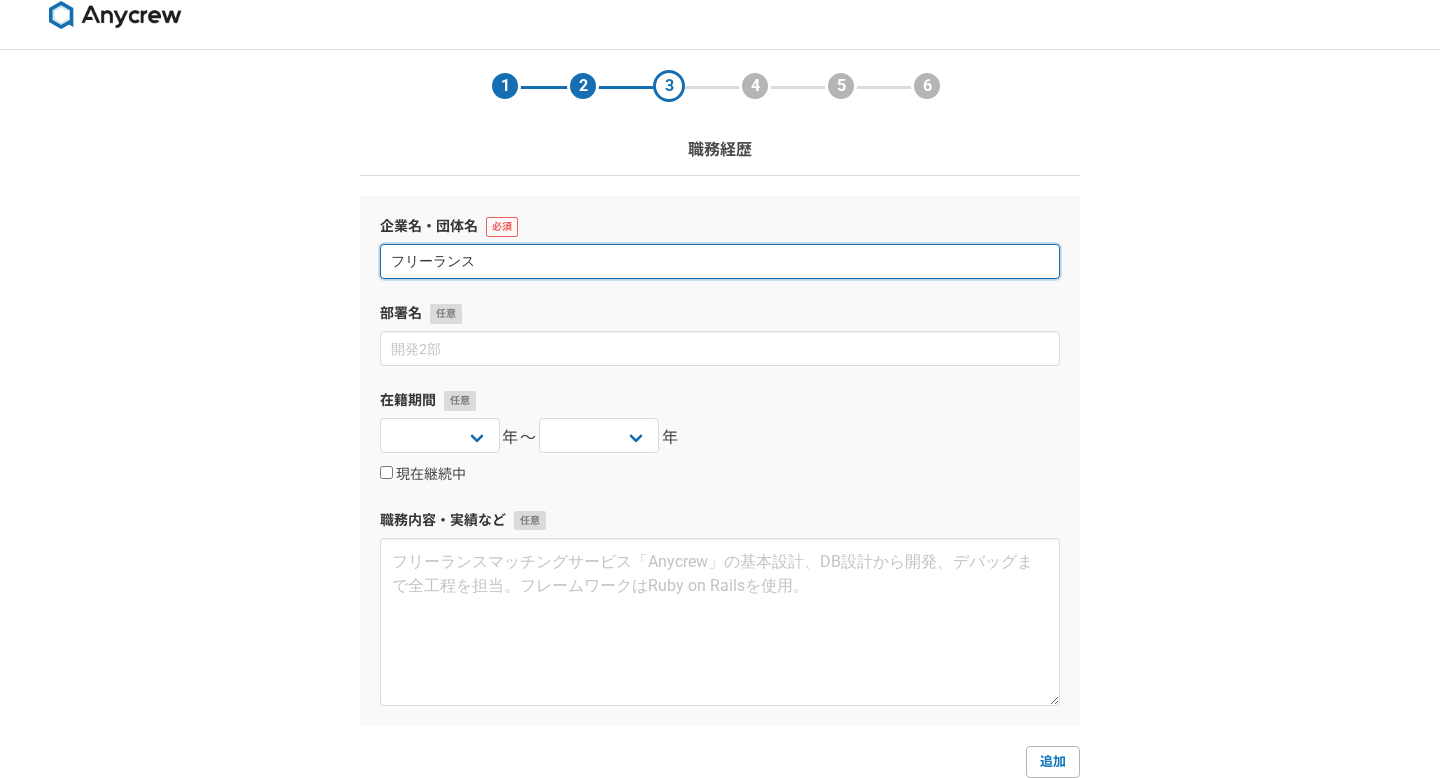 type on "フリーランス" 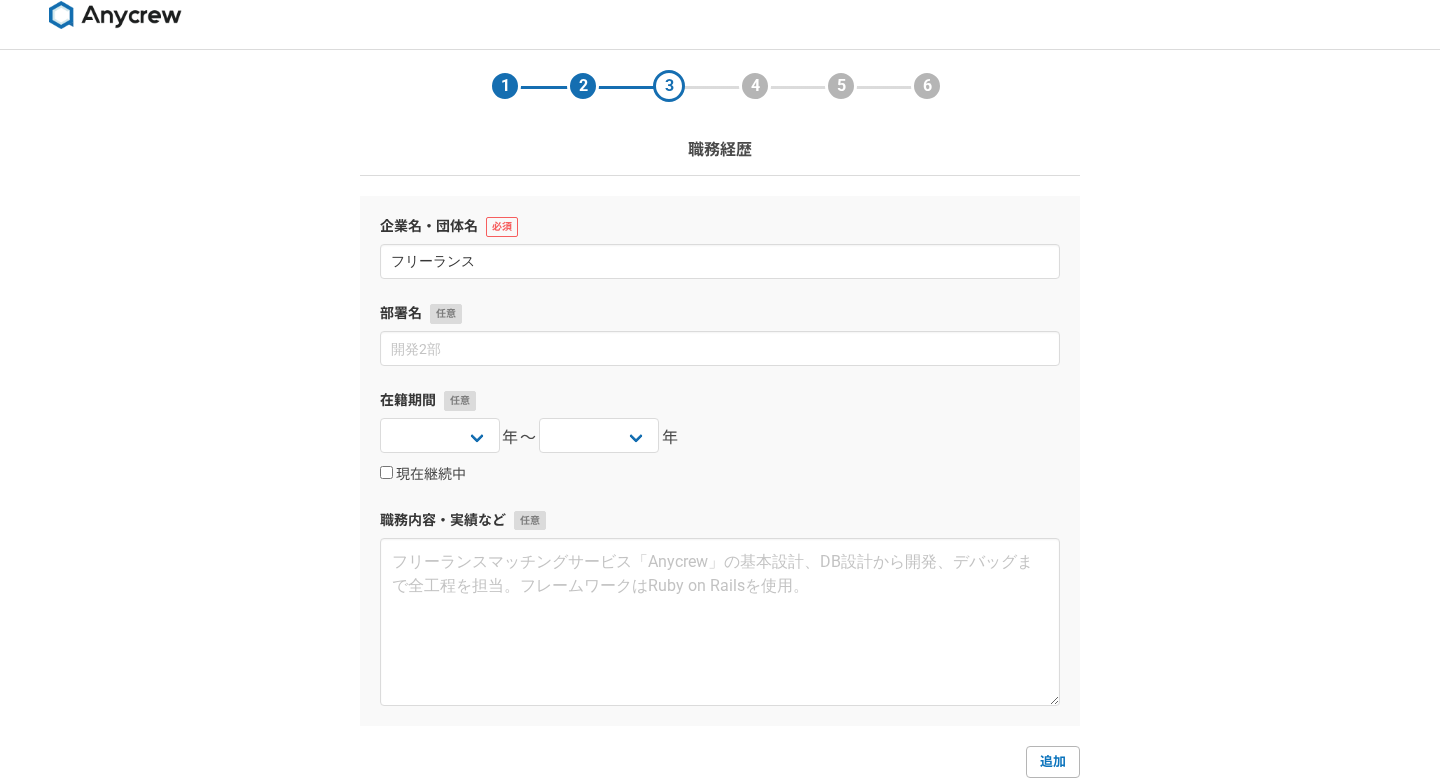 click on "1 2 3 4 5 6 職務経歴 企業名・団体名 フリーランス 部署名 在籍期間 2025 2024 2023 2022 2021 2020 2019 2018 2017 2016 2015 2014 2013 2012 2011 2010 2009 2008 2007 2006 2005 2004 2003 2002 2001 2000 1999 1998 1997 1996 1995 1994 1993 1992 1991 1990 1989 1988 1987 1986 1985 1984 1983 1982 1981 1980 1979 1978 1977 1976 年〜 2025 2024 2023 2022 2021 2020 2019 2018 2017 2016 2015 2014 2013 2012 2011 2010 2009 2008 2007 2006 2005 2004 2003 2002 2001 2000 1999 1998 1997 1996 1995 1994 1993 1992 1991 1990 1989 1988 1987 1986 1985 1984 1983 1982 1981 1980 1979 1978 1977 1976 年   現在継続中 職務内容・実績など 追加 戻る 次へ" at bounding box center (720, 466) 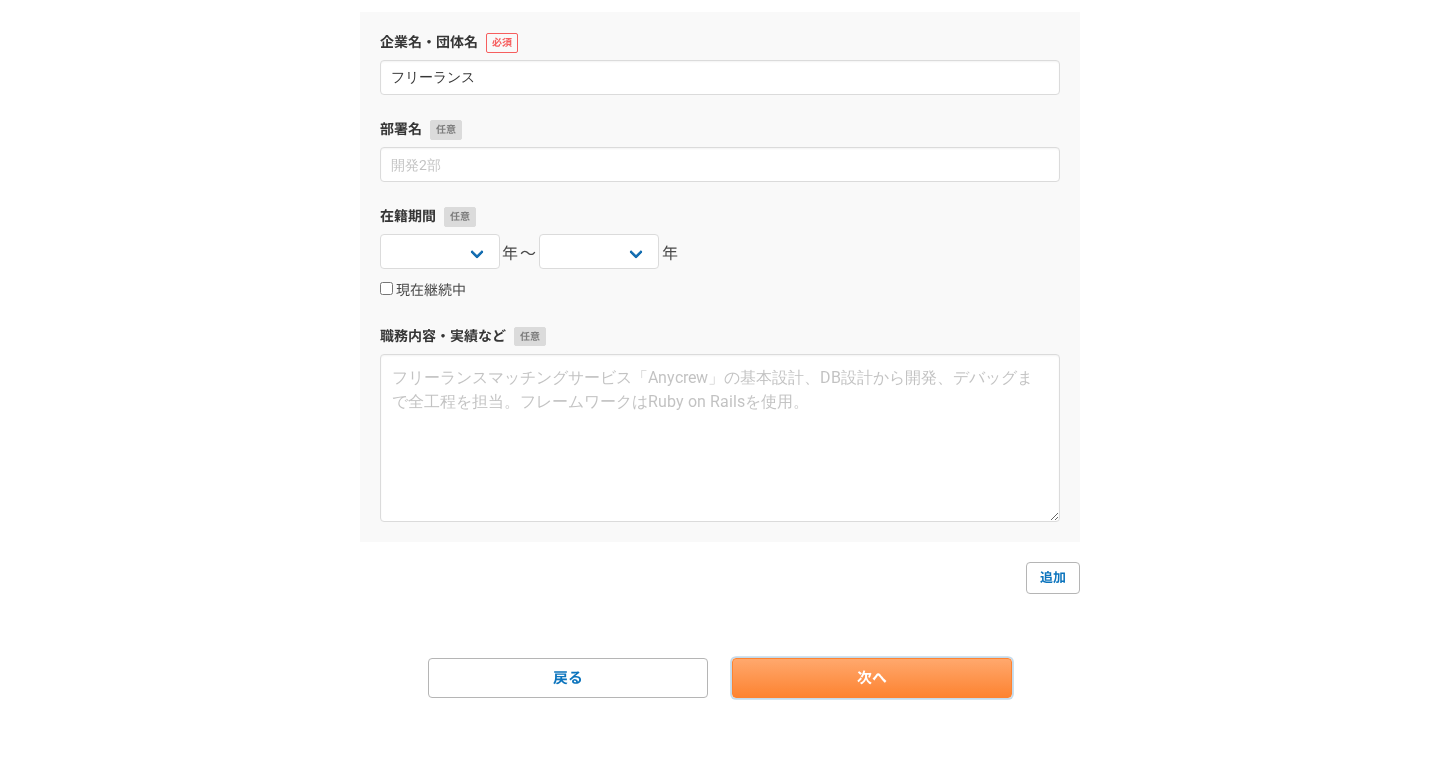 click on "次へ" at bounding box center (872, 678) 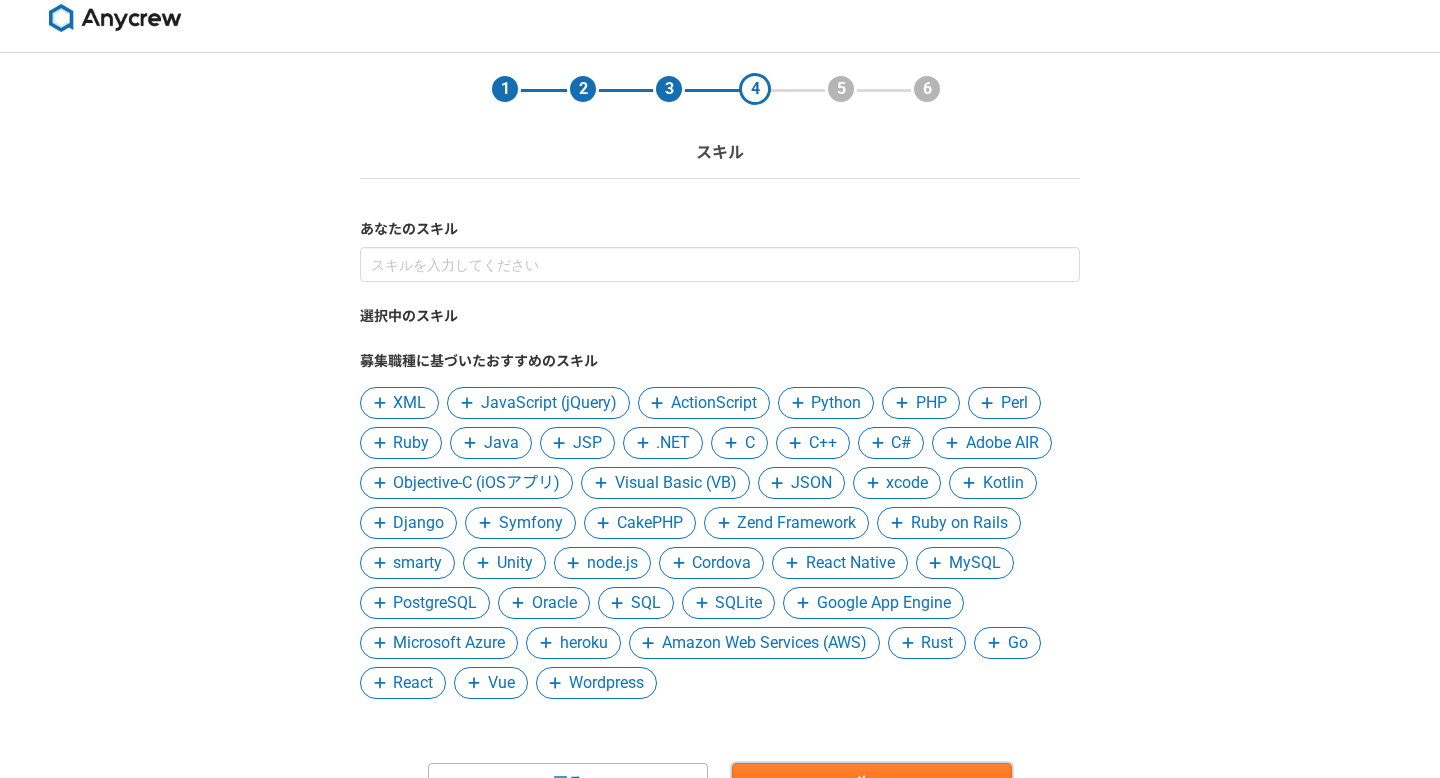 scroll, scrollTop: 24, scrollLeft: 0, axis: vertical 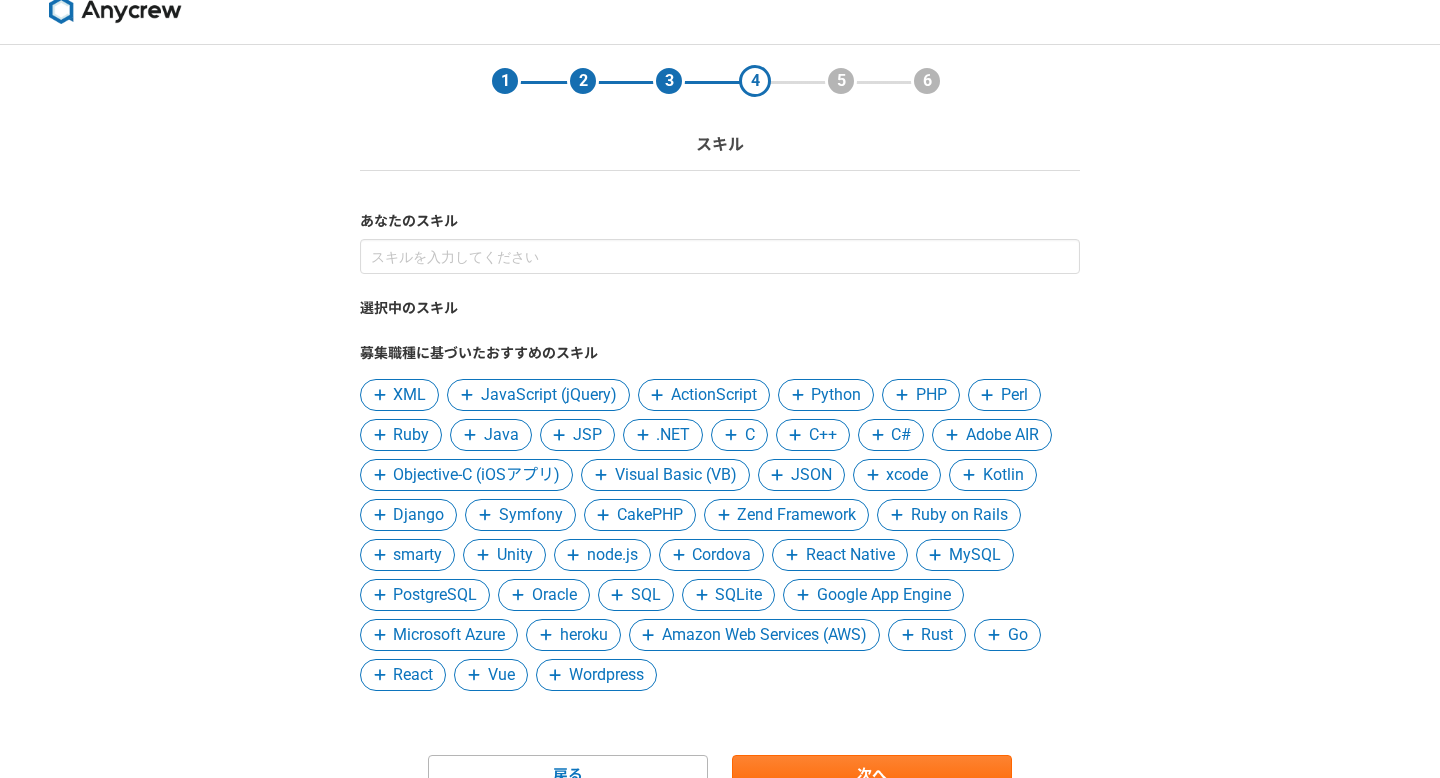 click on "C#" at bounding box center [901, 435] 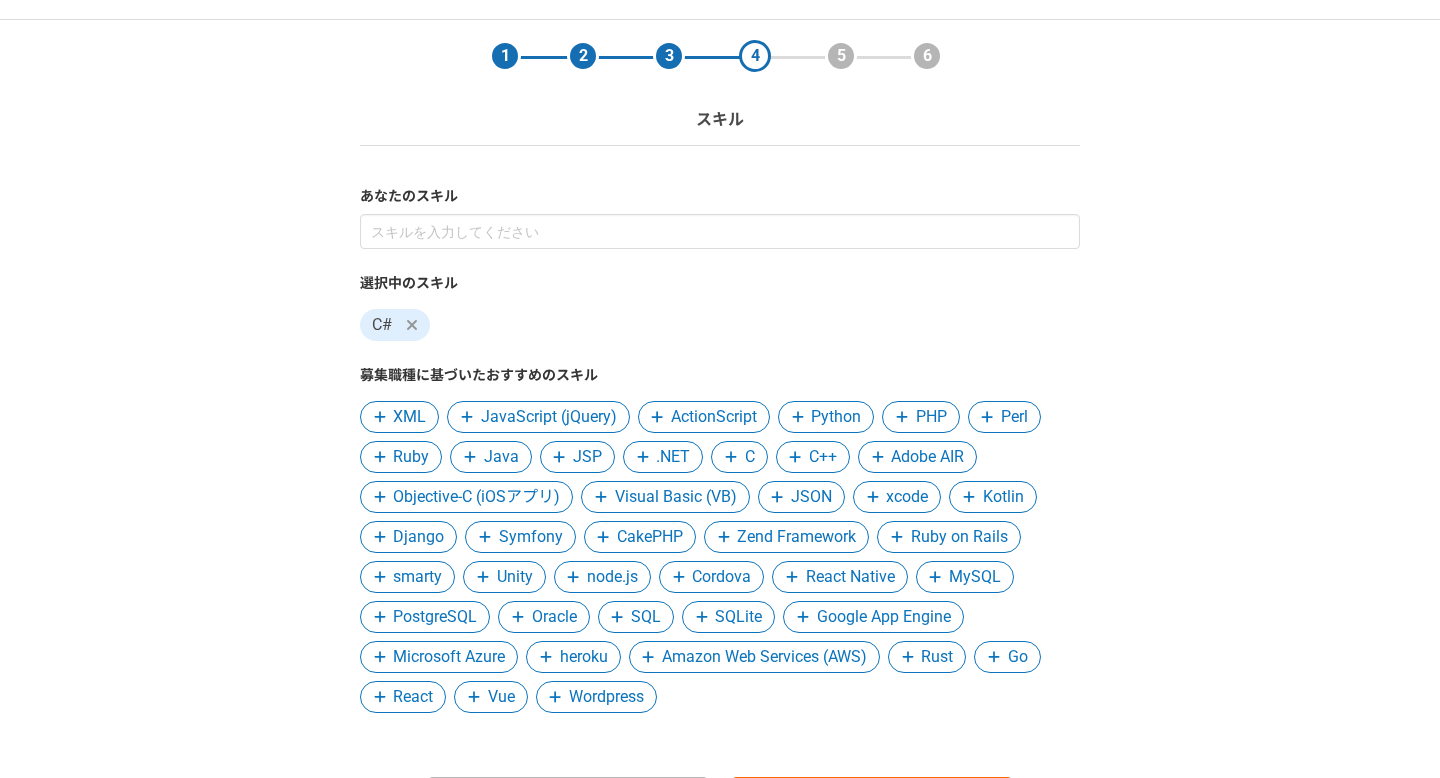 scroll, scrollTop: 53, scrollLeft: 0, axis: vertical 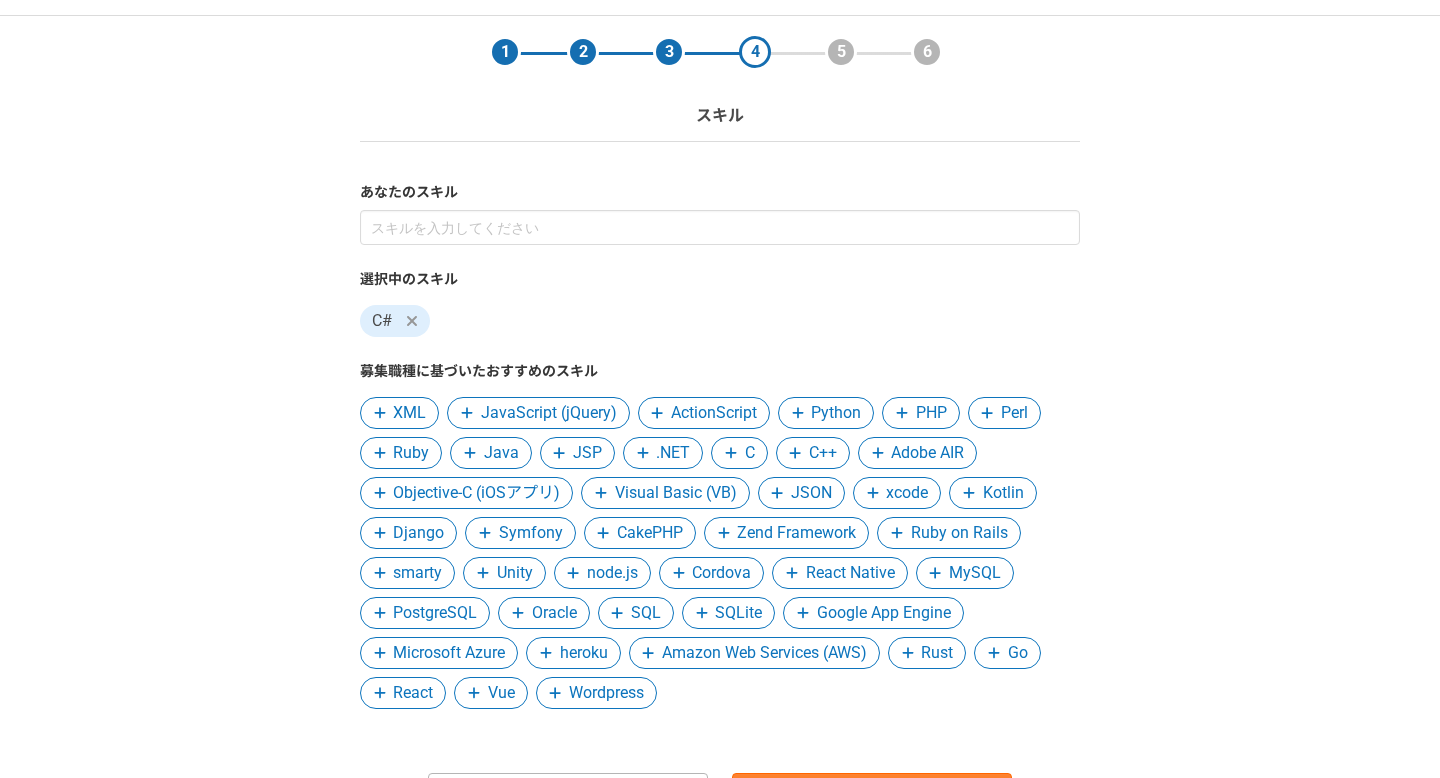 click on "React Native" at bounding box center (850, 573) 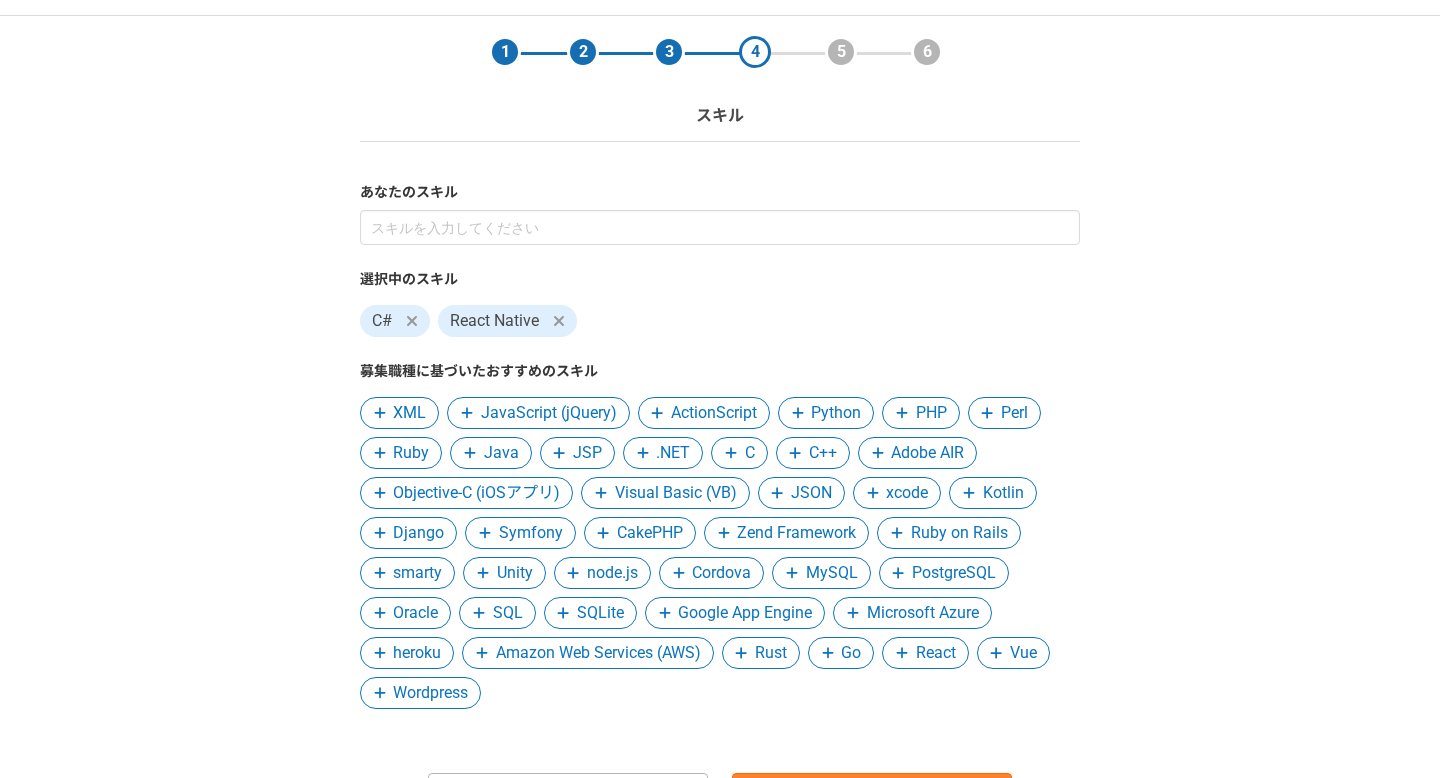 click 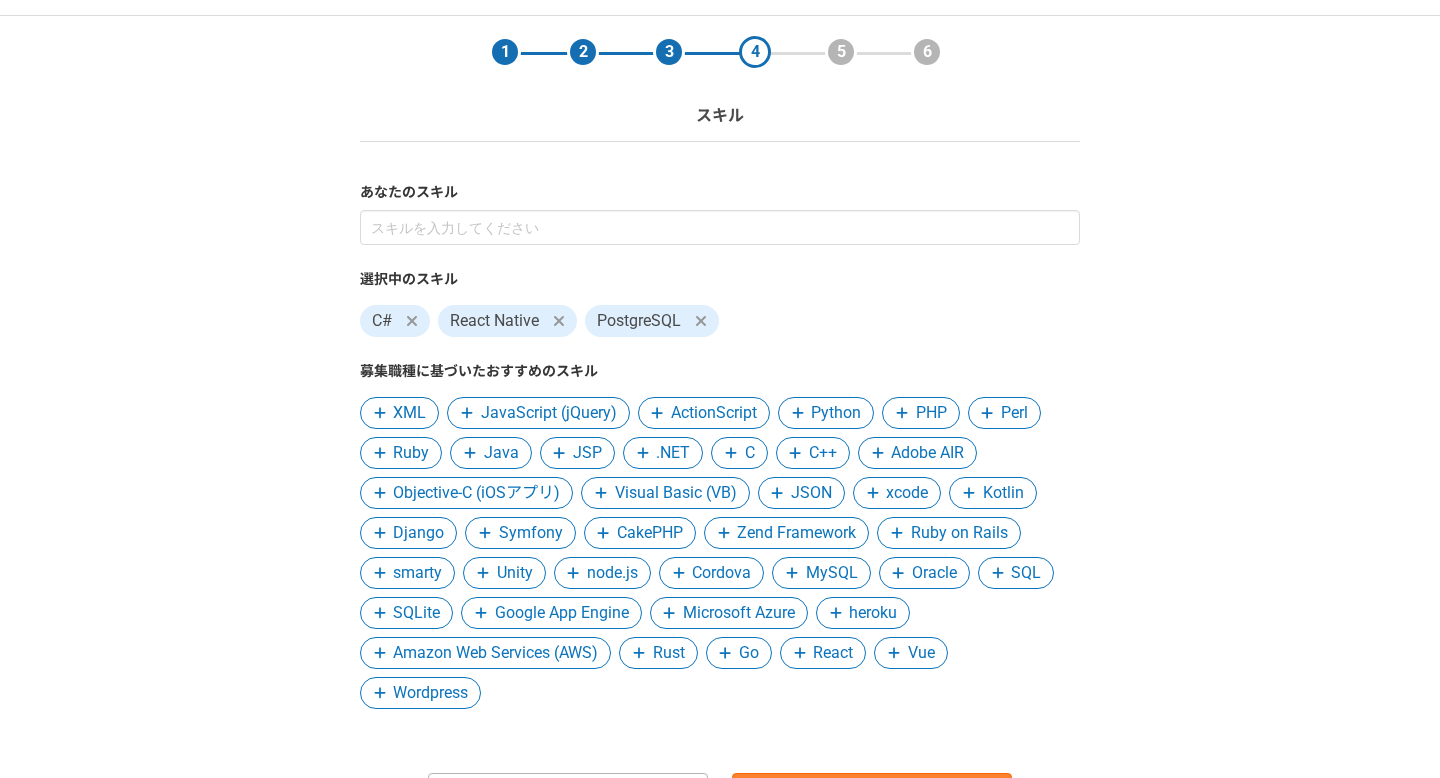 click on "SQLite" at bounding box center (406, 613) 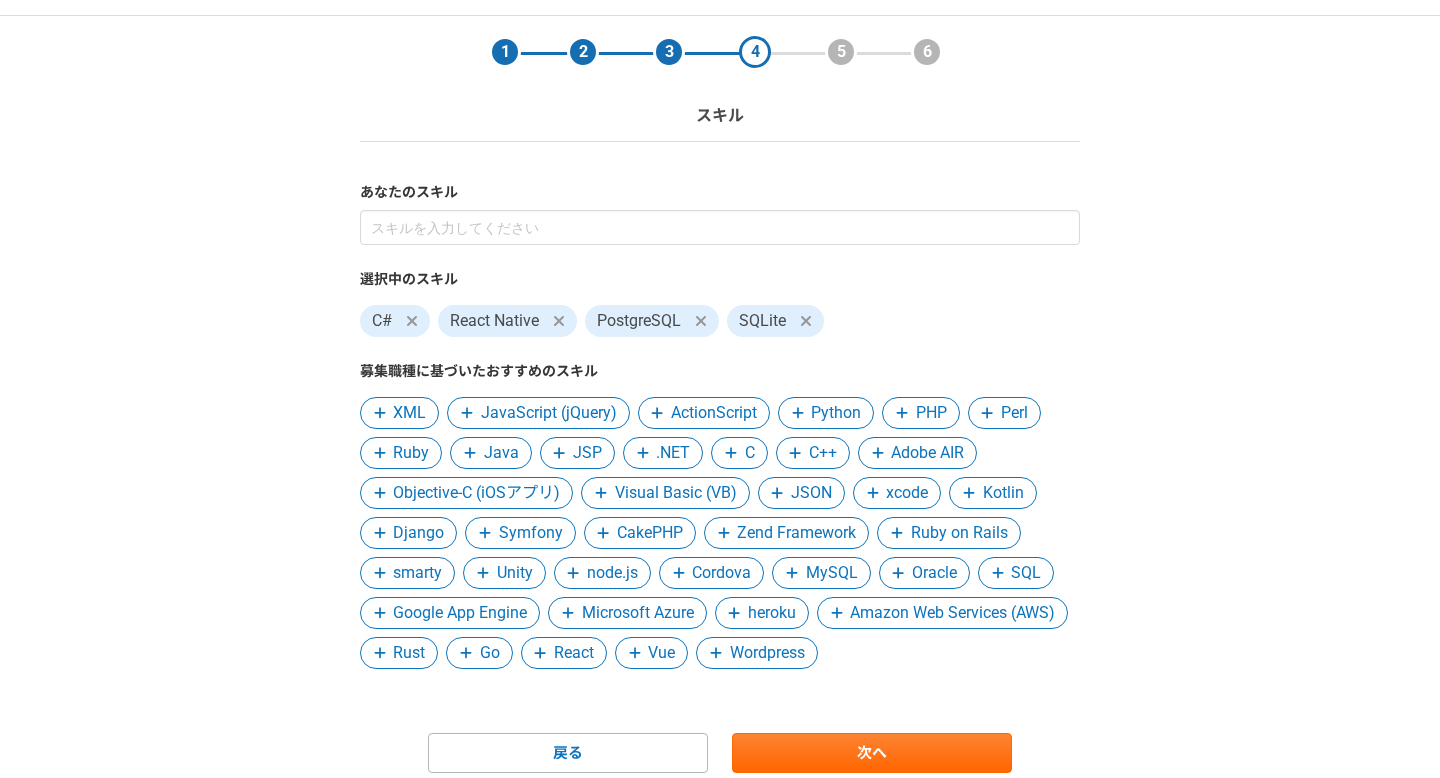 click on "選択中のスキル C# React Native PostgreSQL SQLite 募集職種に基づいたおすすめのスキル XML JavaScript (jQuery) ActionScript Python PHP Perl Ruby Java JSP .NET C C++ Adobe AIR Objective-C (iOSアプリ) Visual Basic (VB) JSON xcode Kotlin Django Symfony CakePHP Zend Framework Ruby on Rails smarty Unity node.js Cordova MySQL Oracle SQL Google App Engine Microsoft Azure heroku Amazon Web Services (AWS) Rust Go React Vue Wordpress" at bounding box center [720, 439] 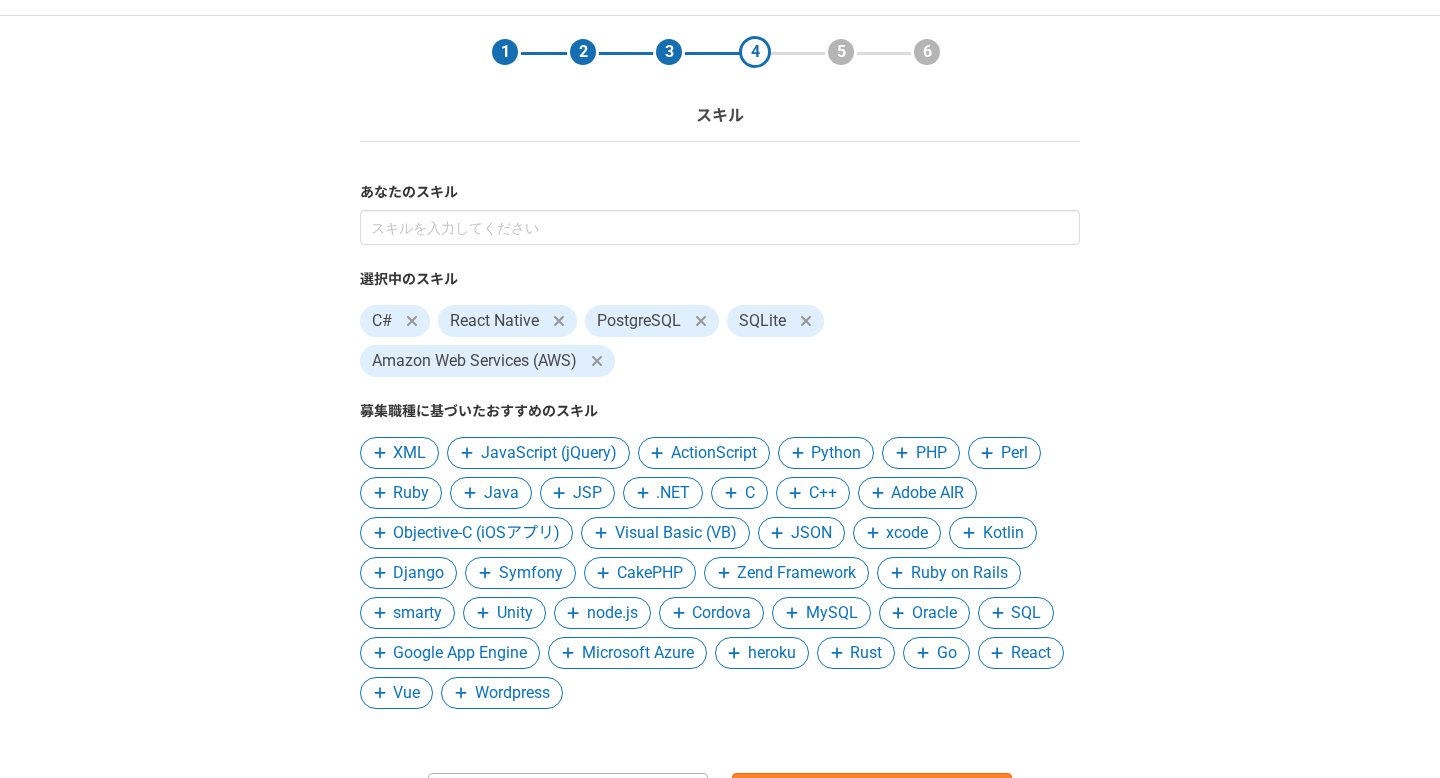 click on "React" at bounding box center [1031, 653] 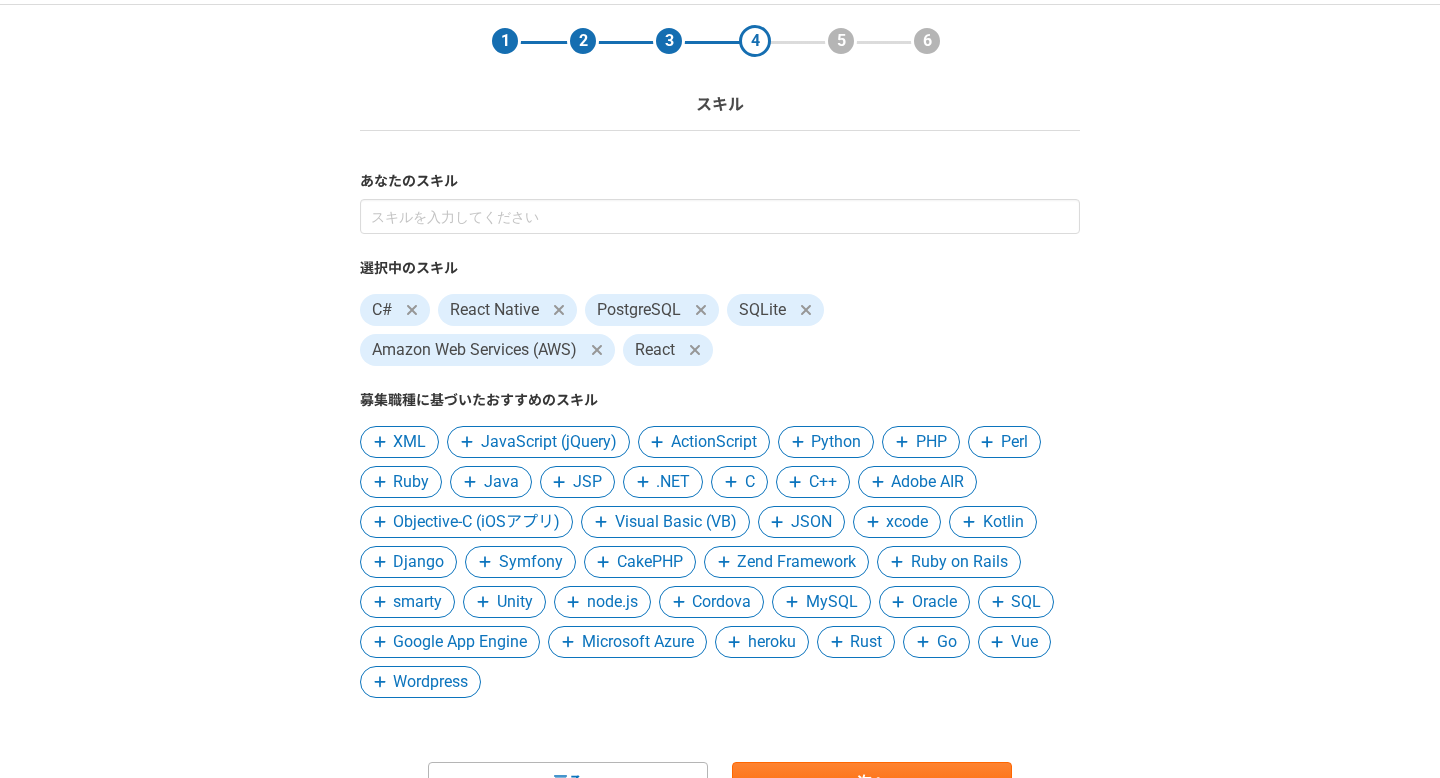 scroll, scrollTop: 68, scrollLeft: 0, axis: vertical 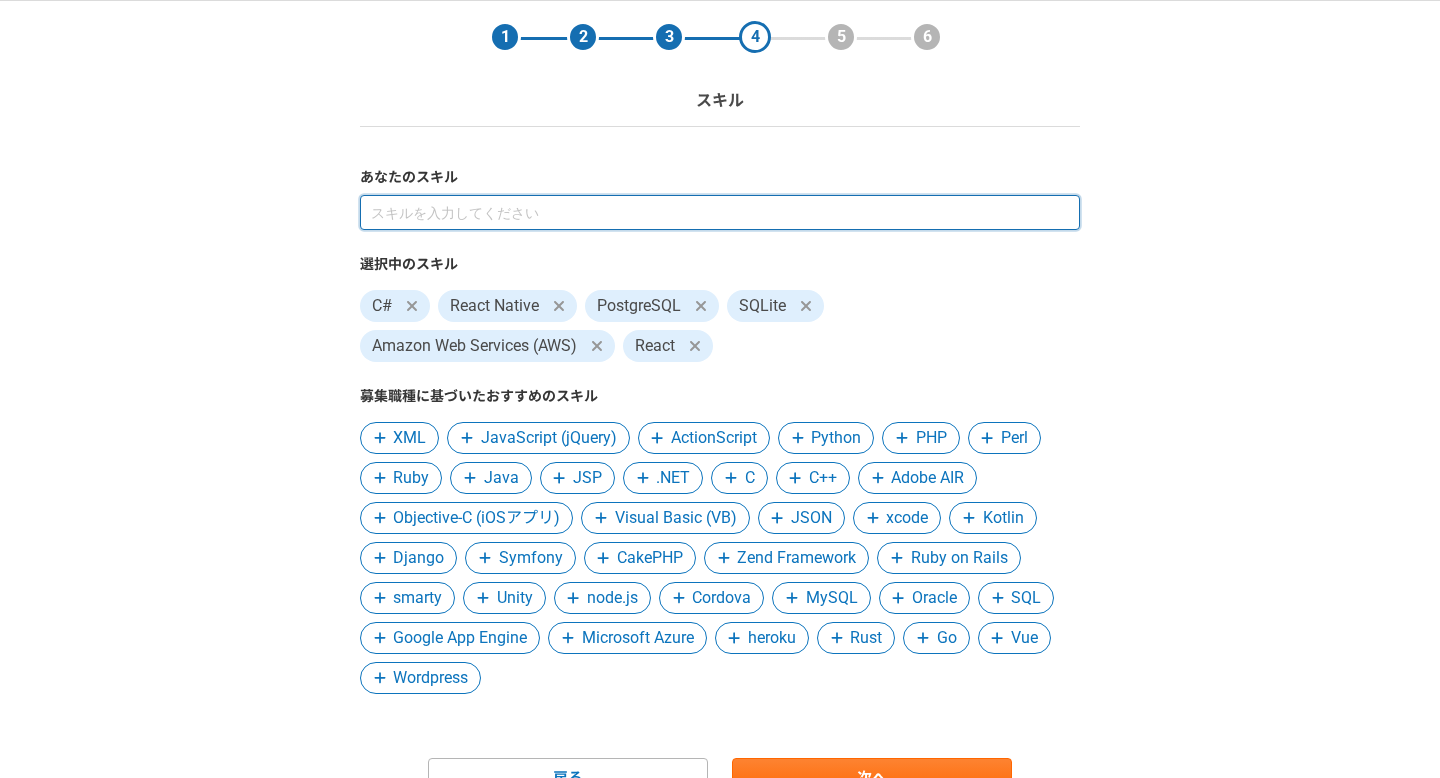 click at bounding box center [720, 212] 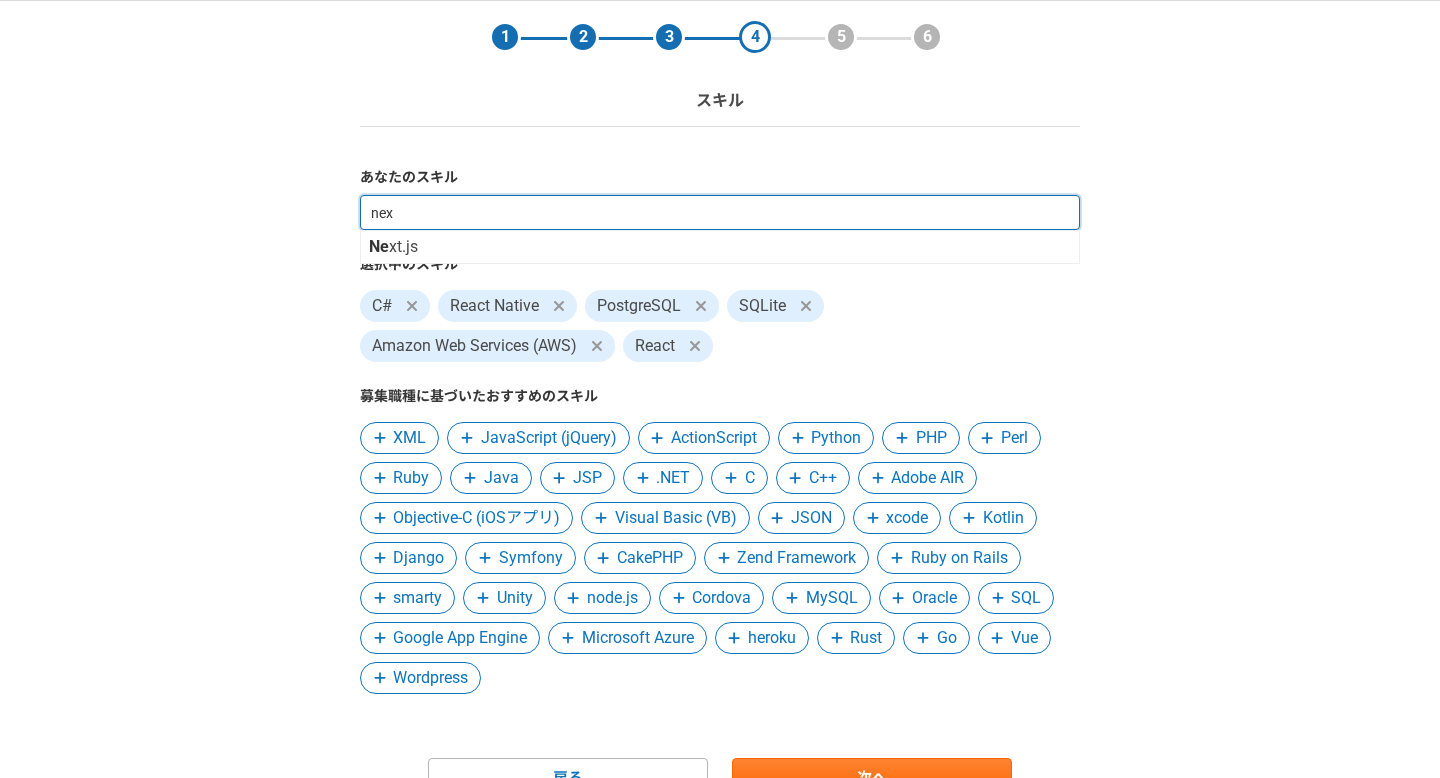 type on "next" 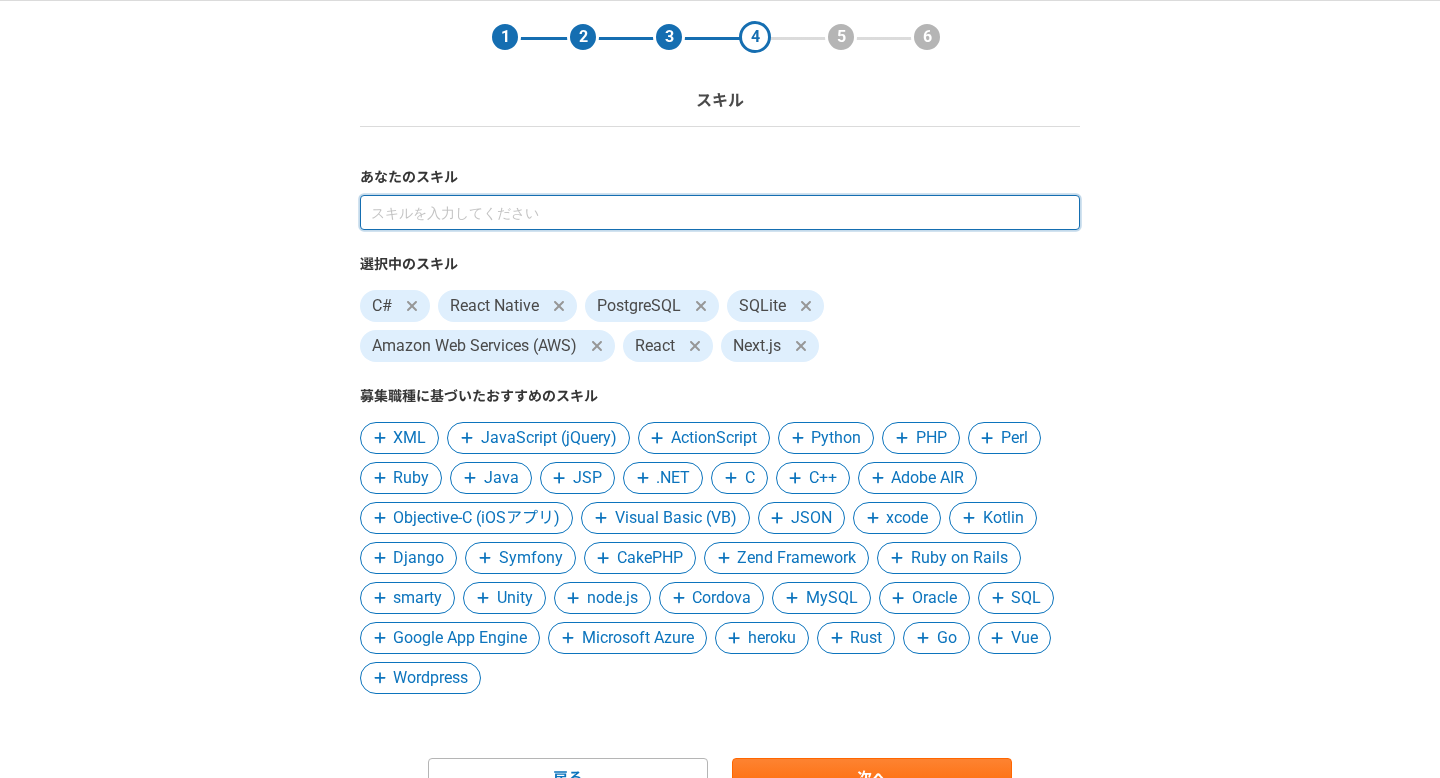 click at bounding box center [720, 212] 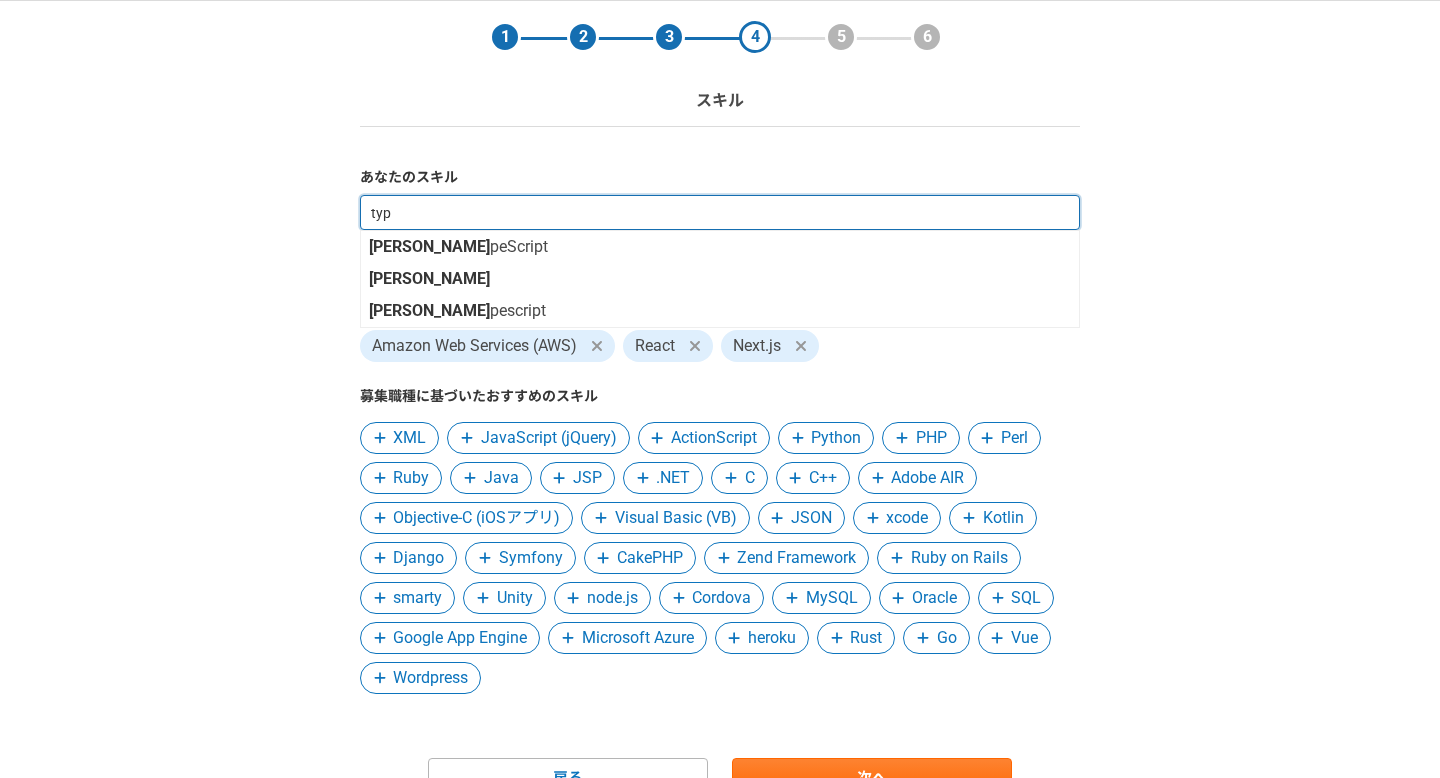 type on "type" 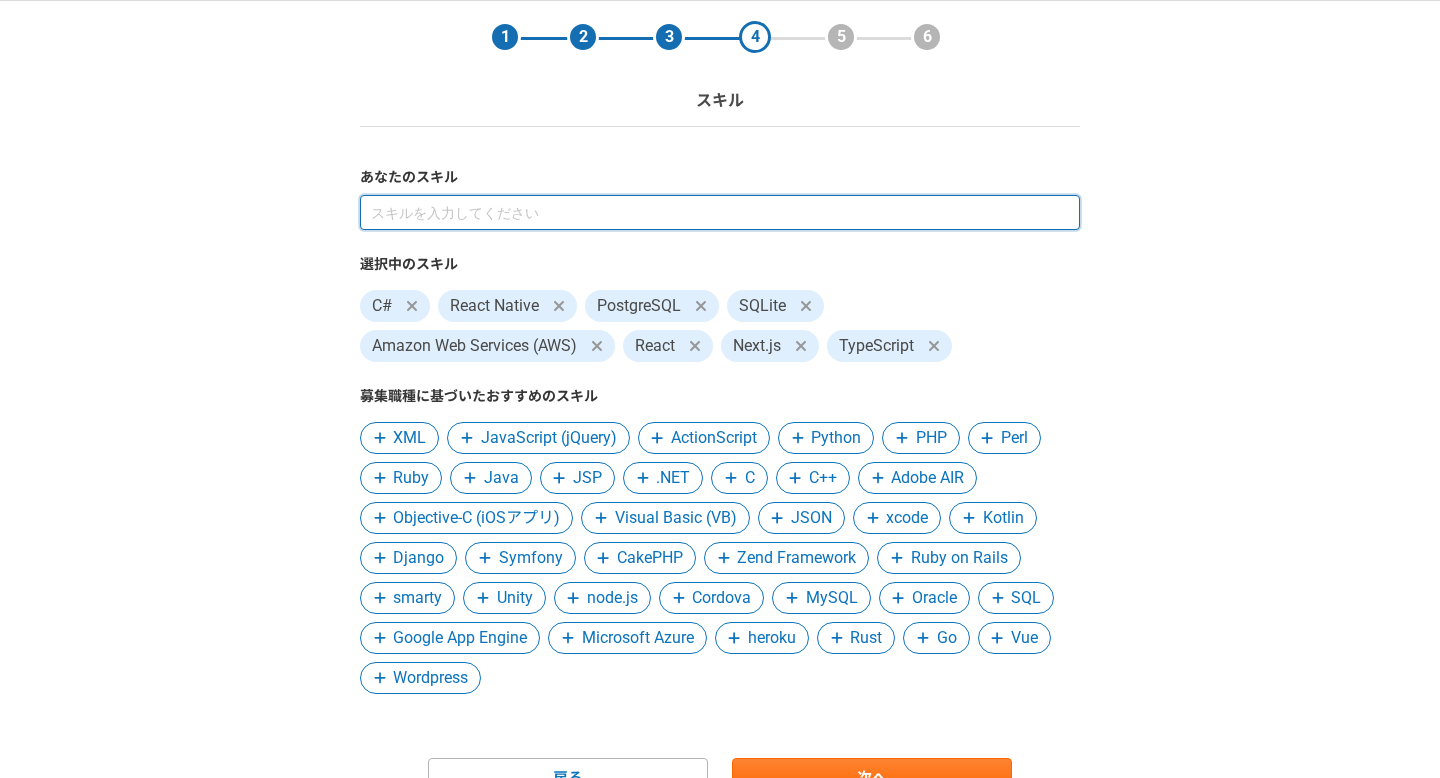 click at bounding box center [720, 212] 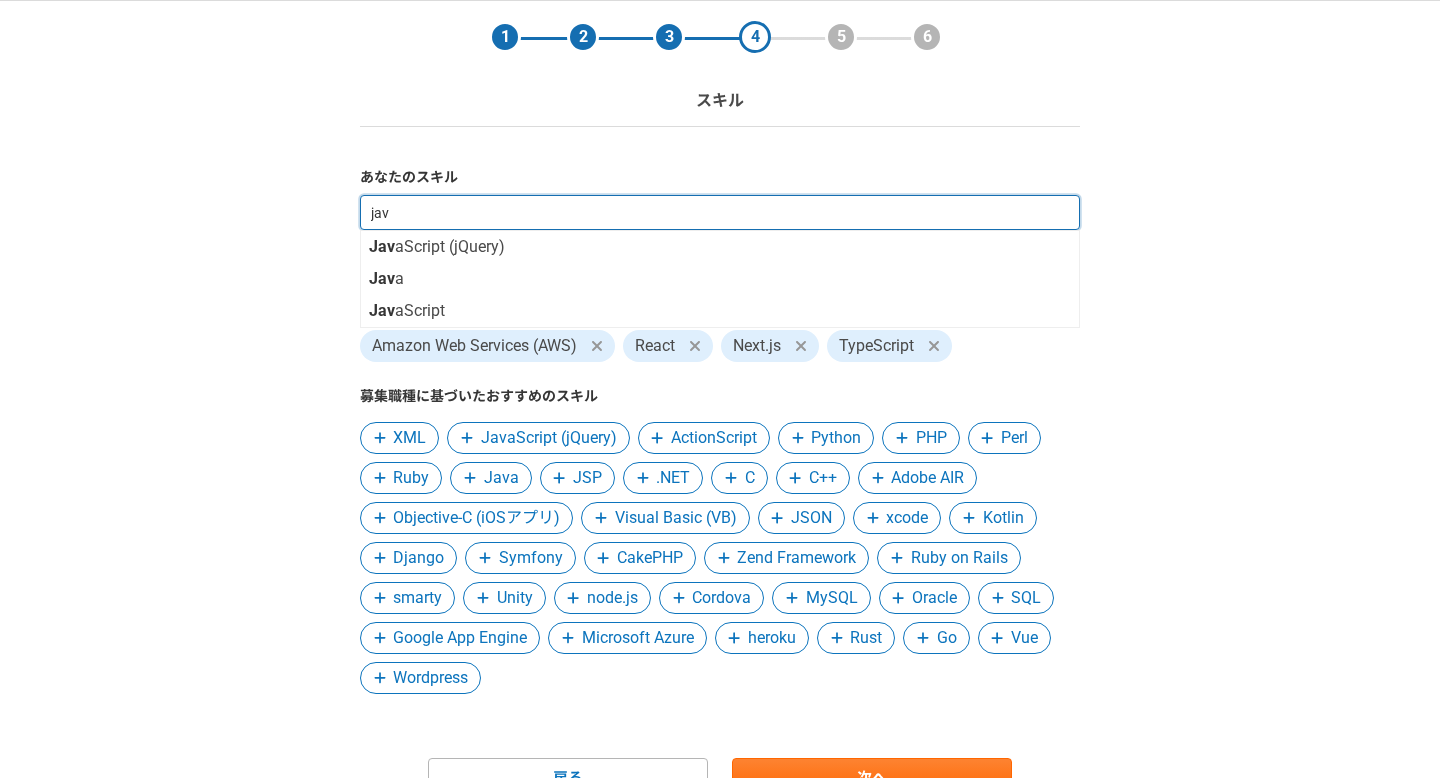 type on "java" 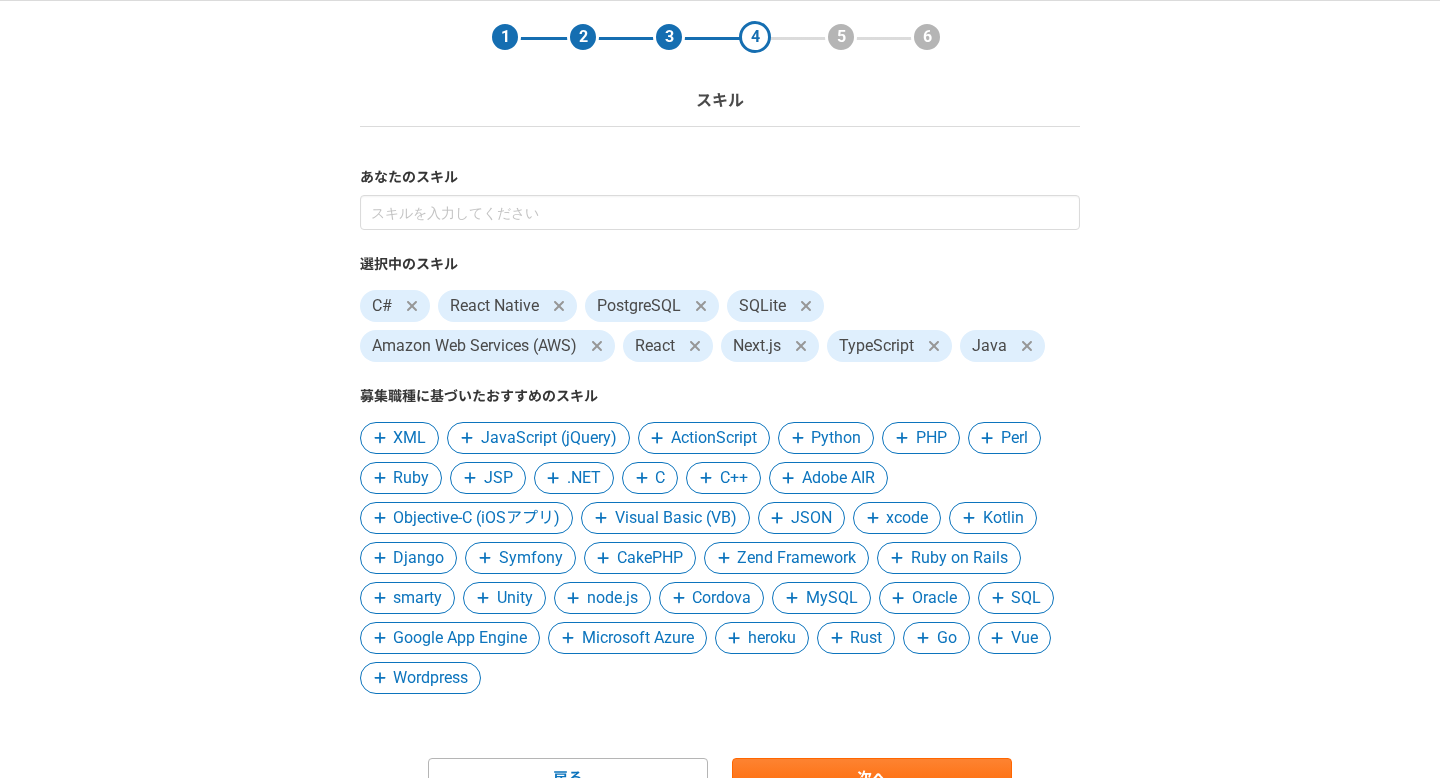 click on "1 2 3 4 5 6 スキル あなたのスキル 選択中のスキル C# React Native PostgreSQL SQLite Amazon Web Services (AWS) React Next.js TypeScript Java 募集職種に基づいたおすすめのスキル XML JavaScript (jQuery) ActionScript Python PHP Perl Ruby JSP .NET C C++ Adobe AIR Objective-C (iOSアプリ) Visual Basic (VB) JSON xcode Kotlin Django Symfony CakePHP Zend Framework Ruby on Rails smarty Unity node.js Cordova MySQL Oracle SQL Google App Engine Microsoft Azure heroku Rust Go Vue Wordpress 戻る 次へ" at bounding box center (720, 439) 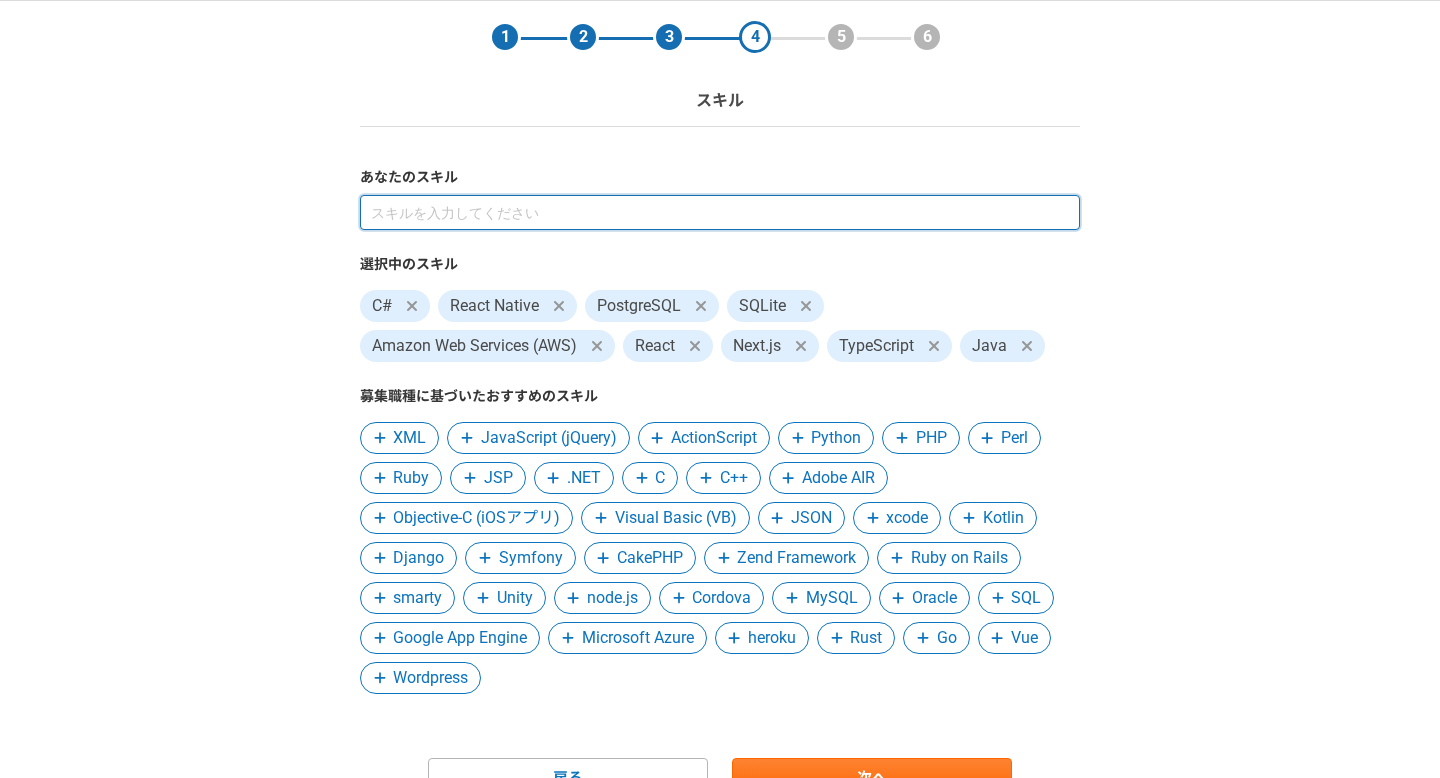 click at bounding box center [720, 212] 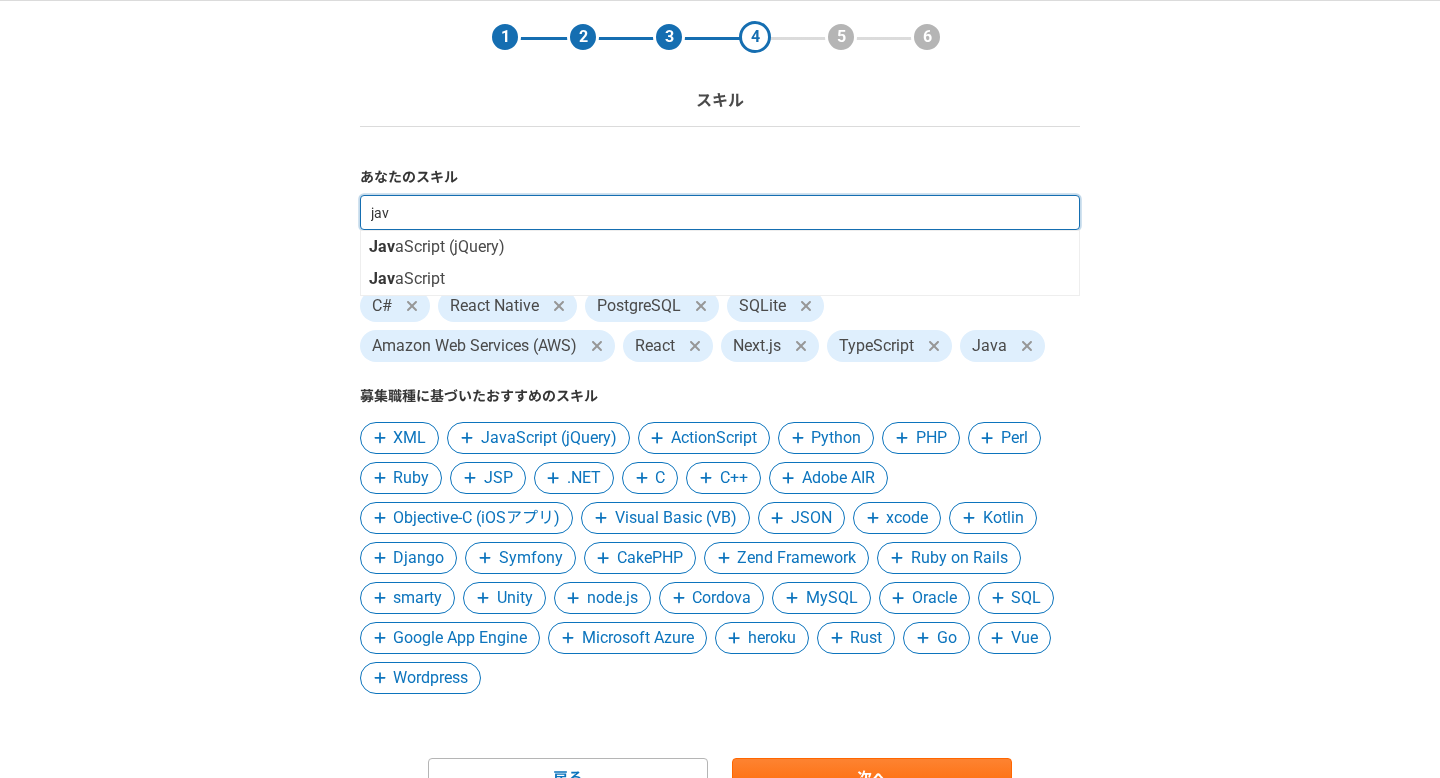 type on "java" 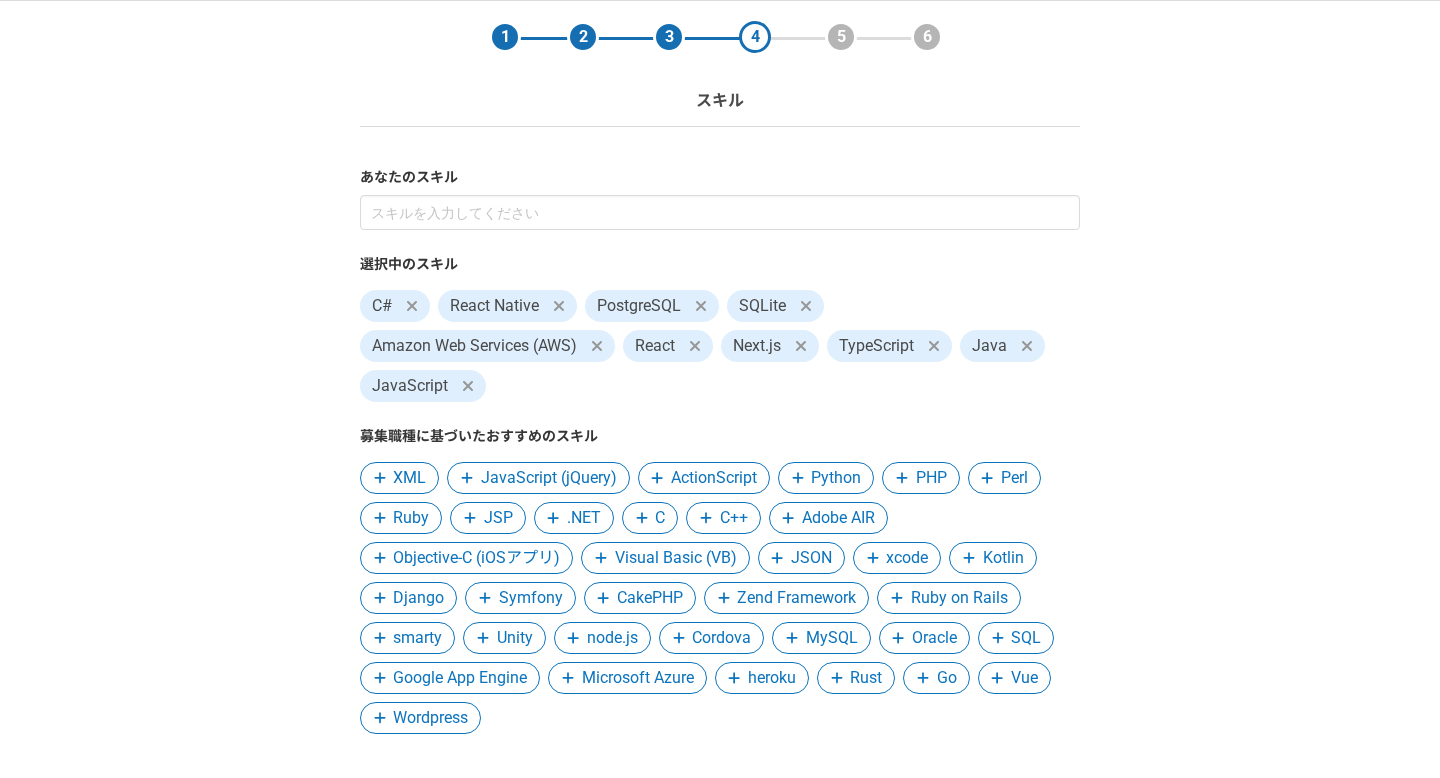 click on "1 2 3 4 5 6 スキル あなたのスキル 選択中のスキル C# React Native PostgreSQL SQLite Amazon Web Services (AWS) React Next.js TypeScript Java JavaScript 募集職種に基づいたおすすめのスキル XML JavaScript (jQuery) ActionScript Python PHP Perl Ruby JSP .NET C C++ Adobe AIR Objective-C (iOSアプリ) Visual Basic (VB) JSON xcode Kotlin Django Symfony CakePHP Zend Framework Ruby on Rails smarty Unity node.js Cordova MySQL Oracle SQL Google App Engine Microsoft Azure heroku Rust Go Vue Wordpress 戻る 次へ" at bounding box center [720, 459] 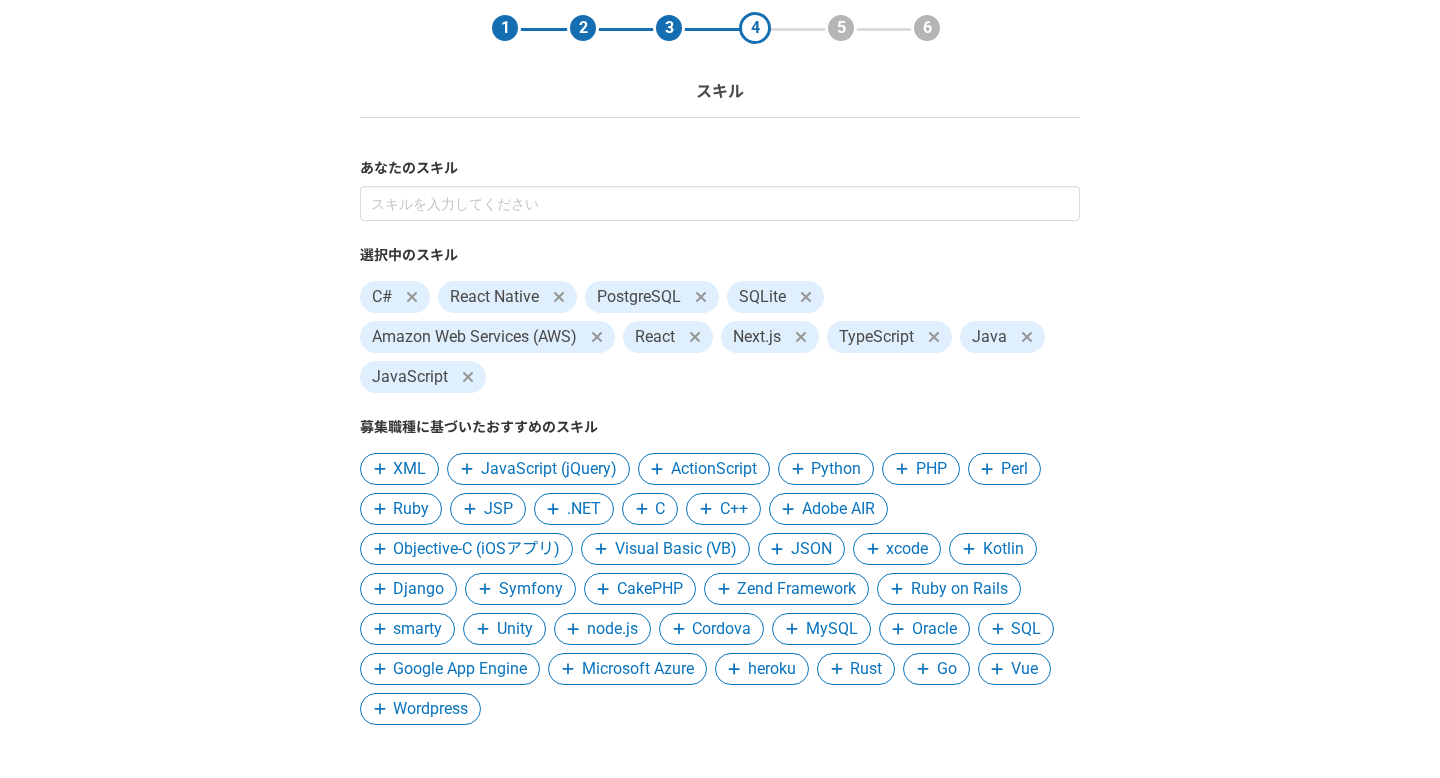 scroll, scrollTop: 79, scrollLeft: 0, axis: vertical 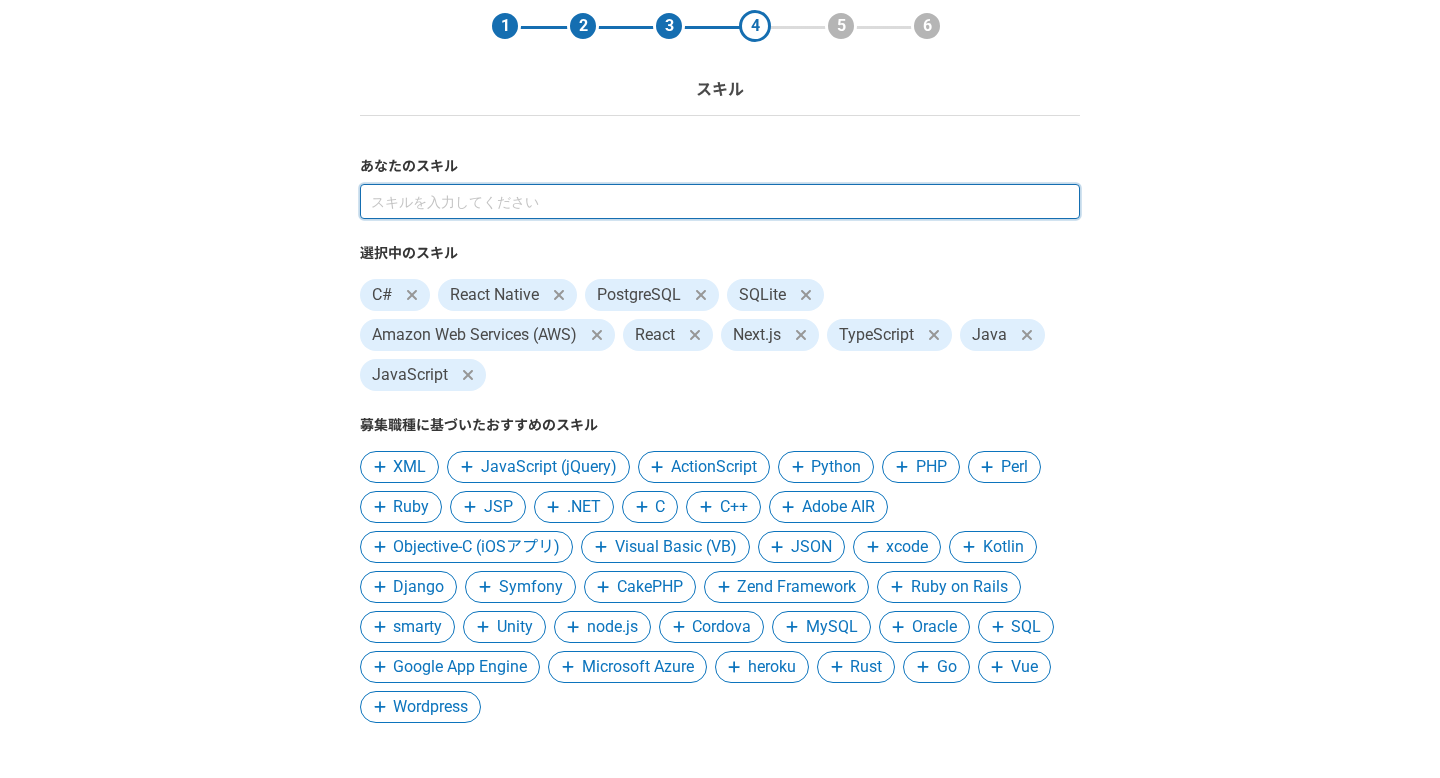 click at bounding box center (720, 201) 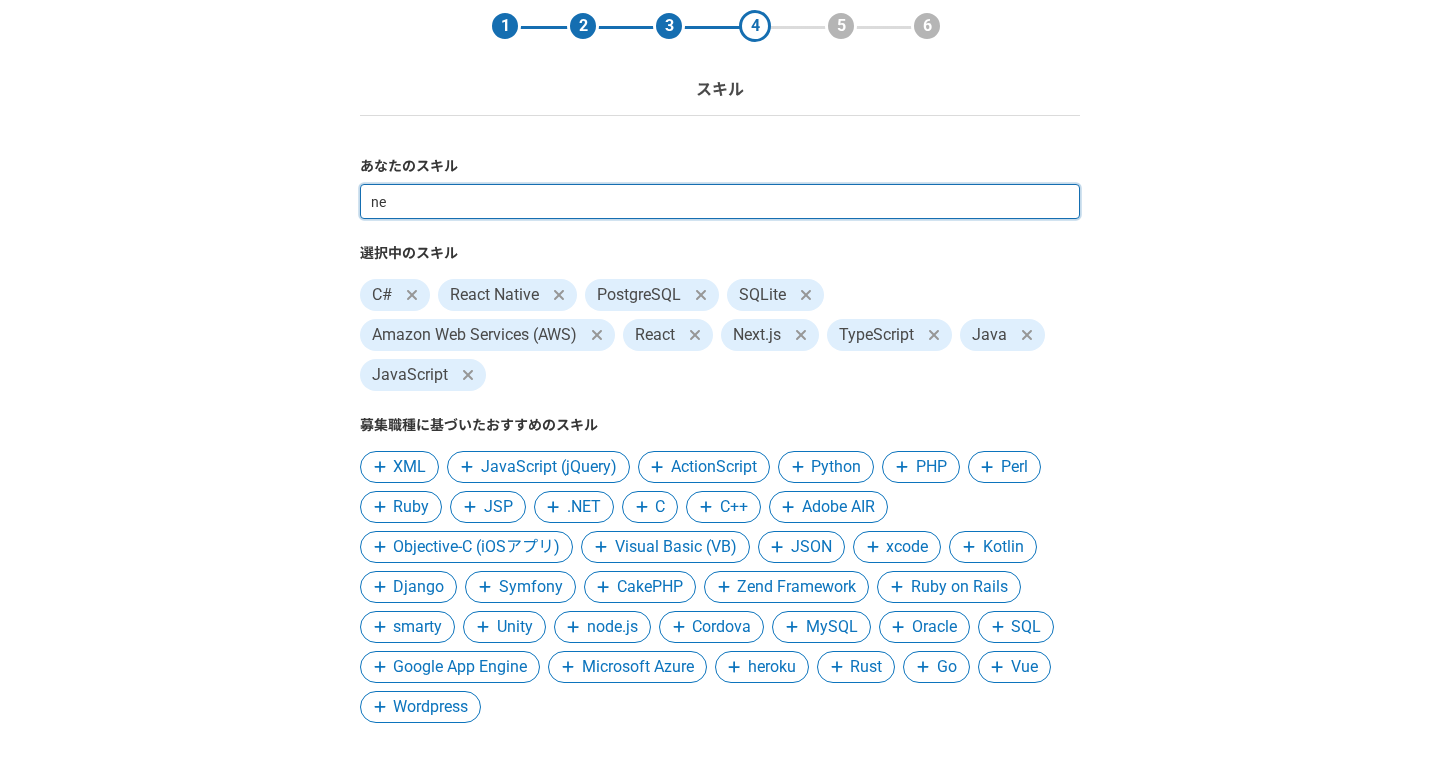 type on "n" 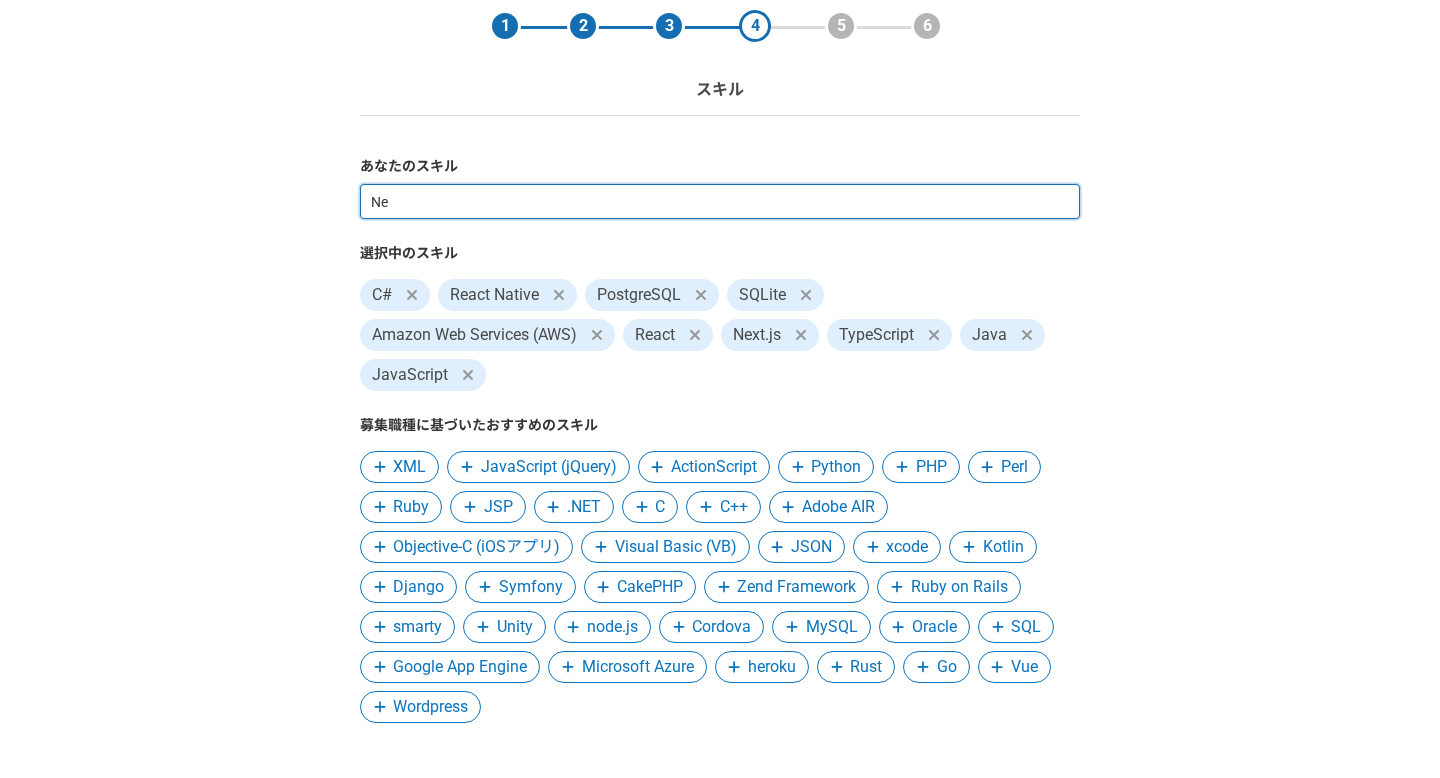 type on "N" 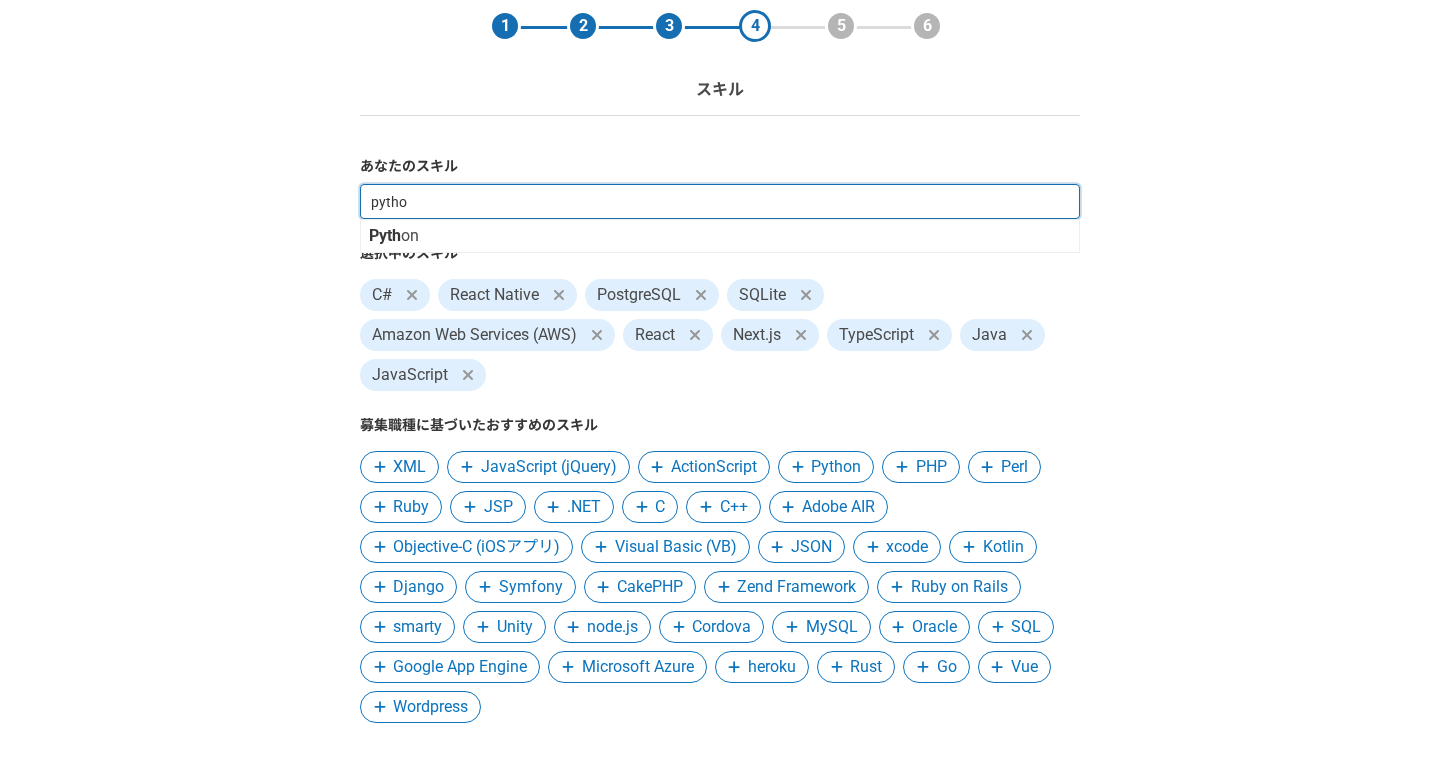 type on "python" 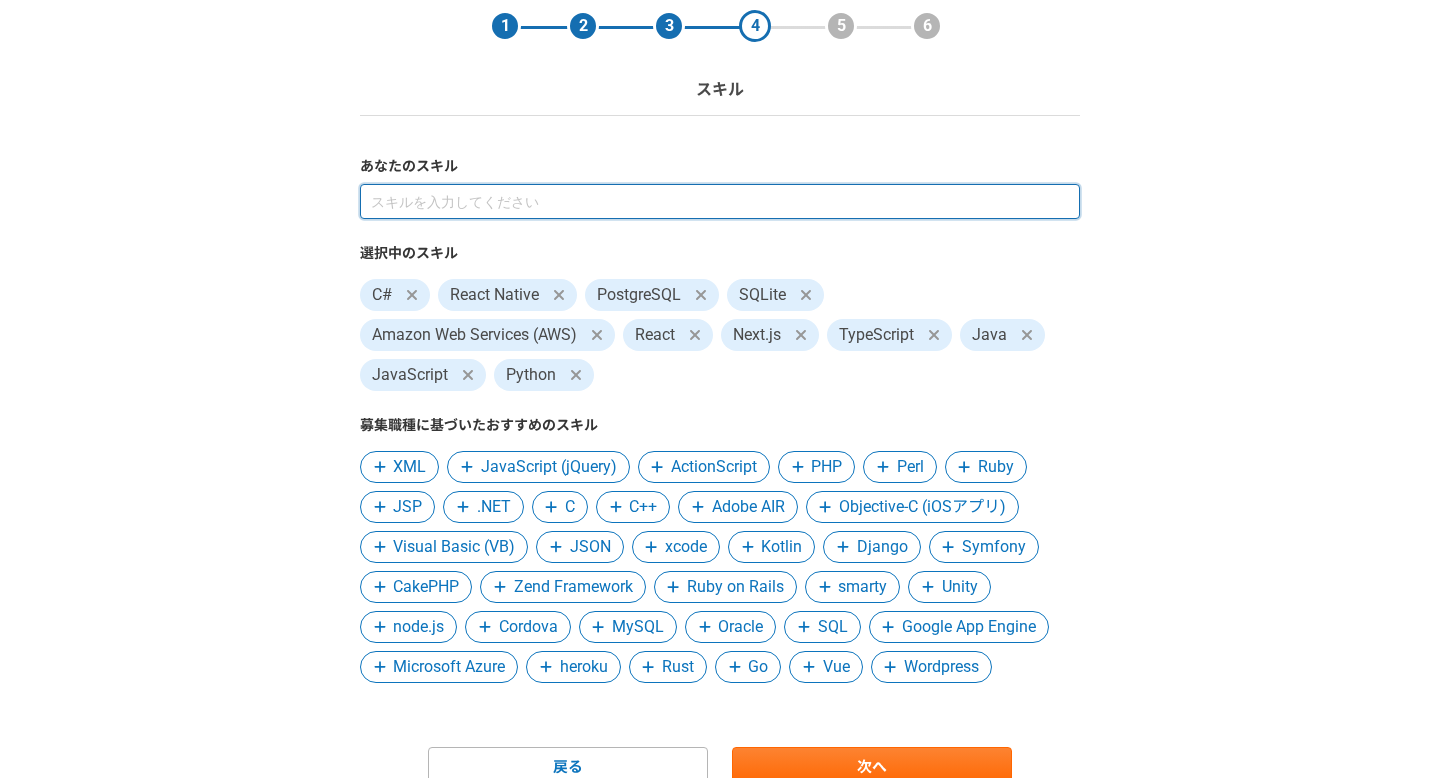 click at bounding box center [720, 201] 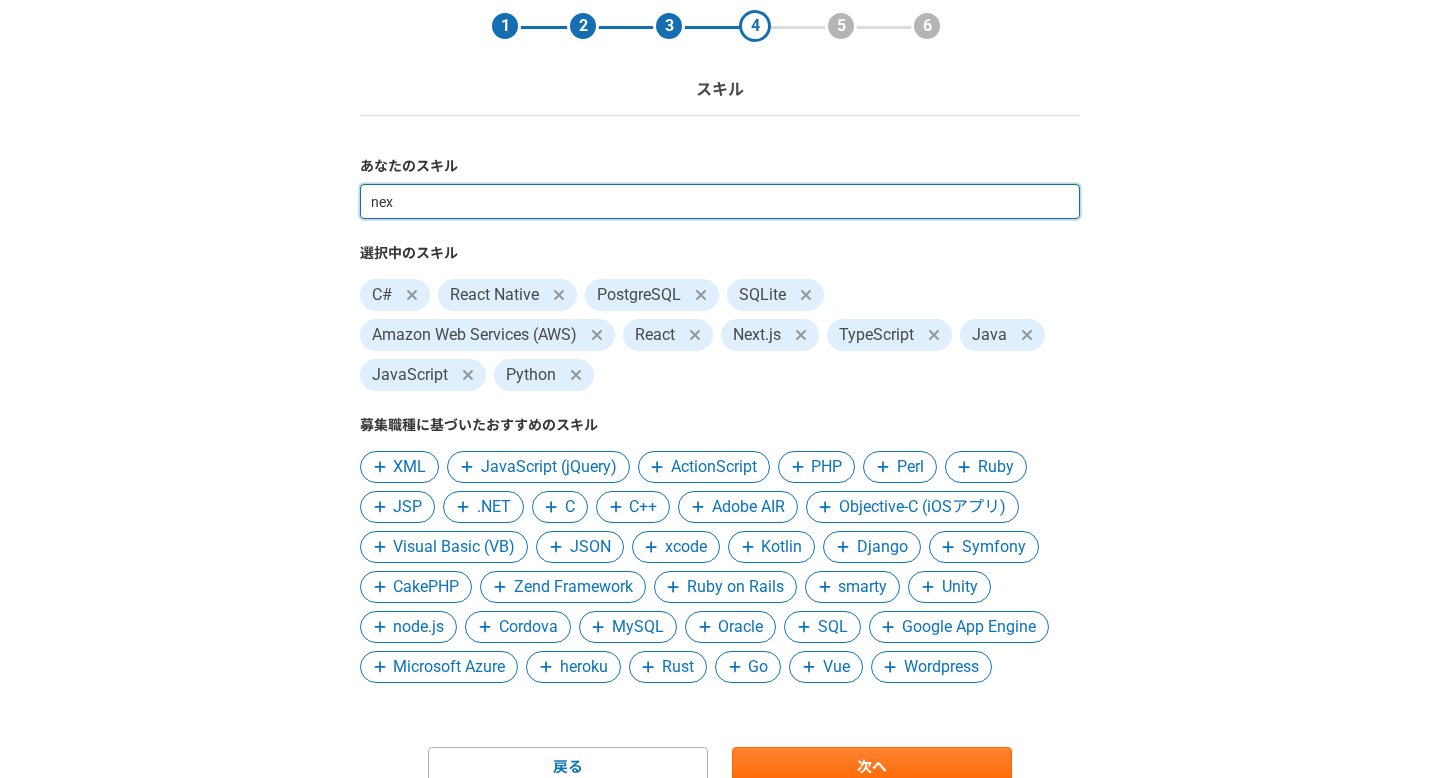 type on "next" 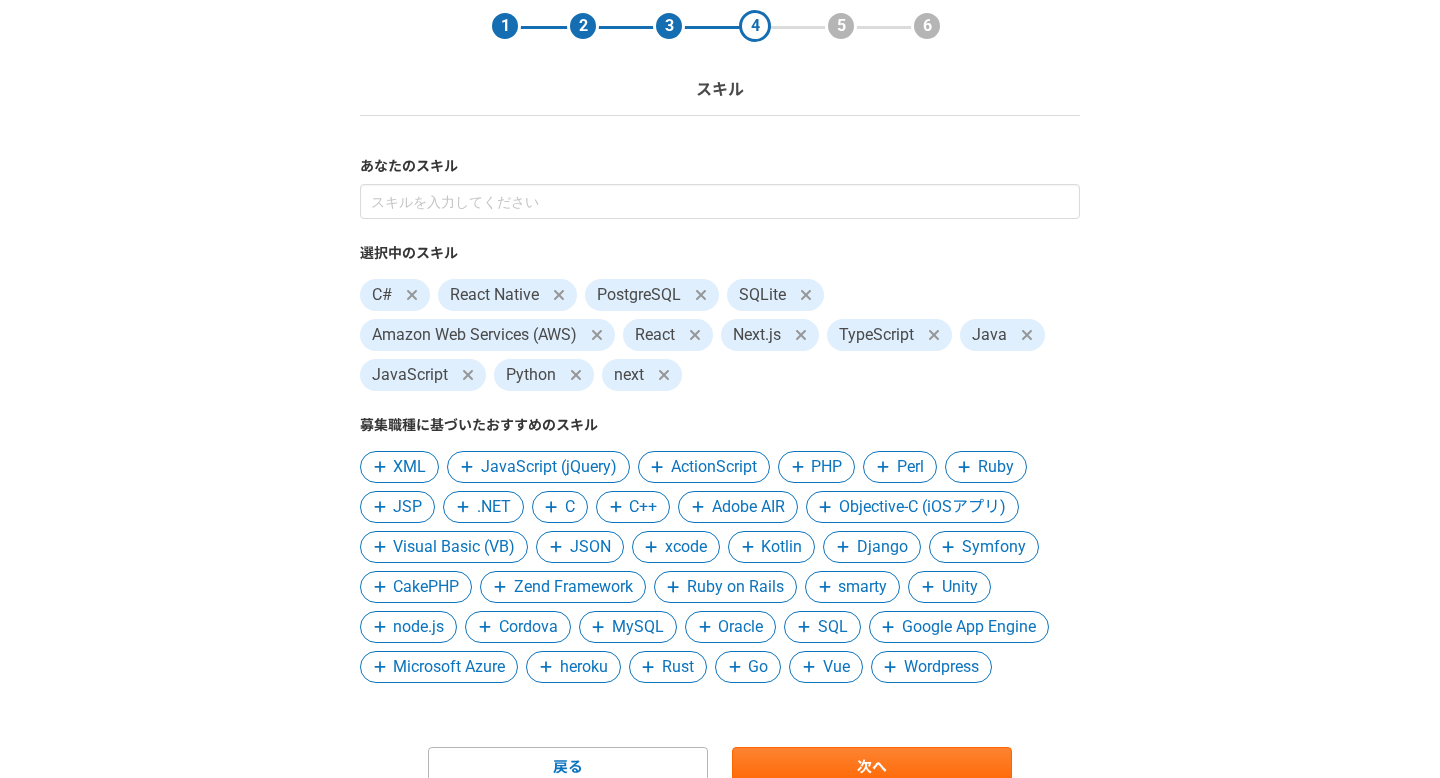 click 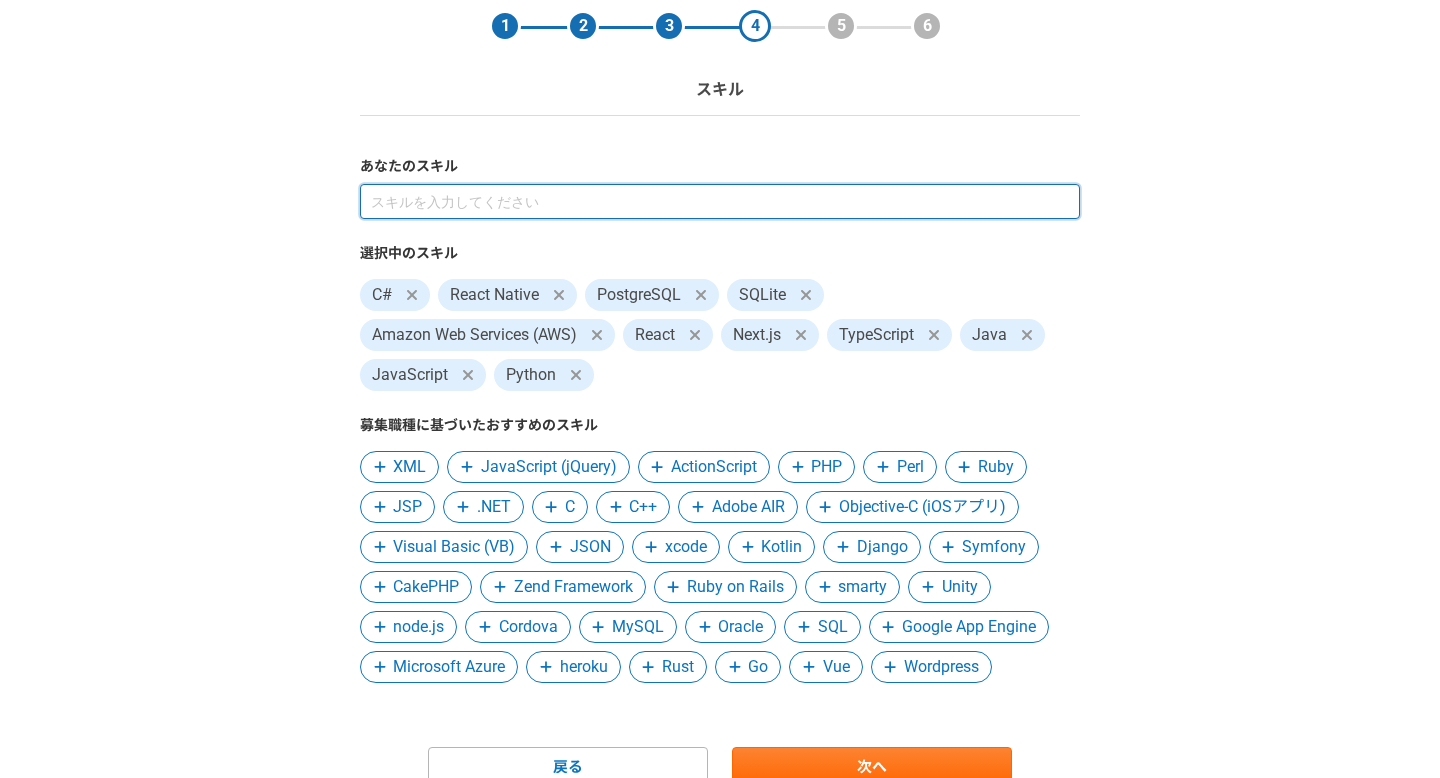 click at bounding box center [720, 201] 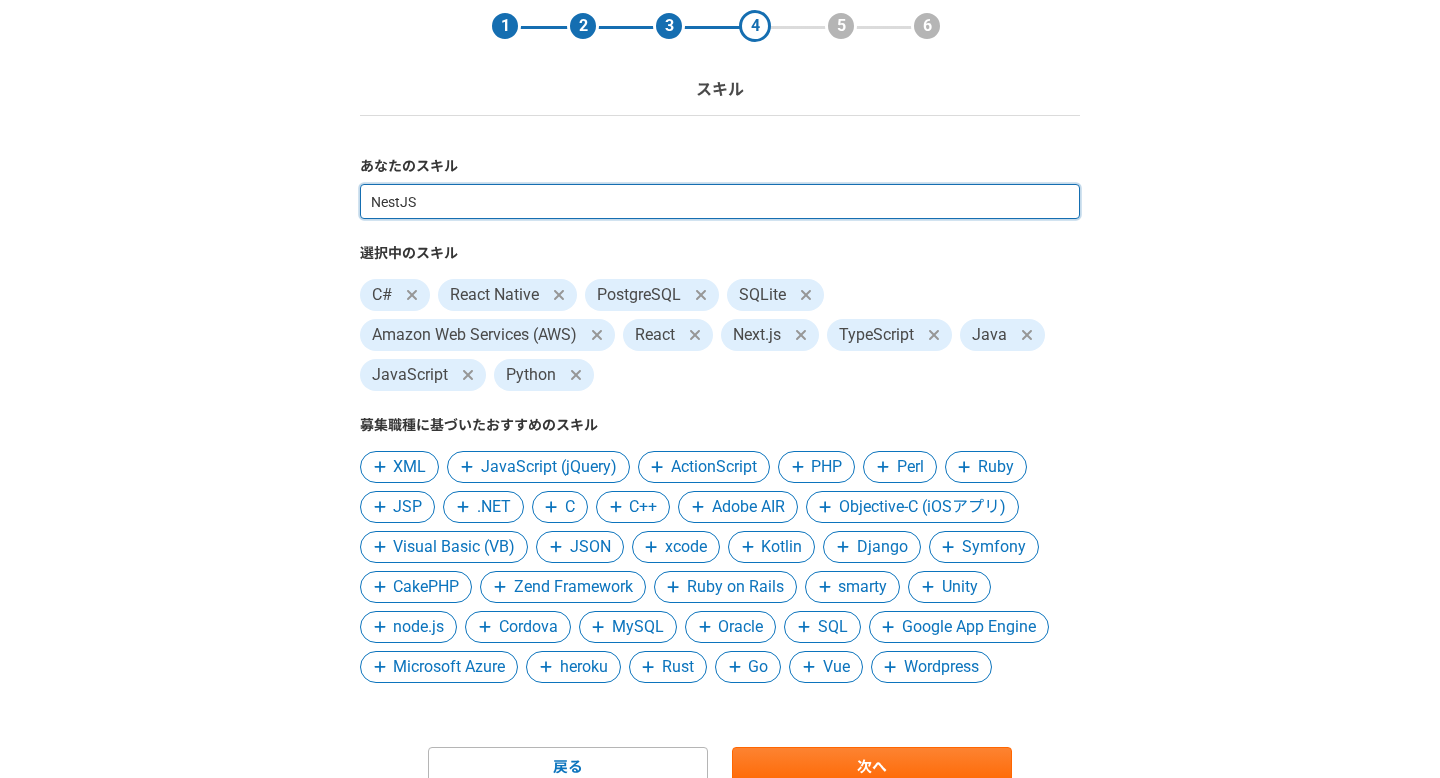 type 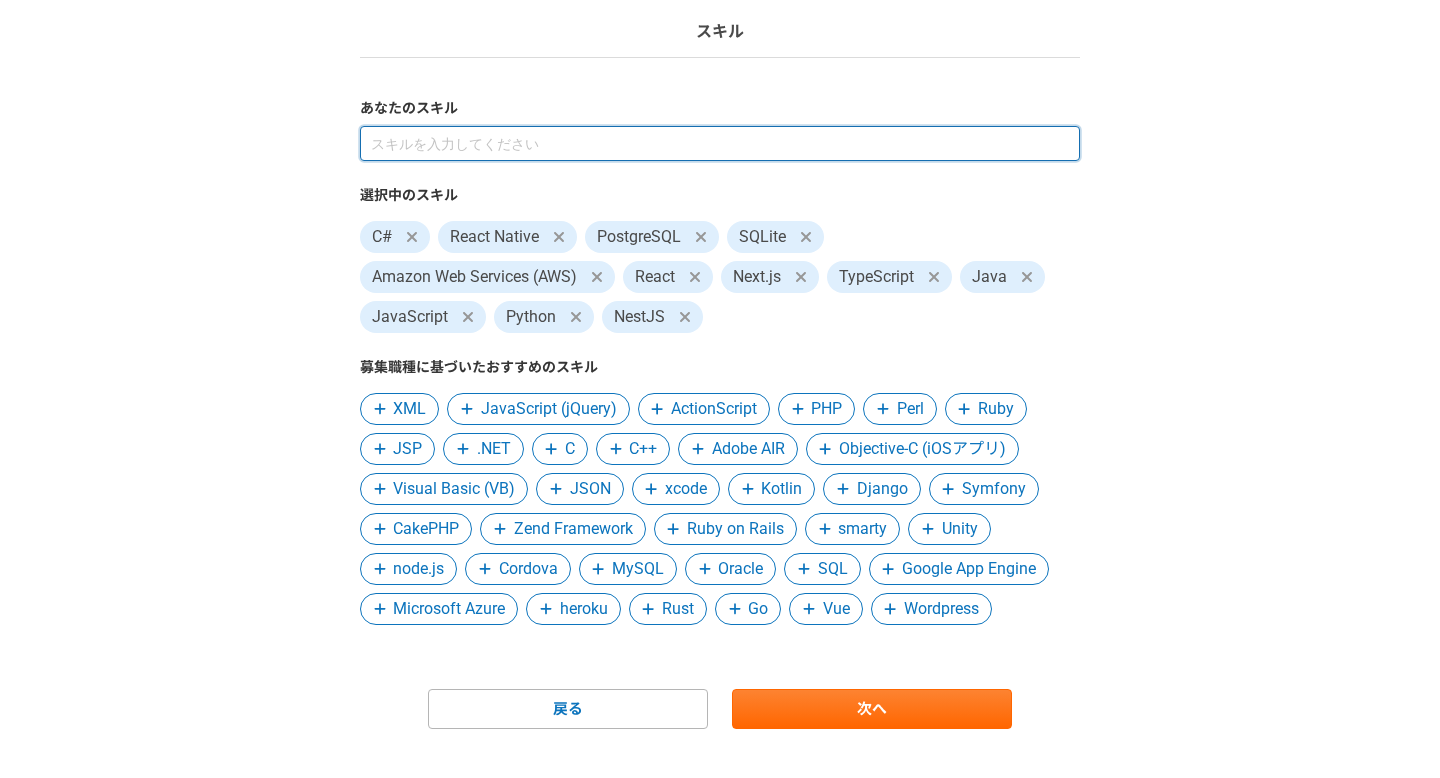 scroll, scrollTop: 168, scrollLeft: 0, axis: vertical 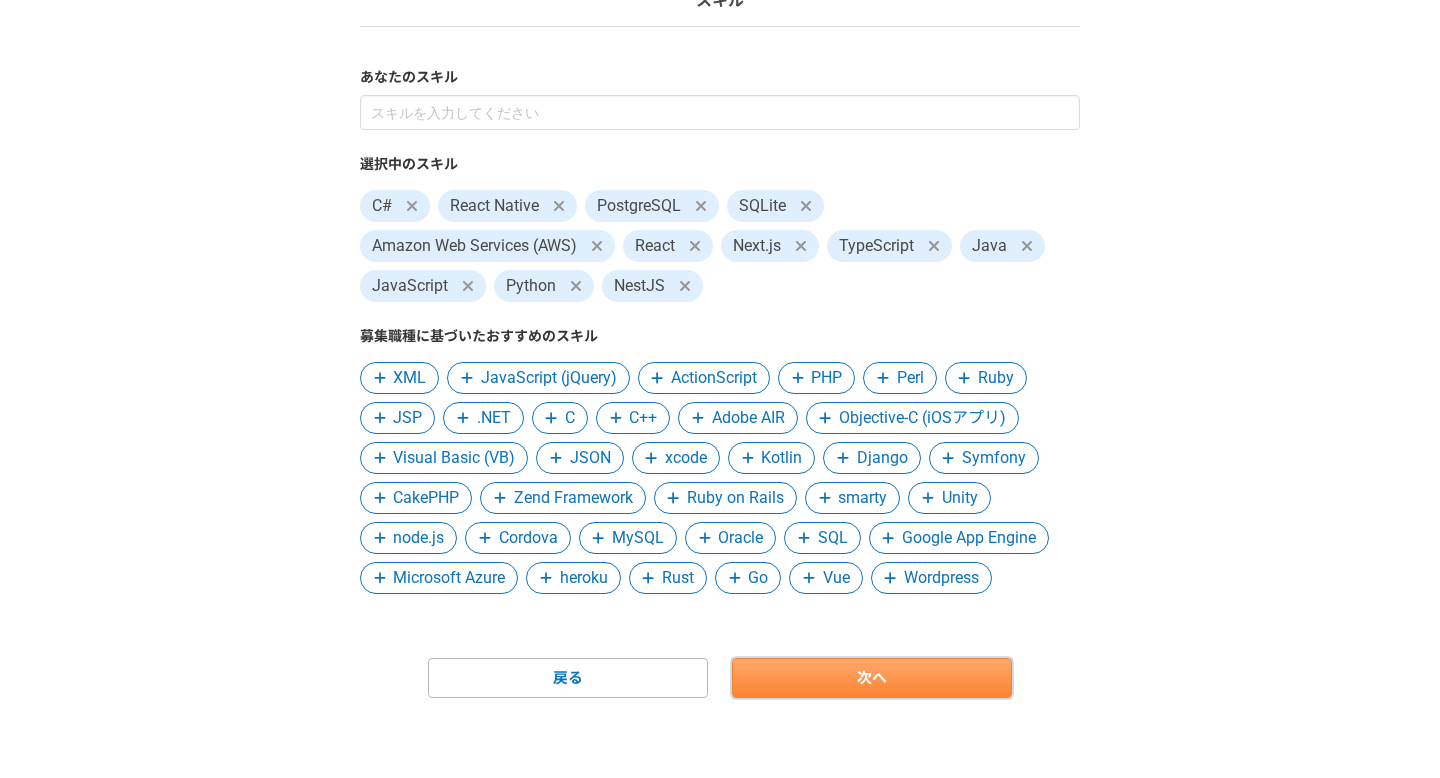 click on "次へ" at bounding box center (872, 678) 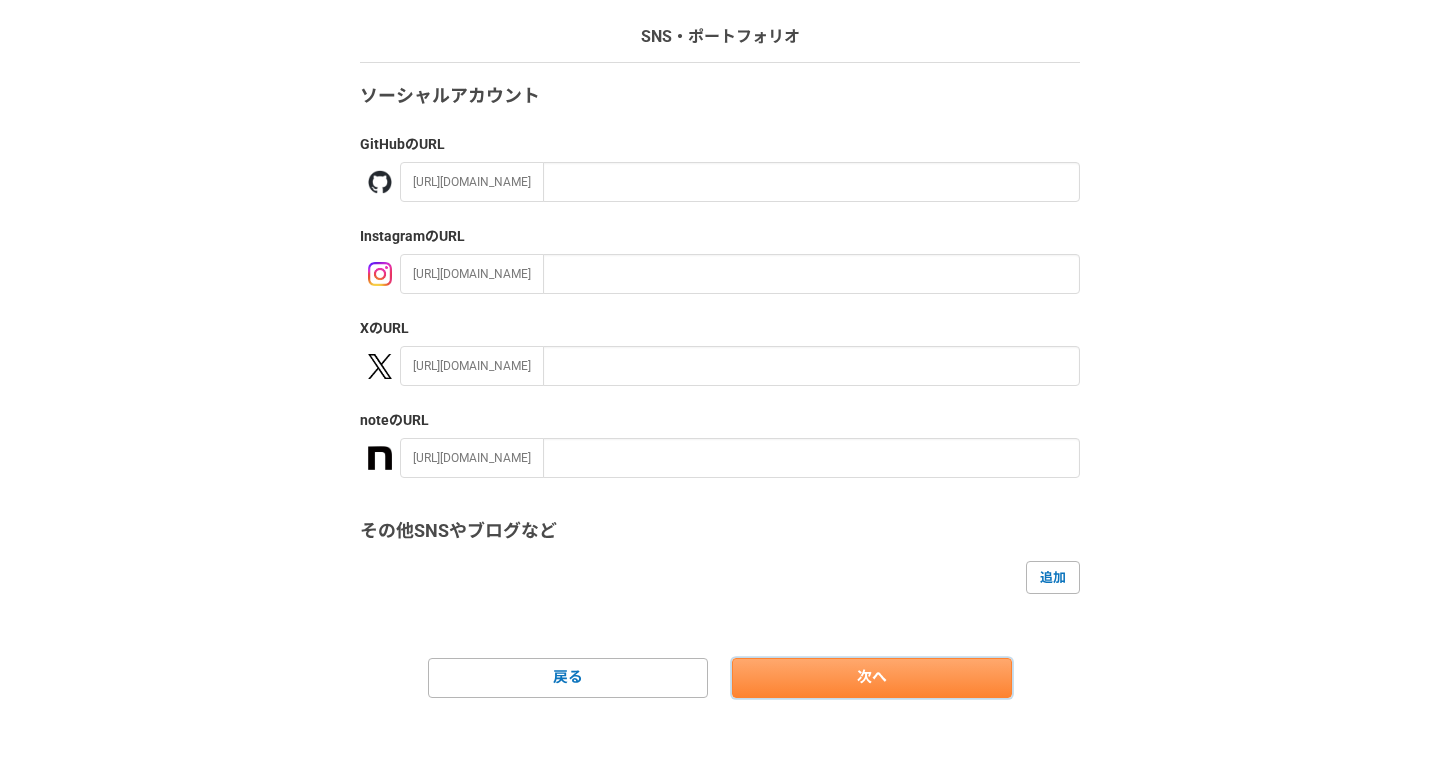 scroll, scrollTop: 0, scrollLeft: 0, axis: both 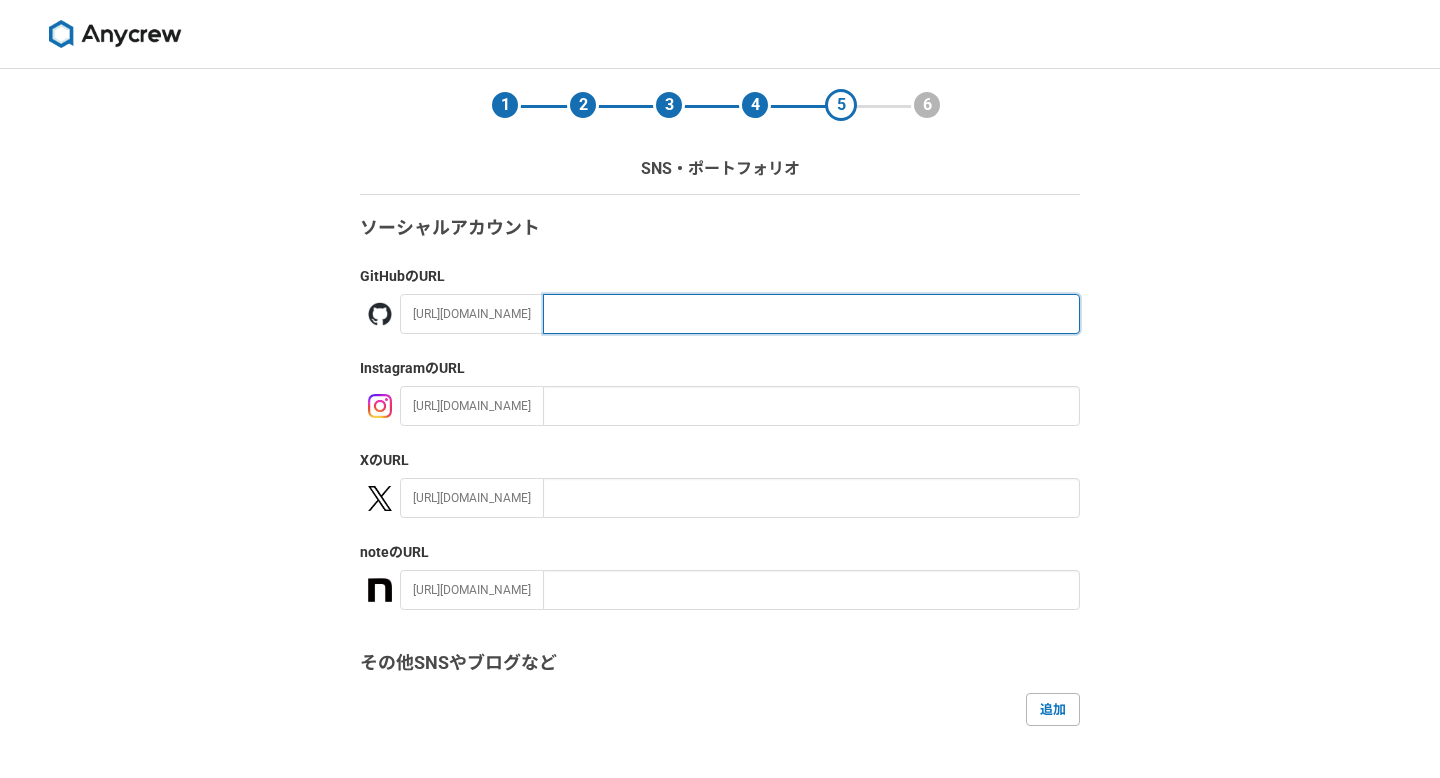 click at bounding box center (811, 314) 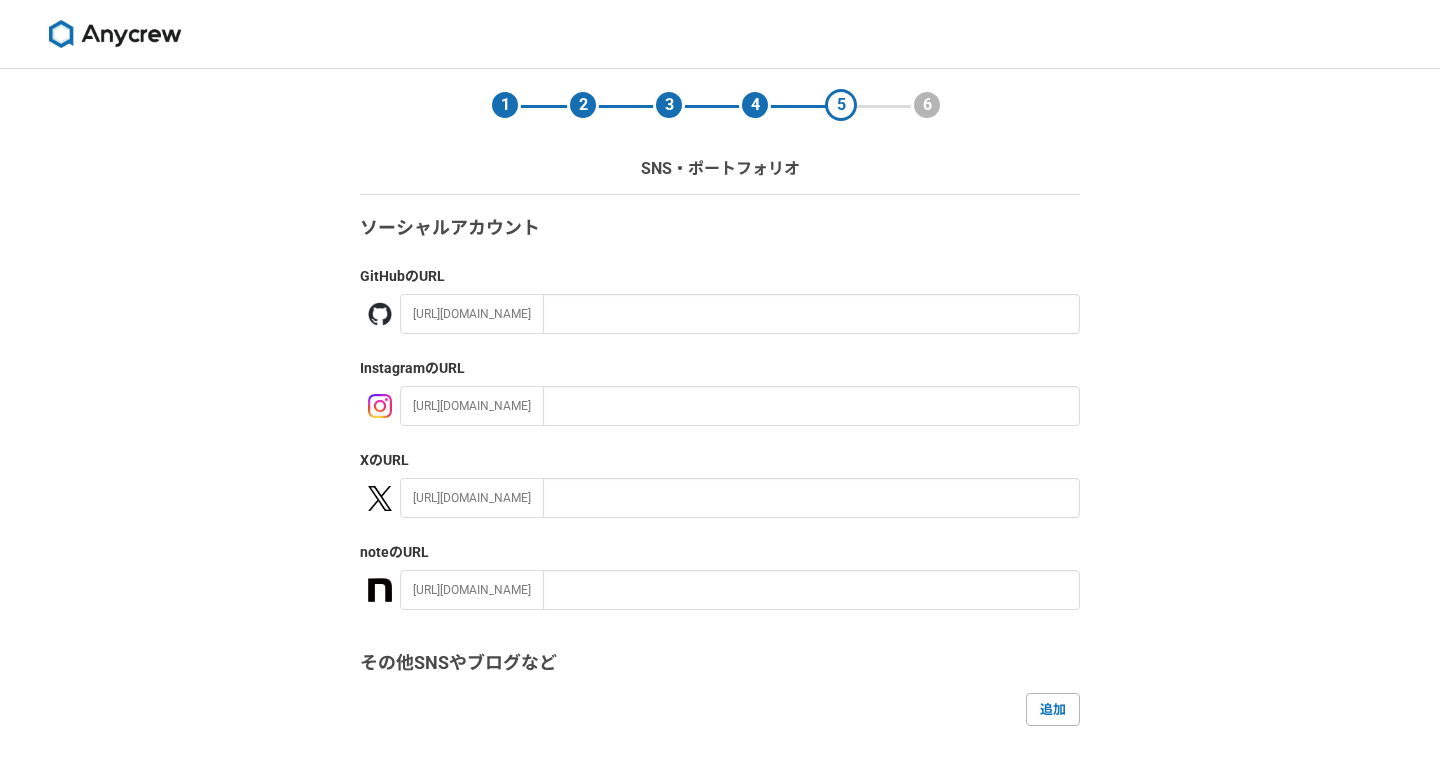 click on "GitHub のURL" at bounding box center (720, 276) 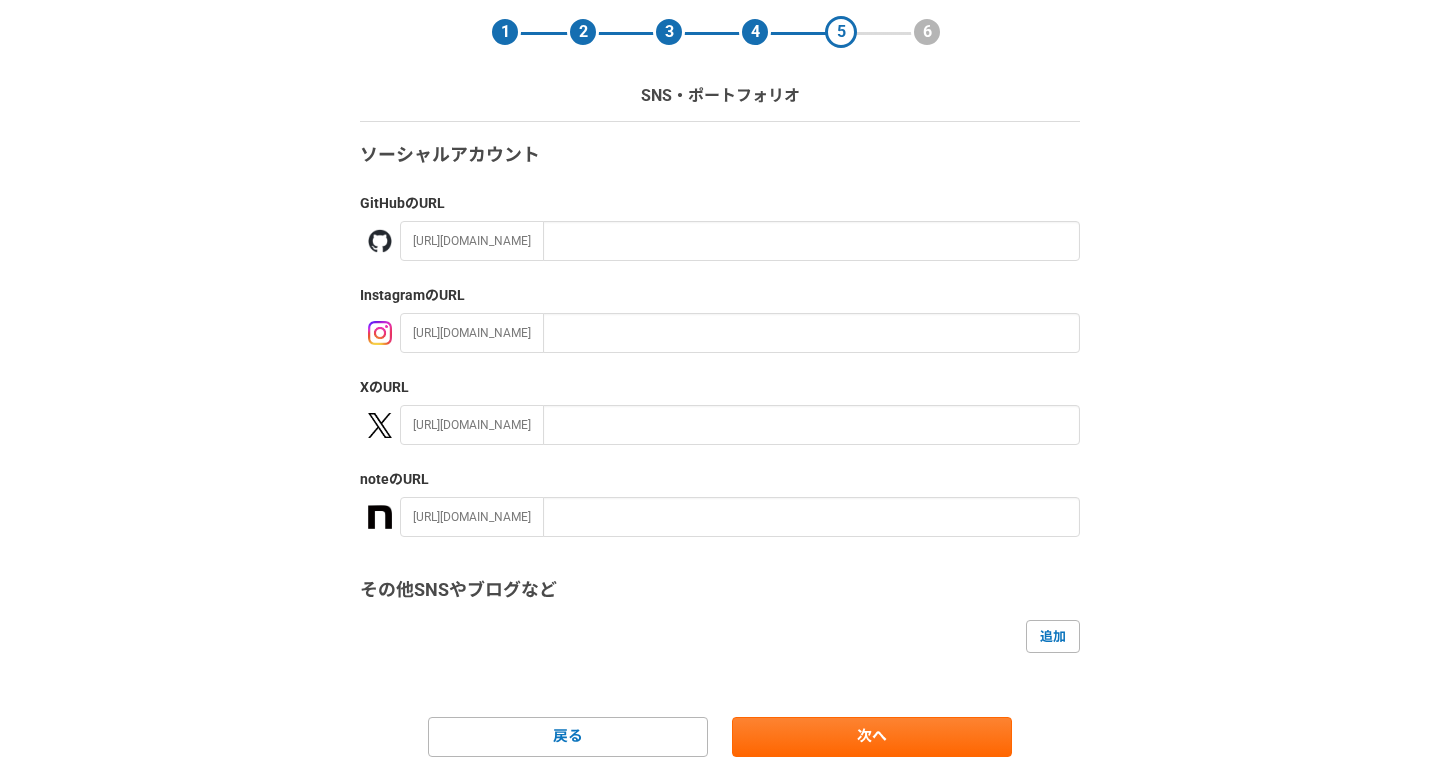 scroll, scrollTop: 131, scrollLeft: 0, axis: vertical 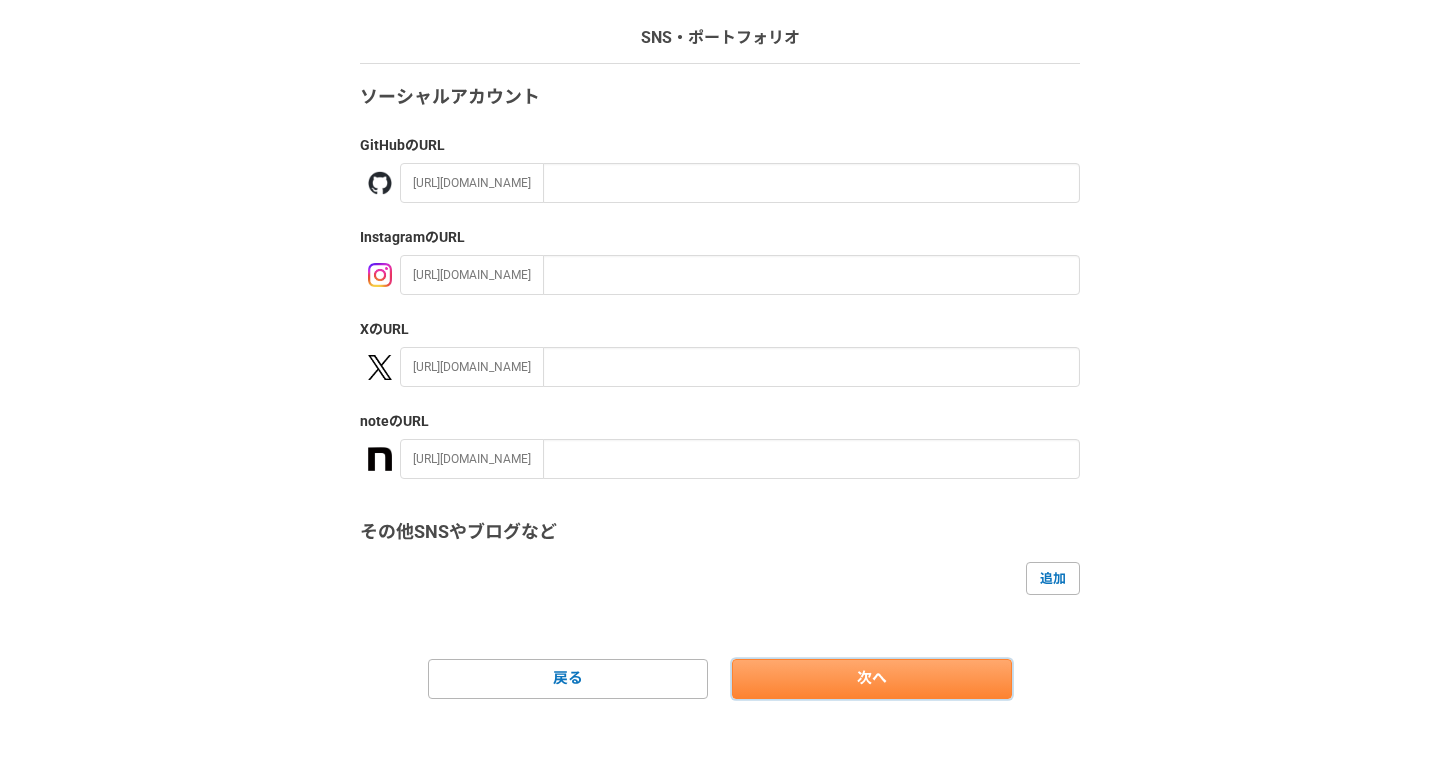 click on "次へ" at bounding box center [872, 679] 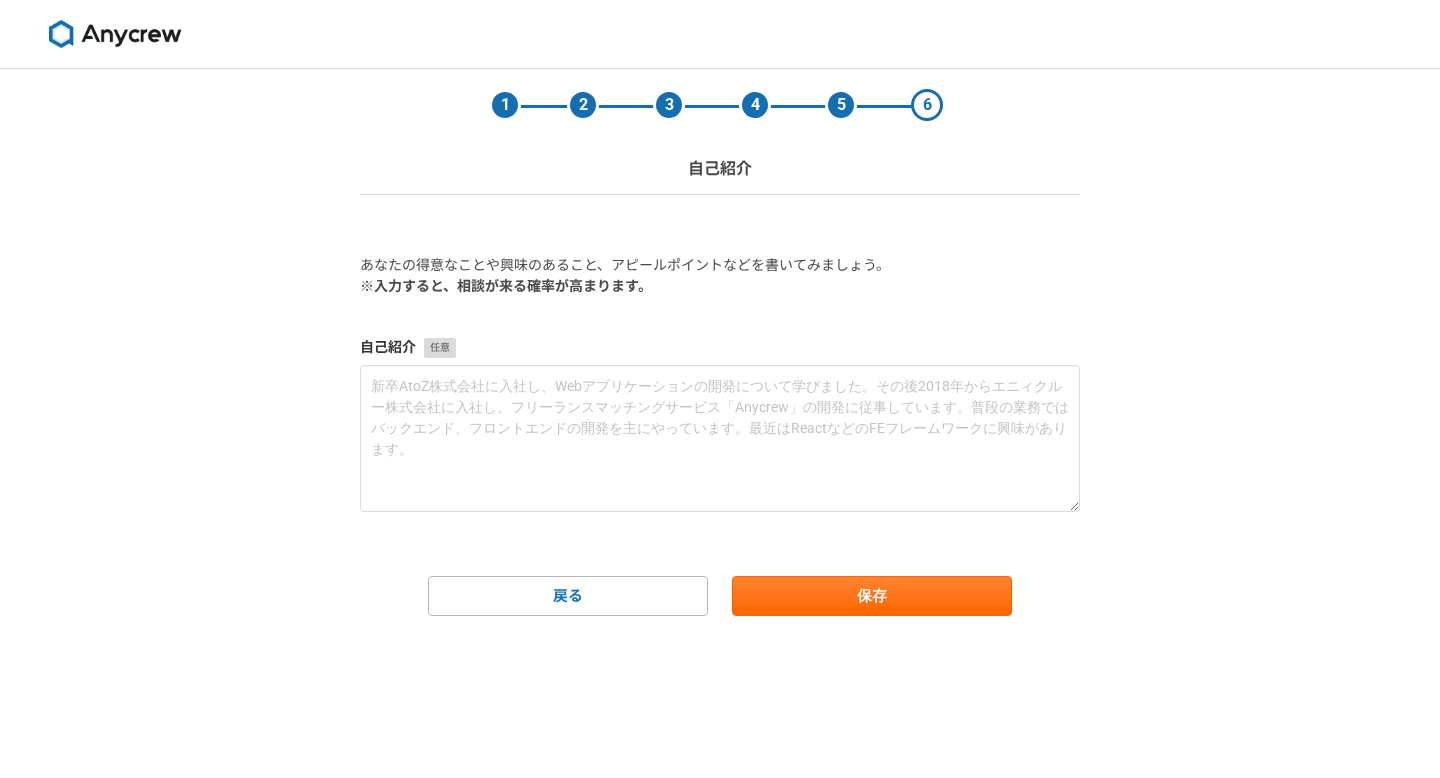 scroll, scrollTop: 0, scrollLeft: 0, axis: both 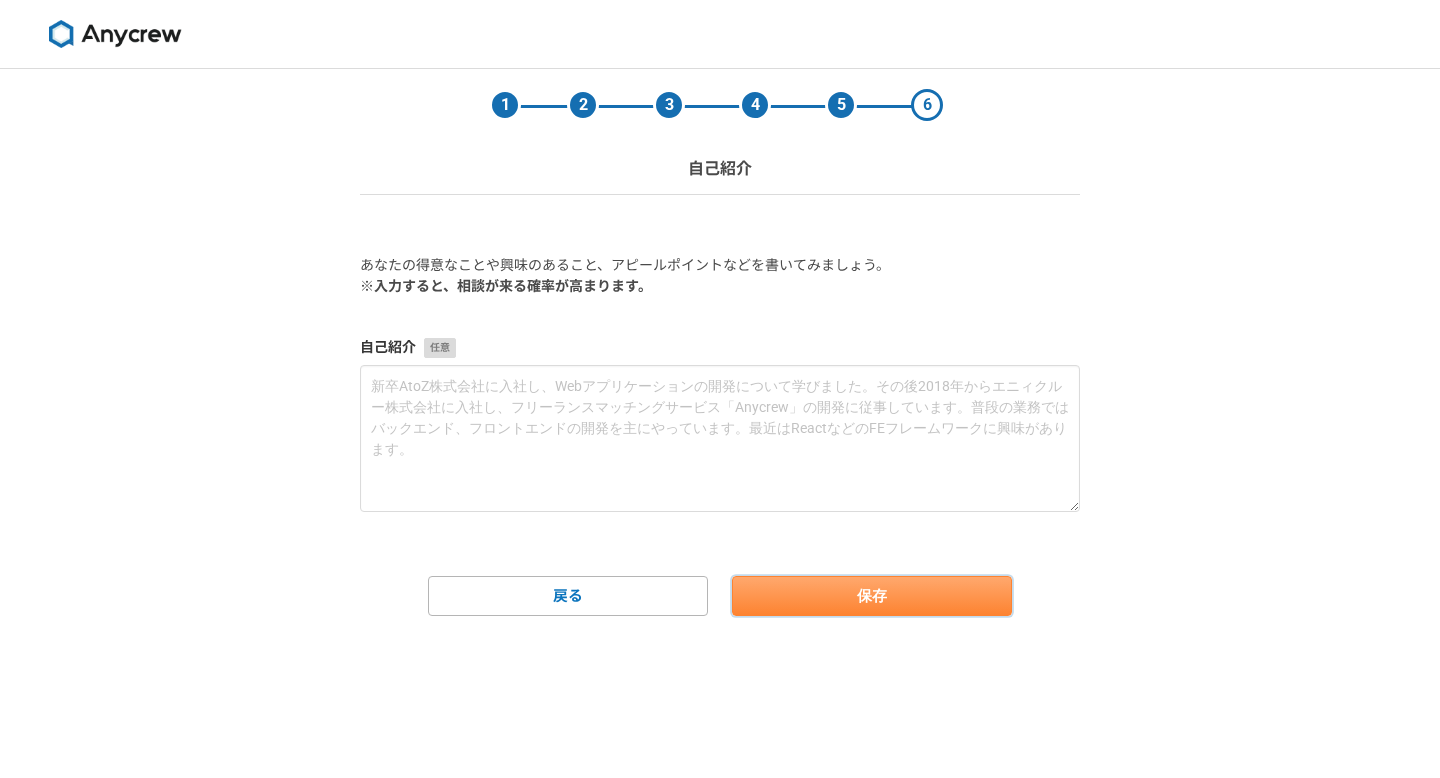 click on "保存" at bounding box center (872, 596) 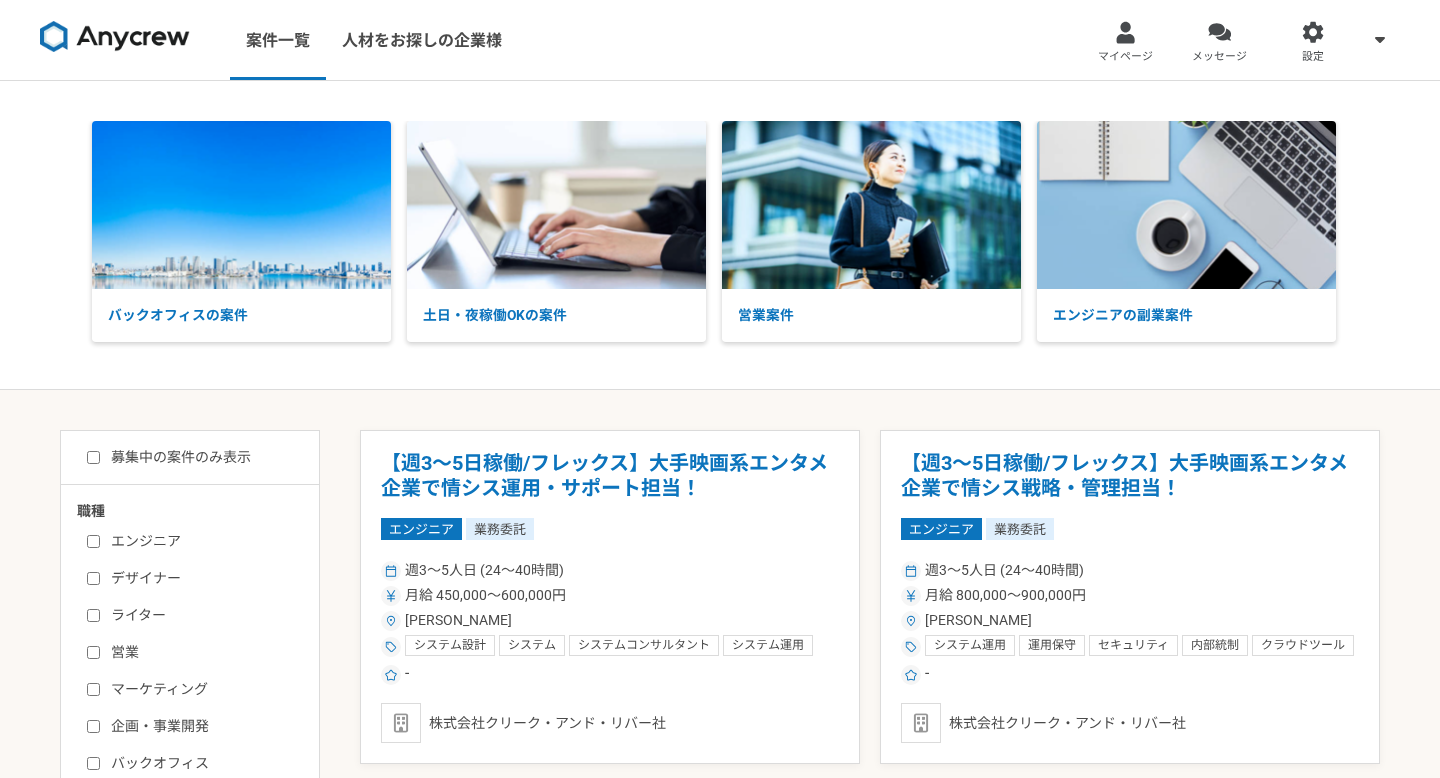 scroll, scrollTop: 0, scrollLeft: 0, axis: both 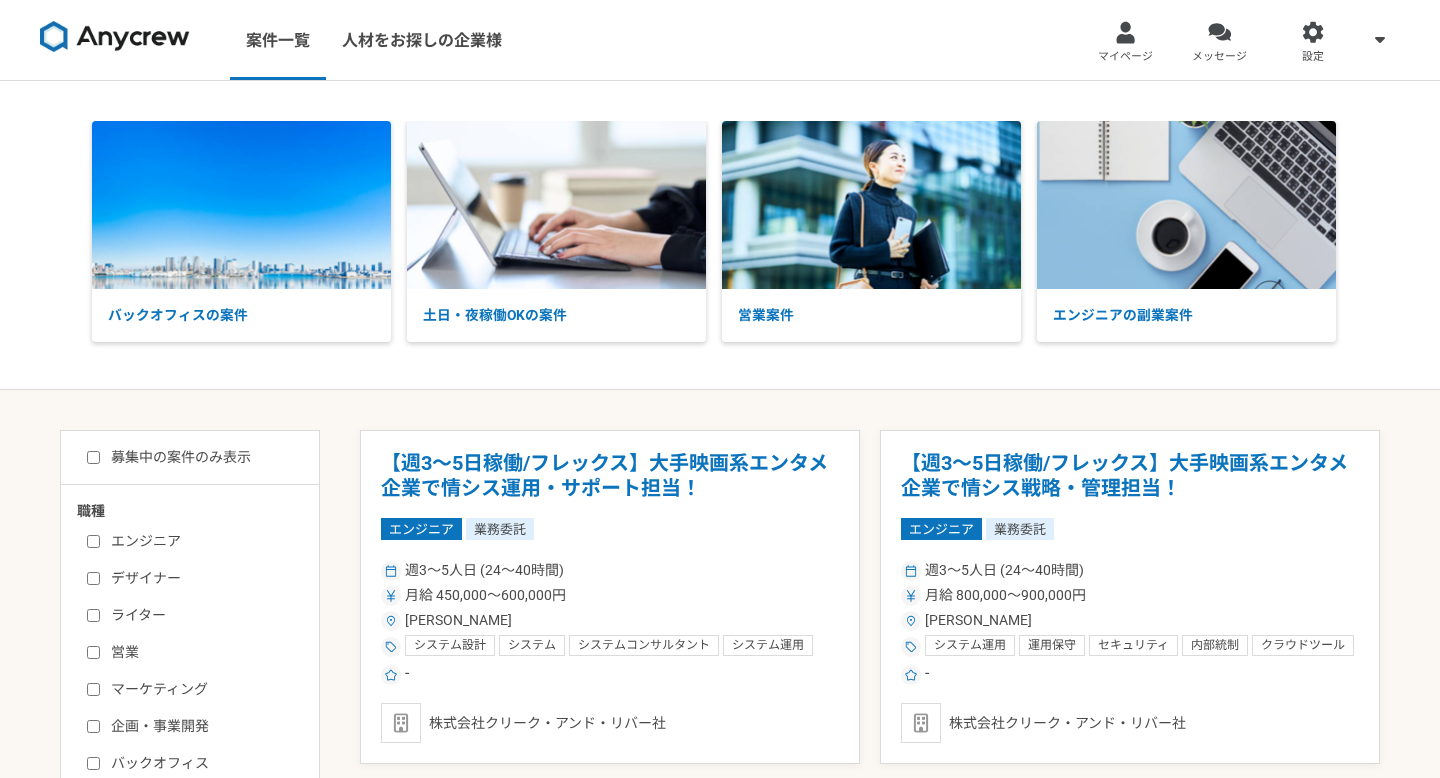 click at bounding box center [556, 205] 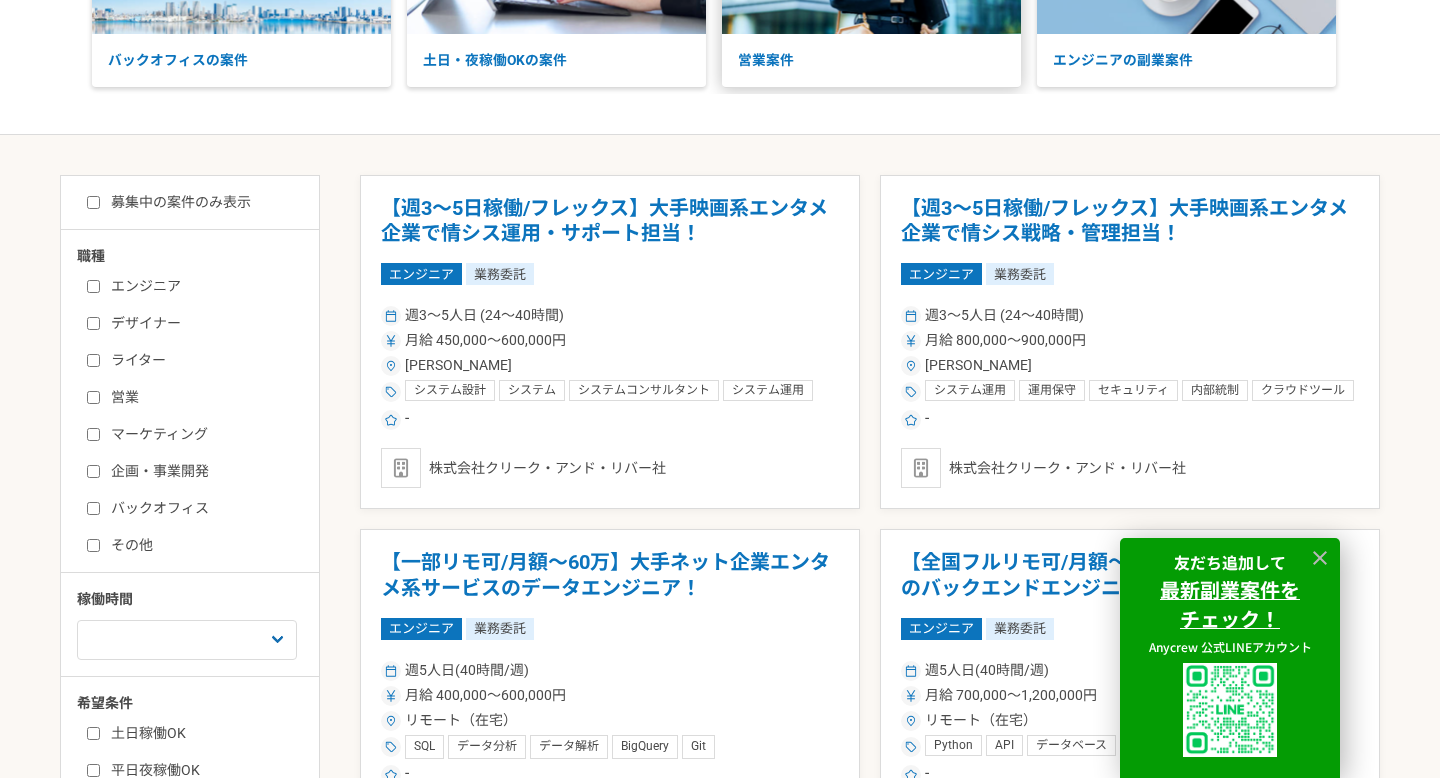scroll, scrollTop: 273, scrollLeft: 0, axis: vertical 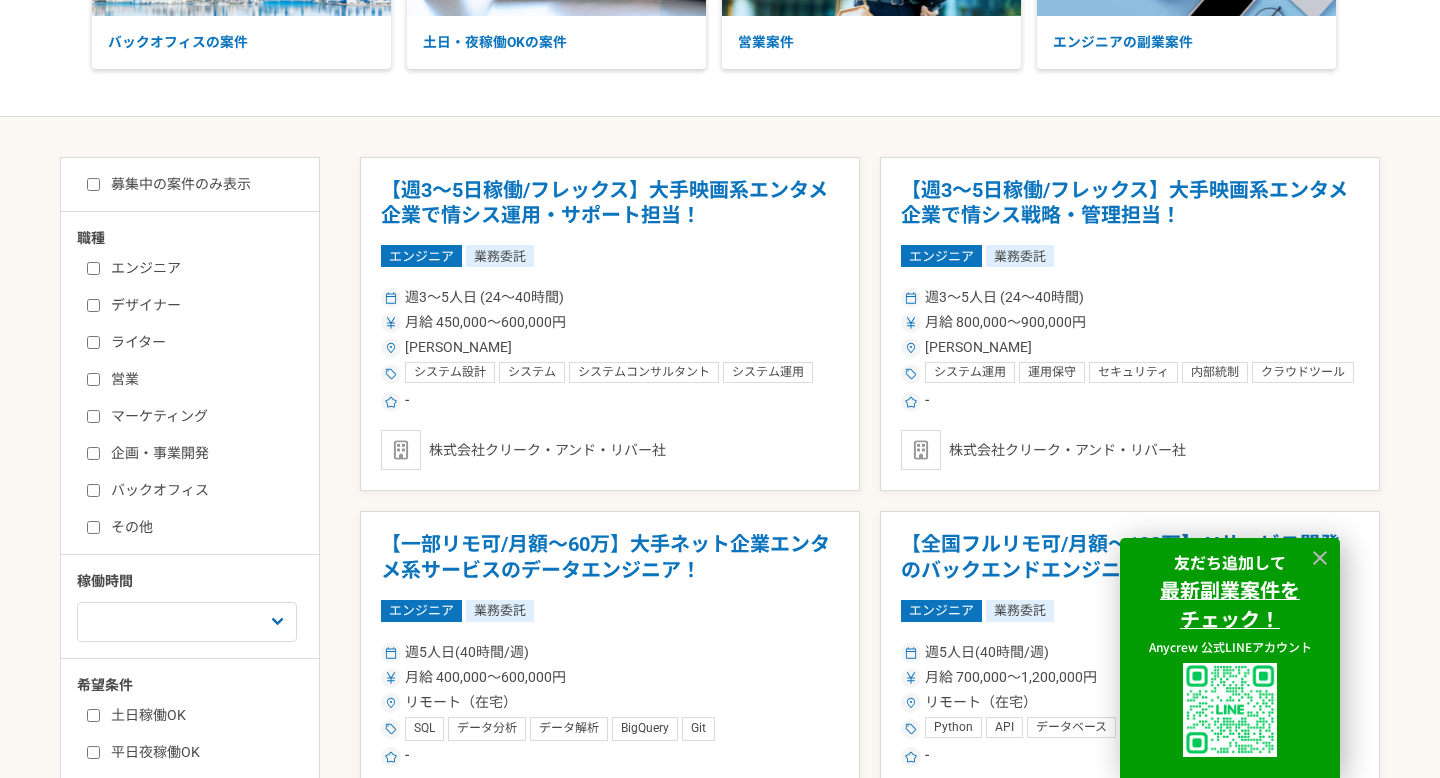 click on "エンジニア" at bounding box center (202, 268) 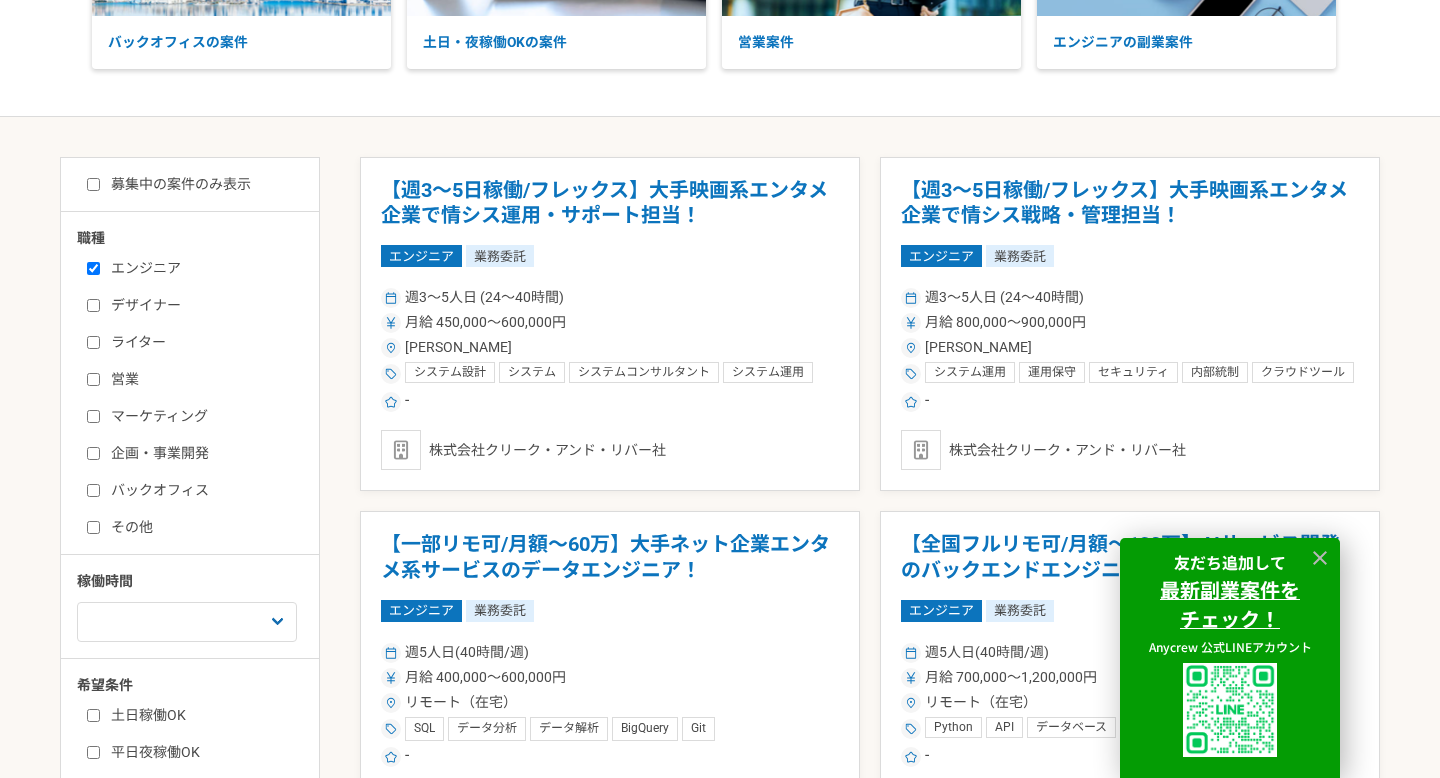 checkbox on "true" 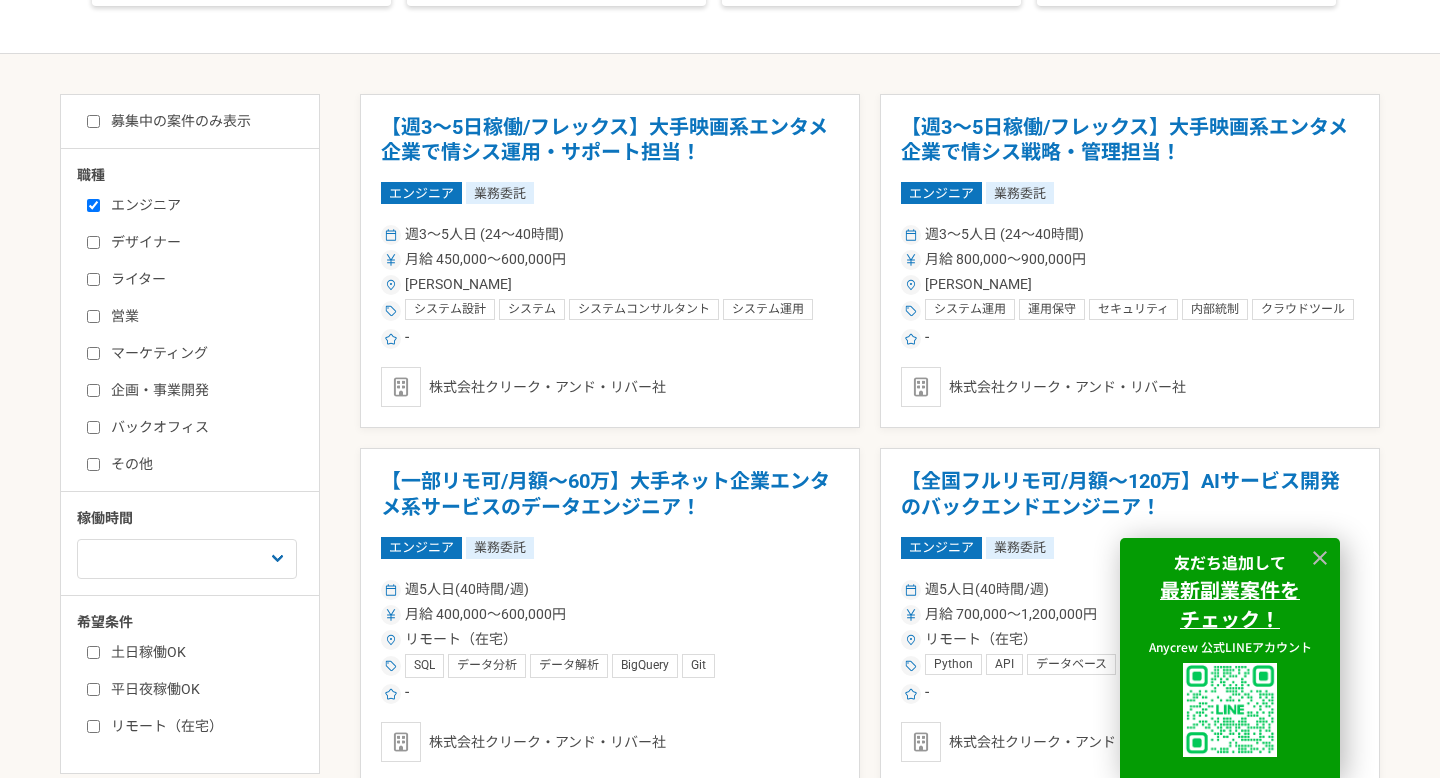 scroll, scrollTop: 395, scrollLeft: 0, axis: vertical 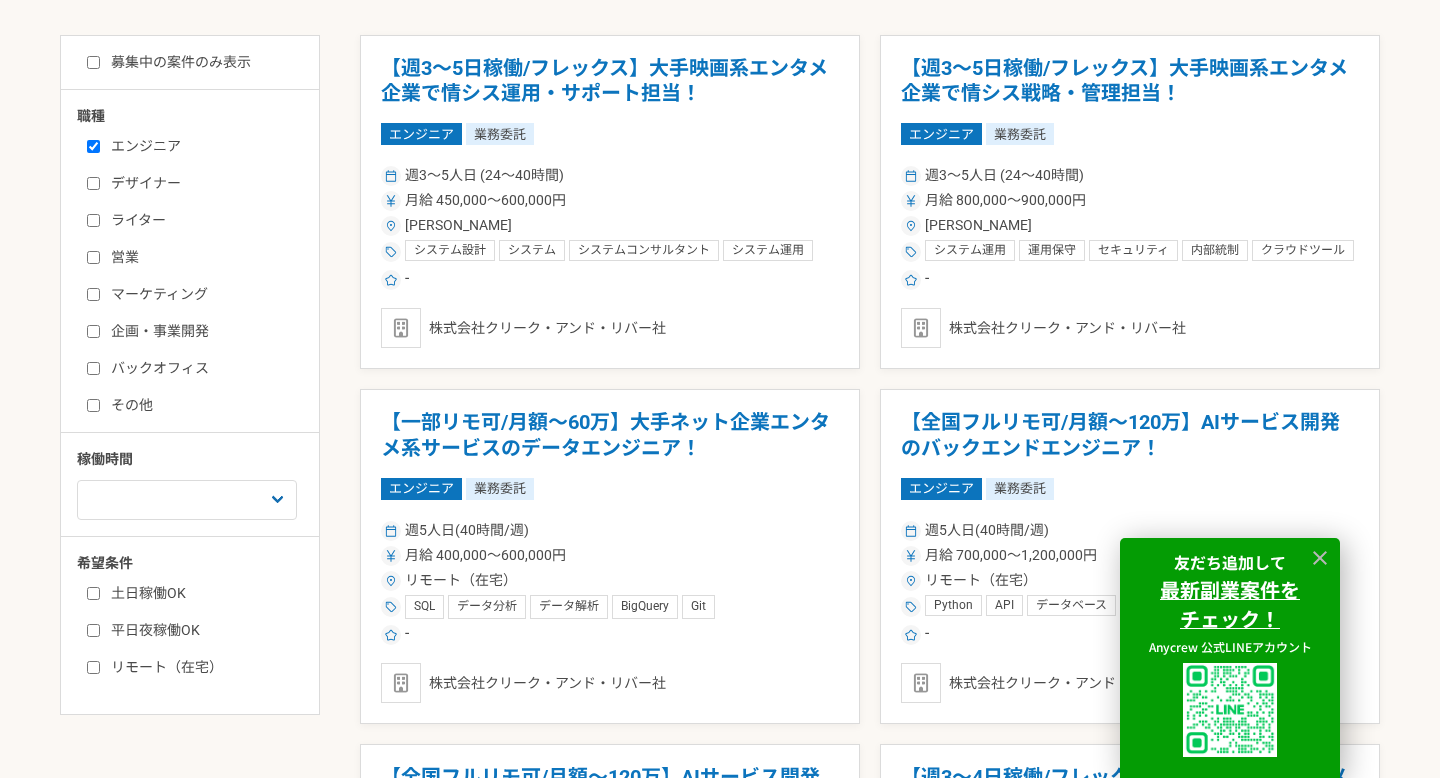 click on "土日稼働OK" at bounding box center (202, 593) 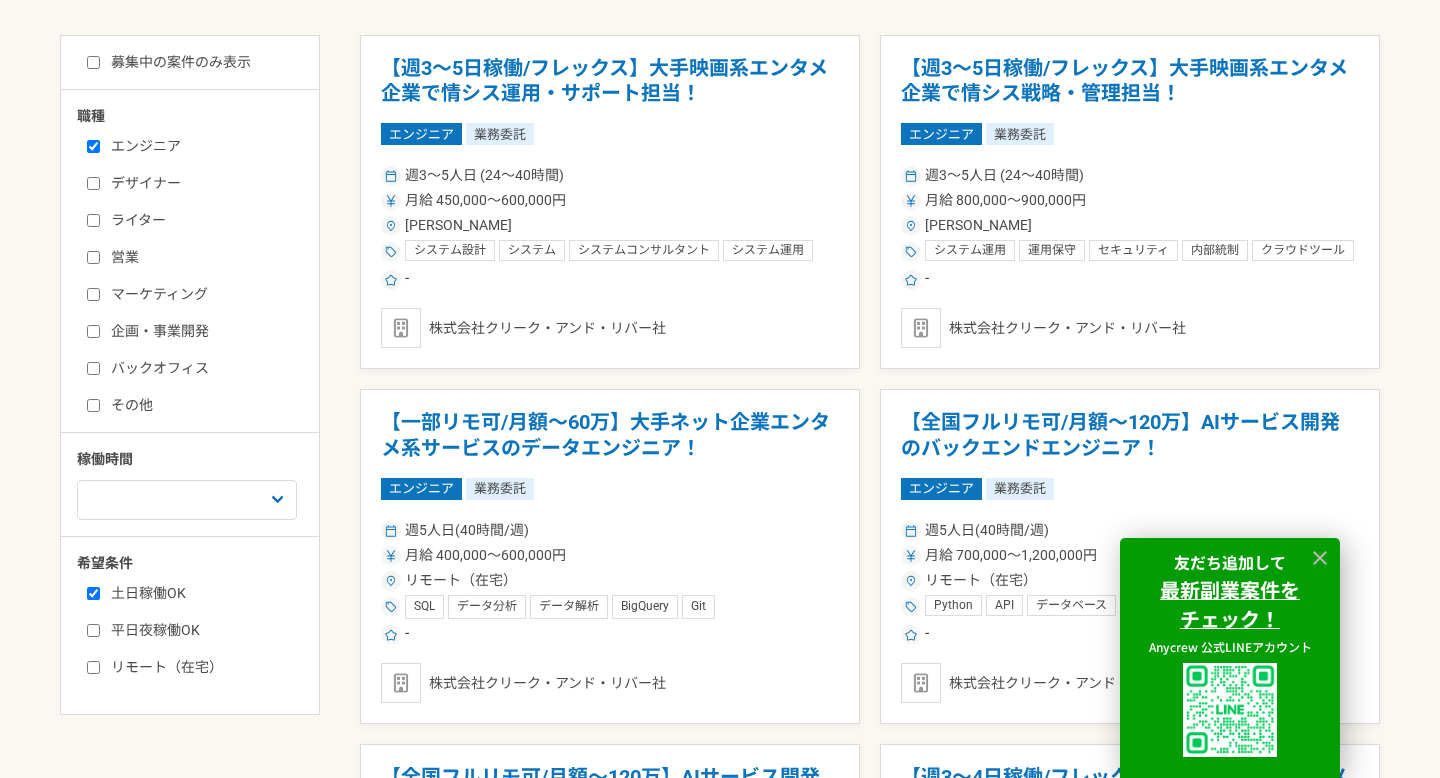checkbox on "true" 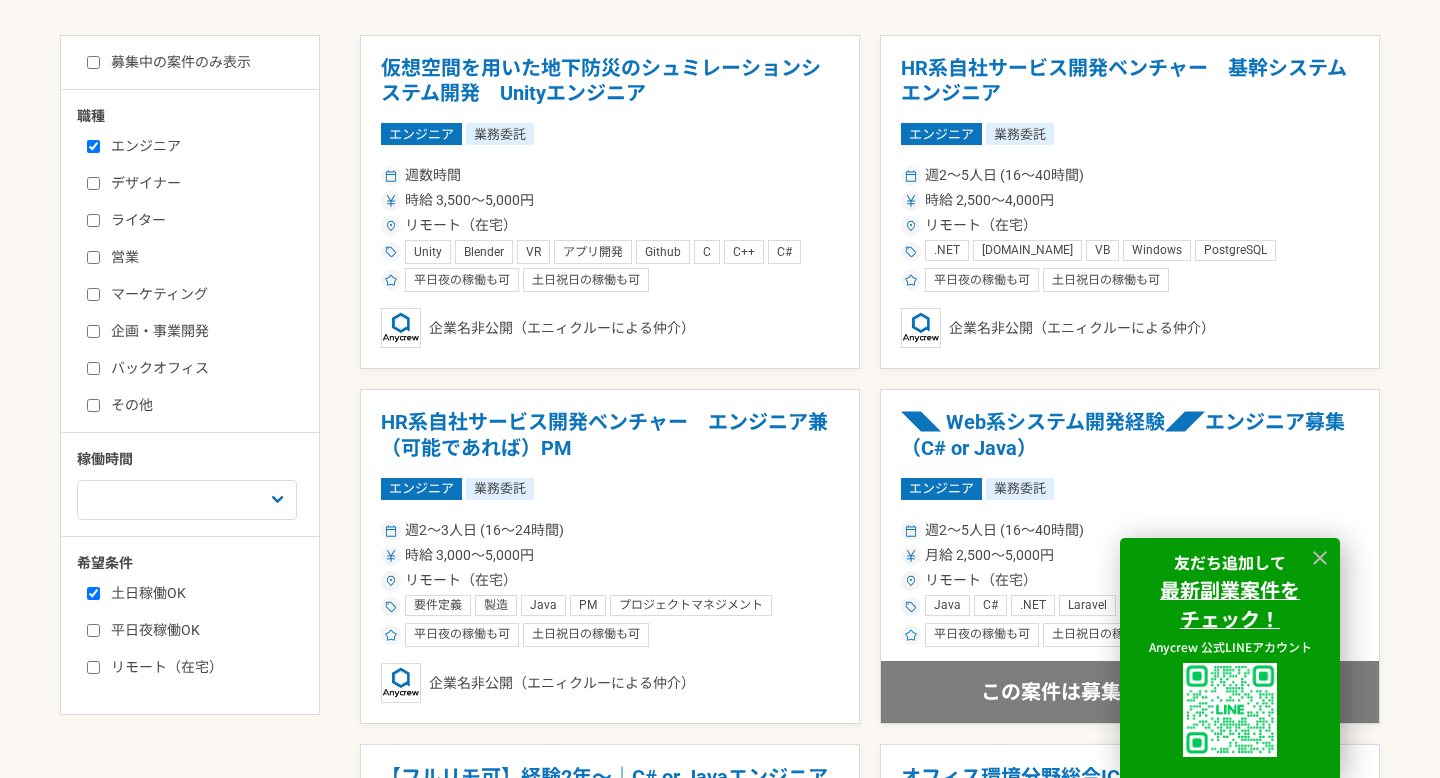 click on "平日夜稼働OK" at bounding box center [202, 630] 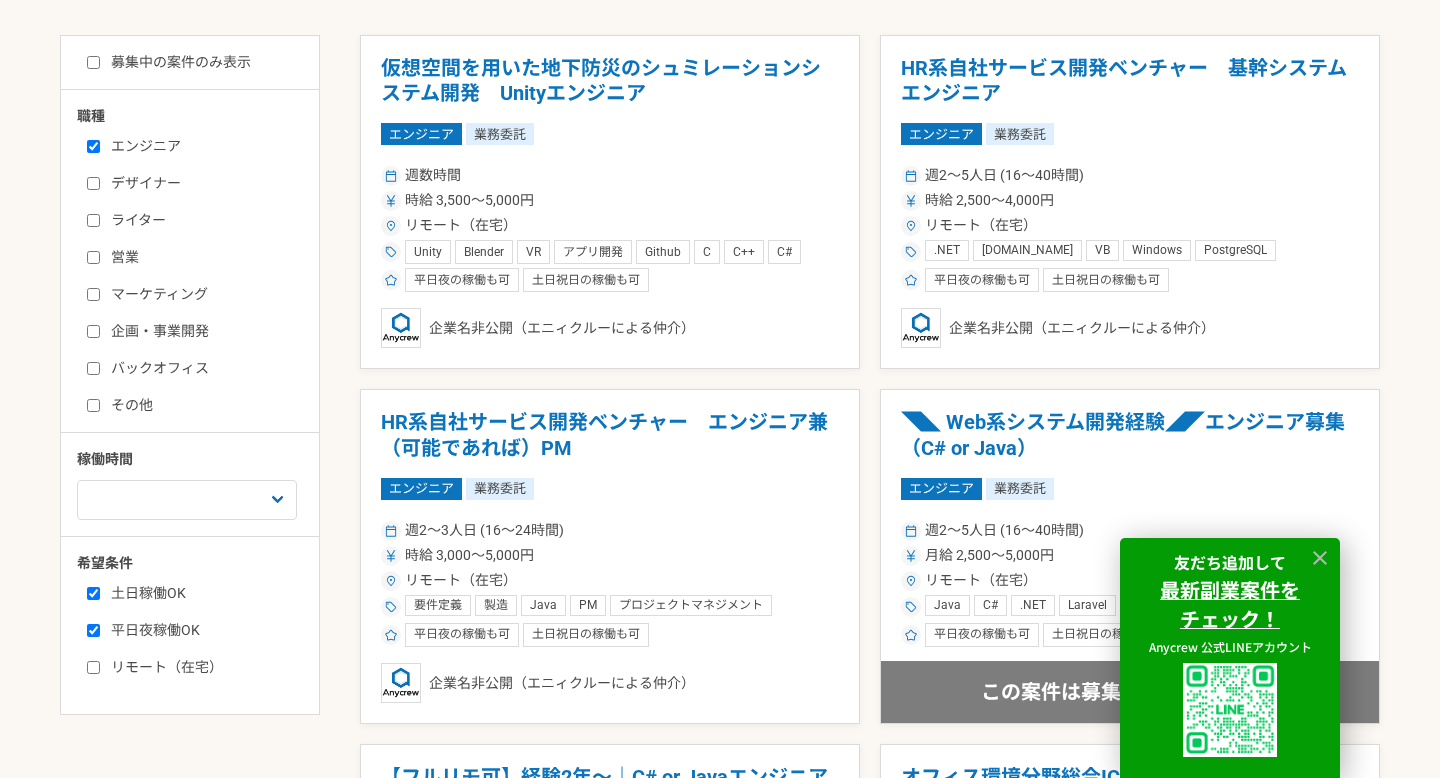 checkbox on "true" 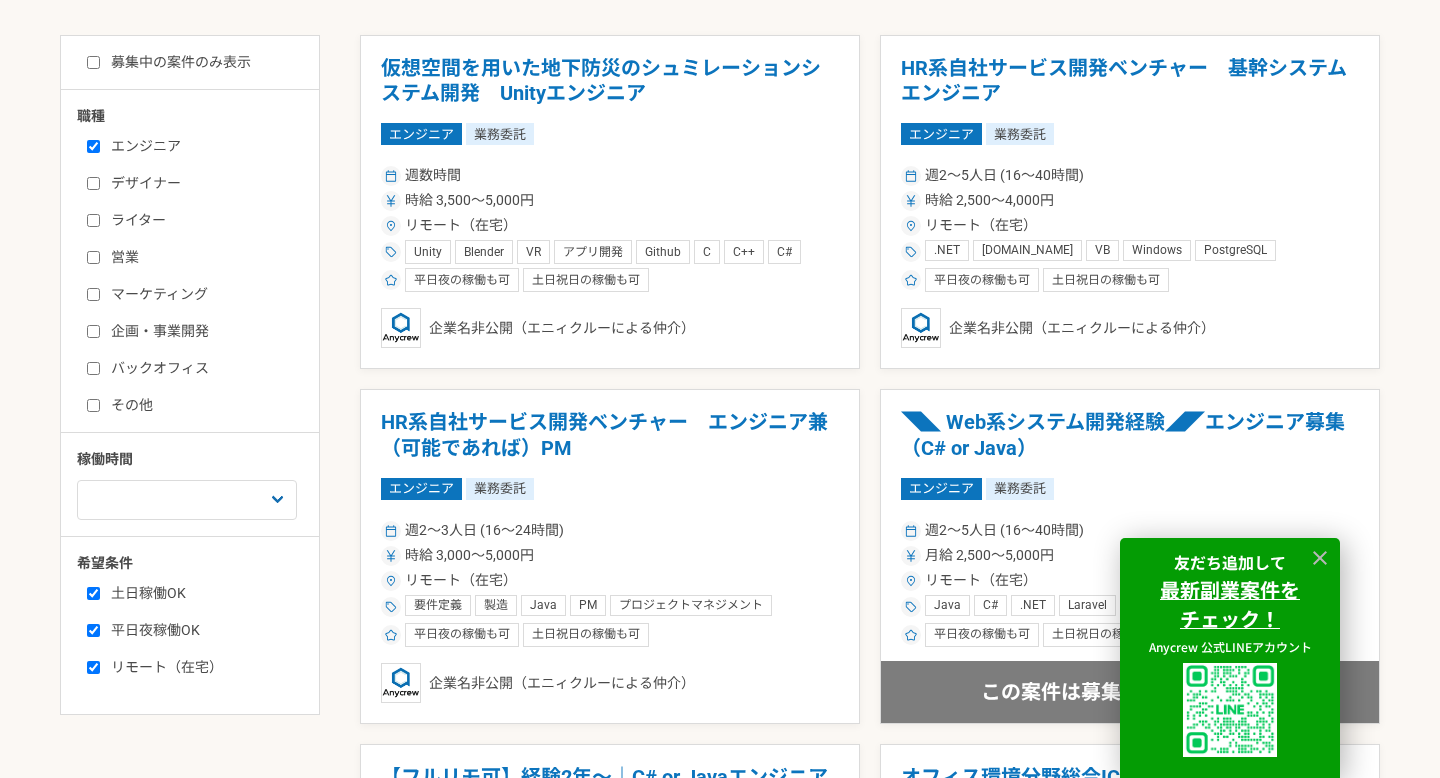 checkbox on "true" 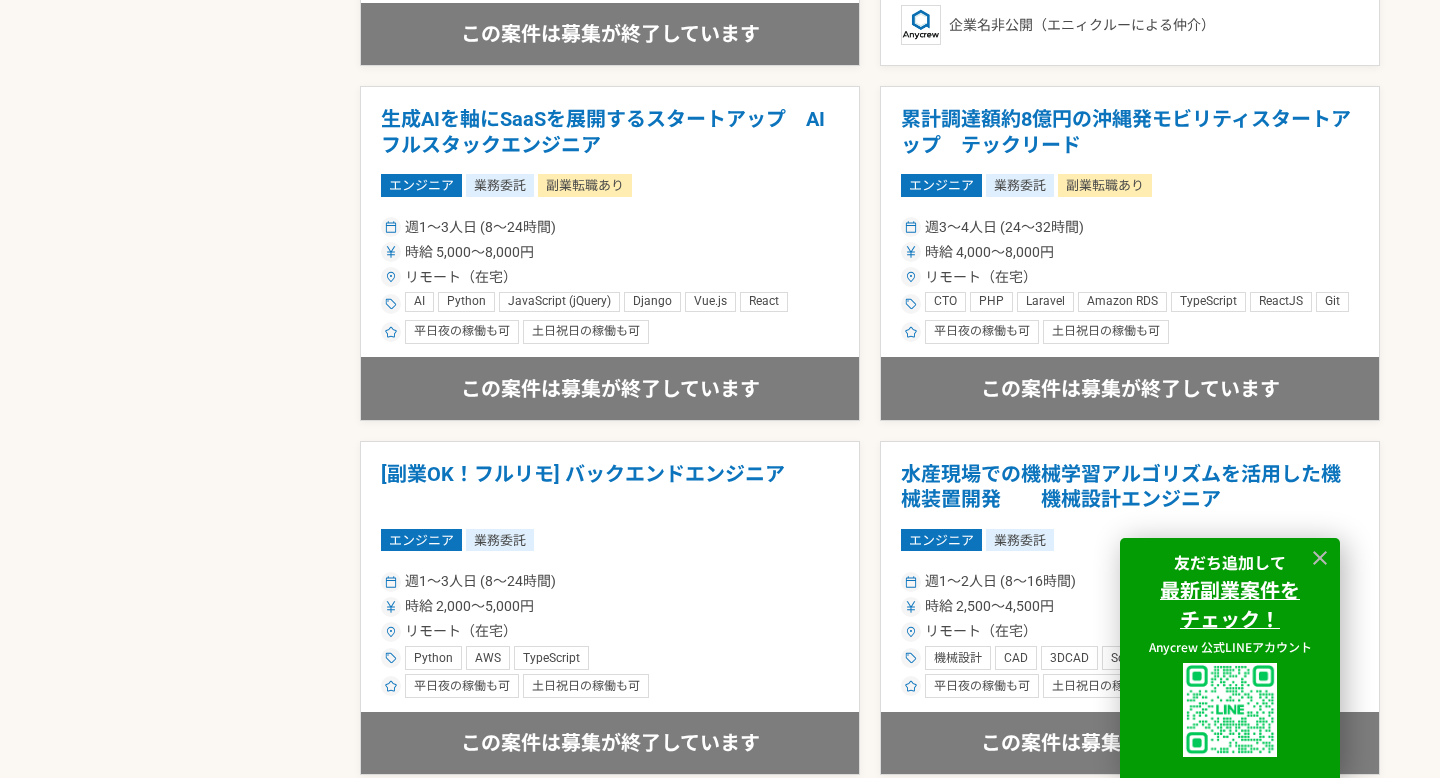 scroll, scrollTop: 1753, scrollLeft: 0, axis: vertical 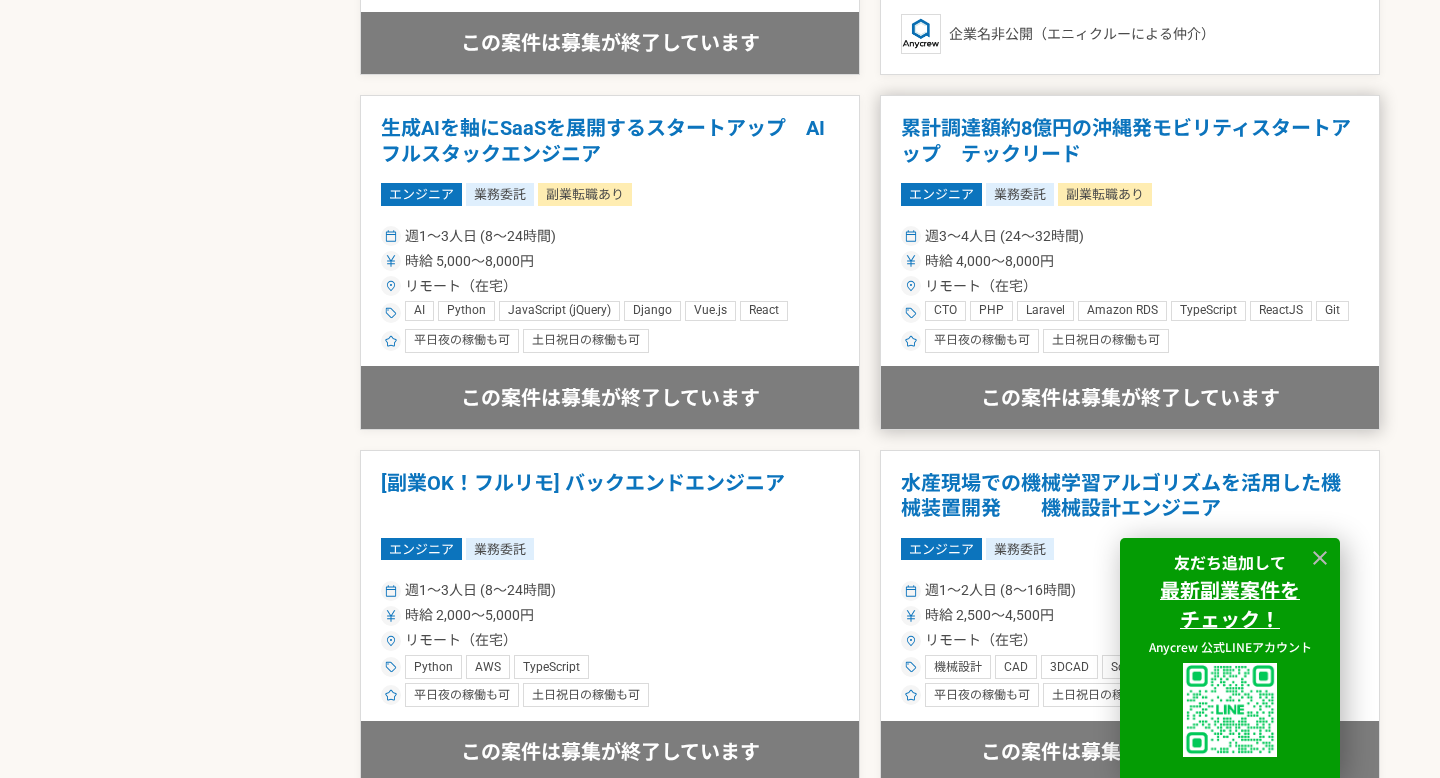 click on "週3〜4人日 (24〜32時間)" at bounding box center (1130, 236) 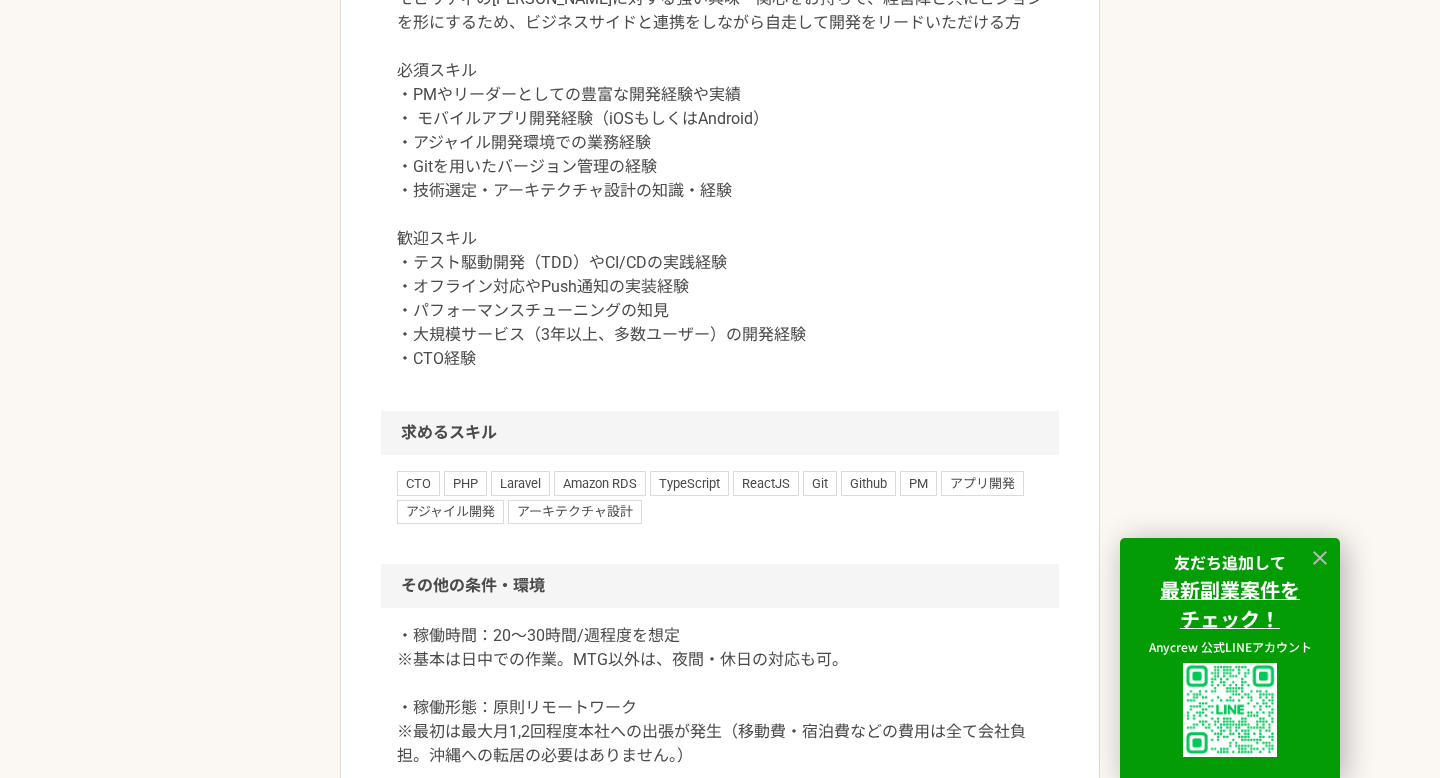 scroll, scrollTop: 2190, scrollLeft: 0, axis: vertical 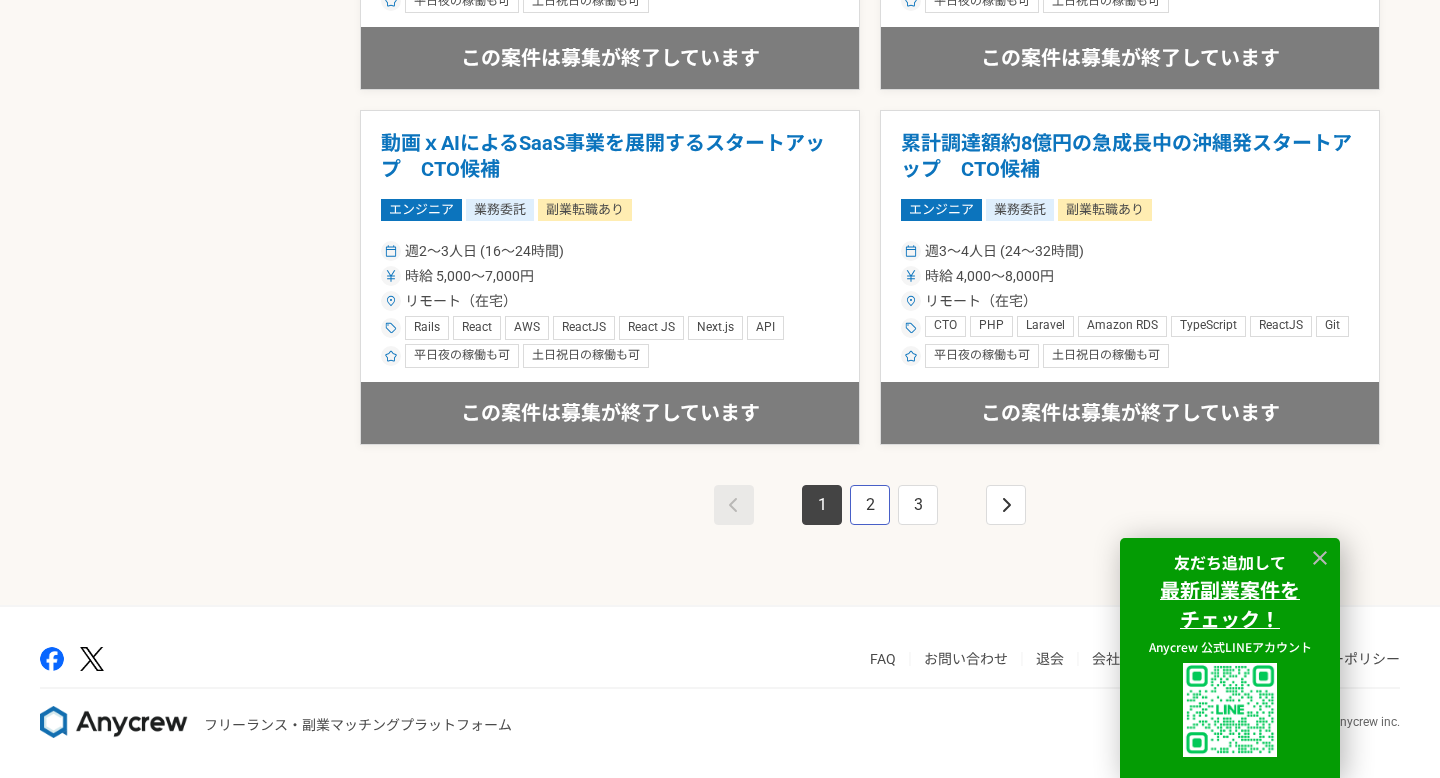 click on "2" at bounding box center [870, 505] 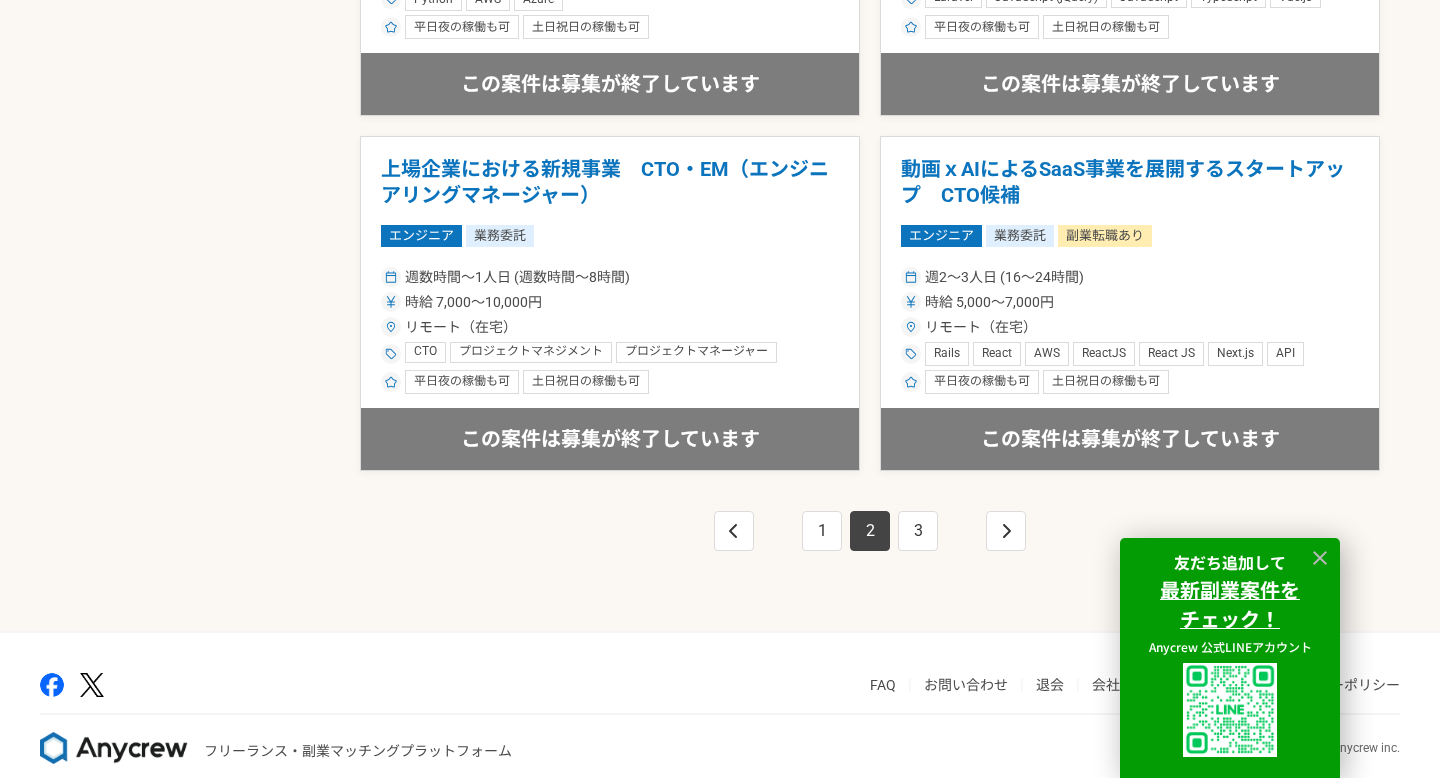 scroll, scrollTop: 3511, scrollLeft: 0, axis: vertical 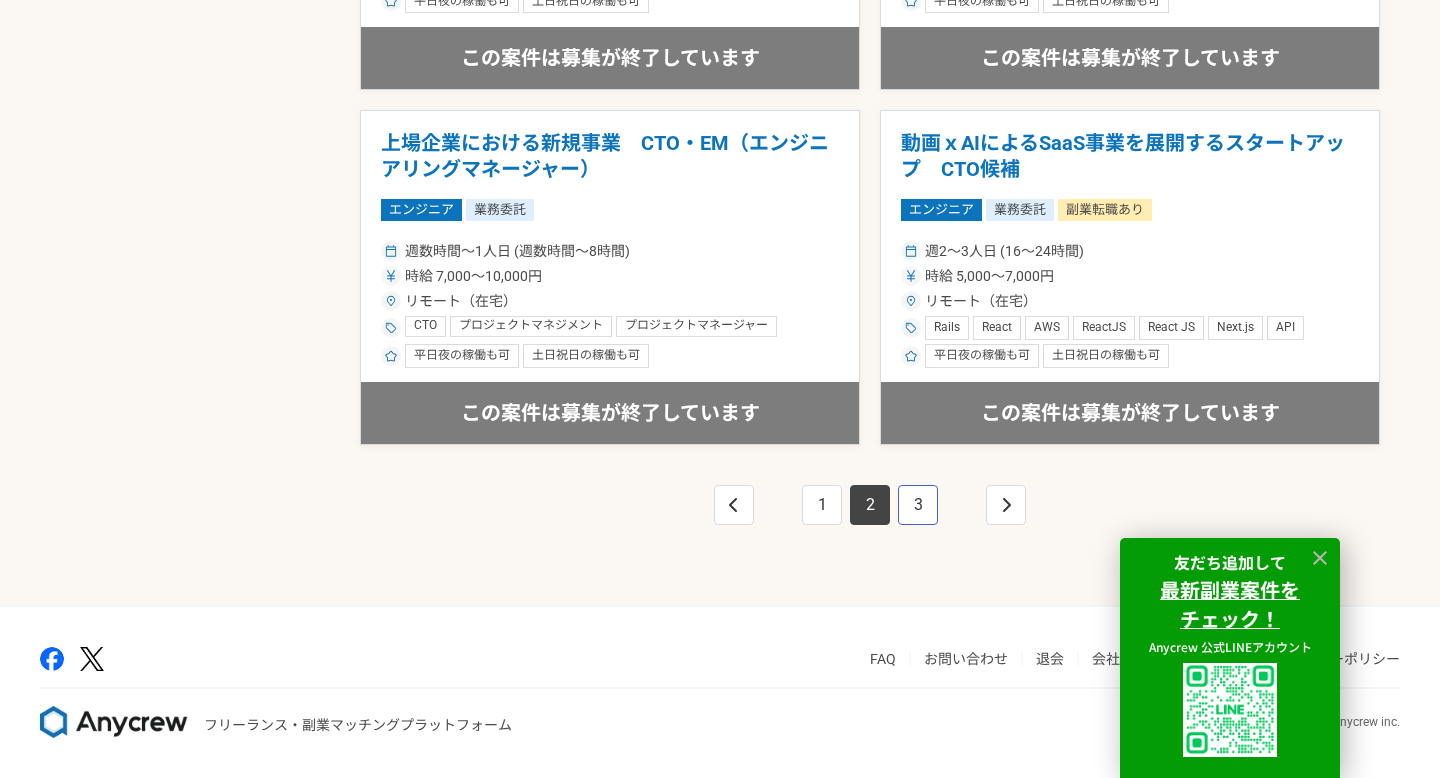 click on "3" at bounding box center [918, 505] 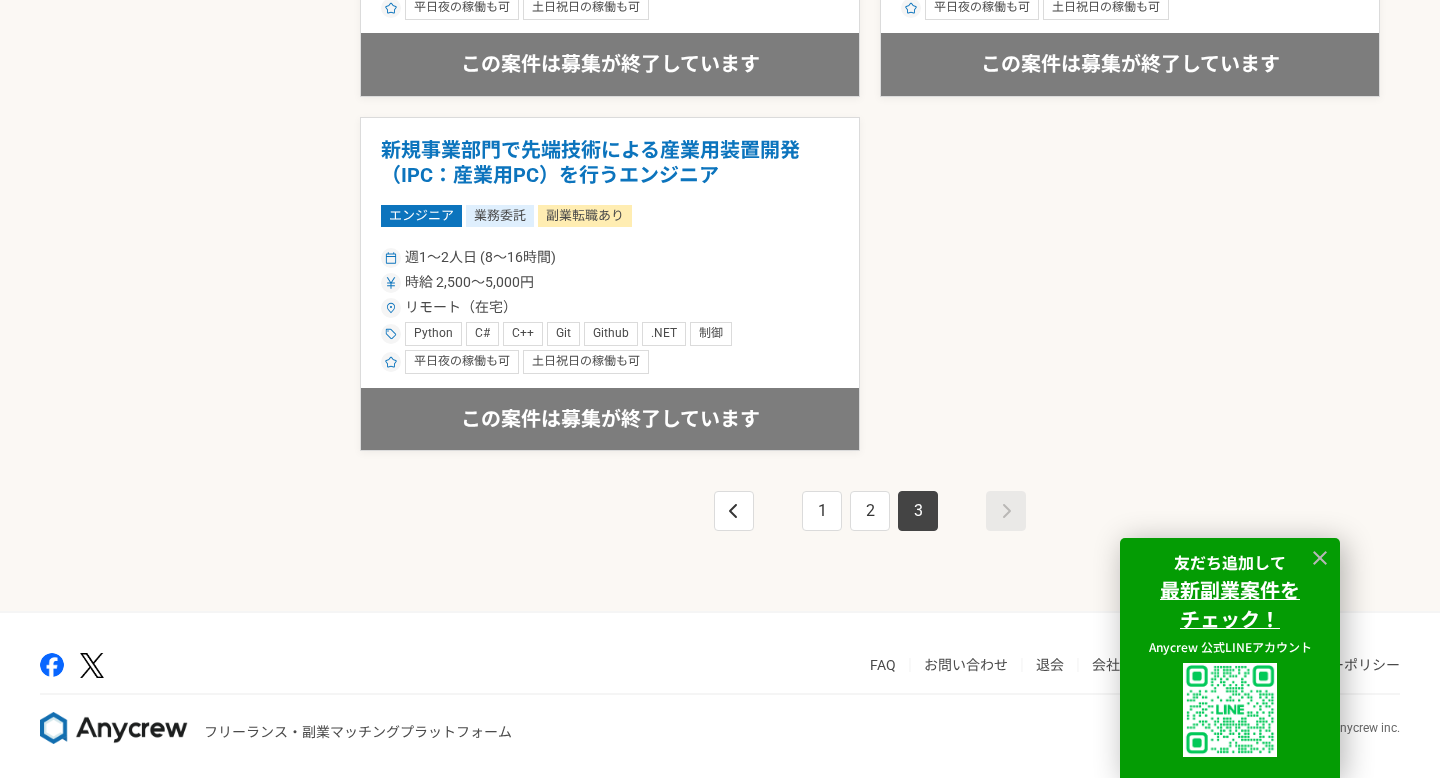 scroll, scrollTop: 1384, scrollLeft: 0, axis: vertical 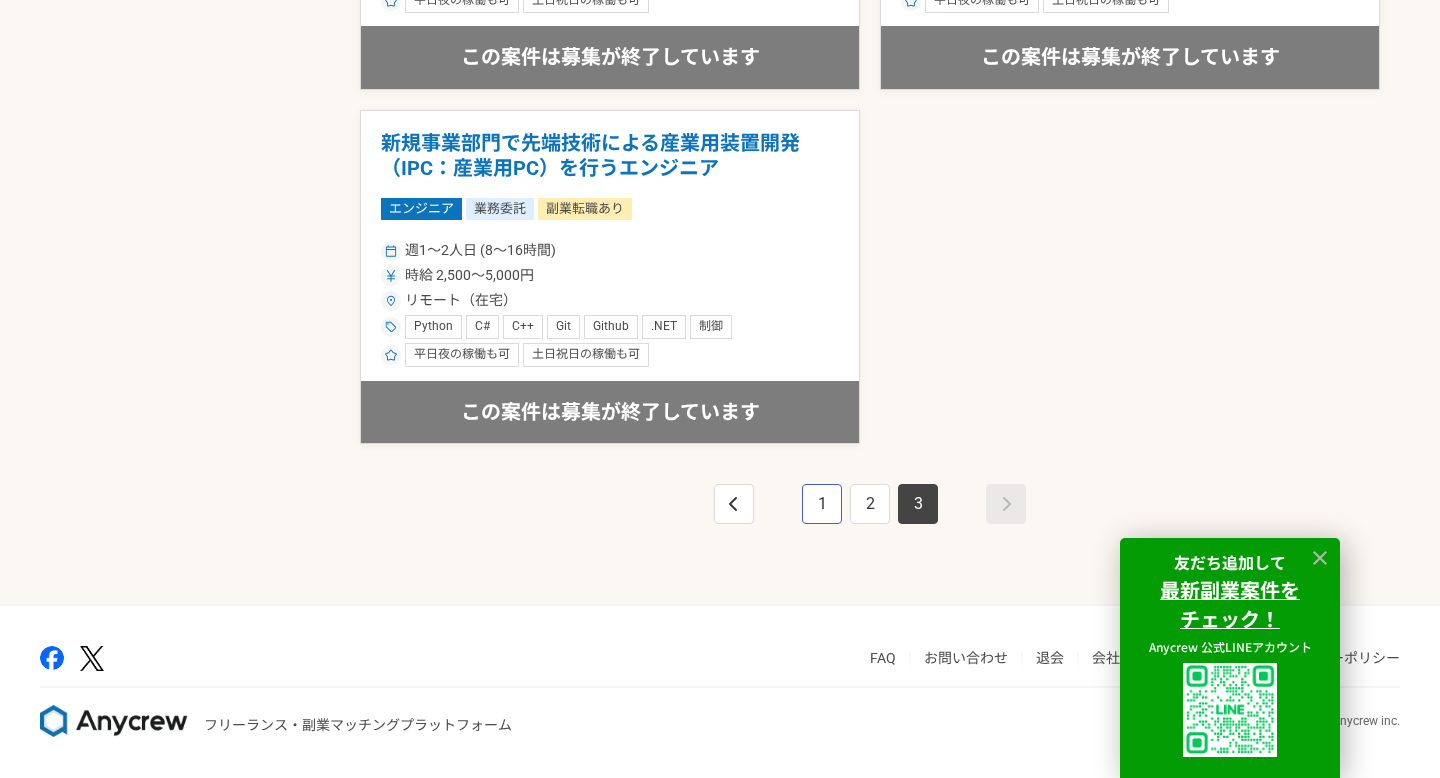 click on "1" at bounding box center [822, 504] 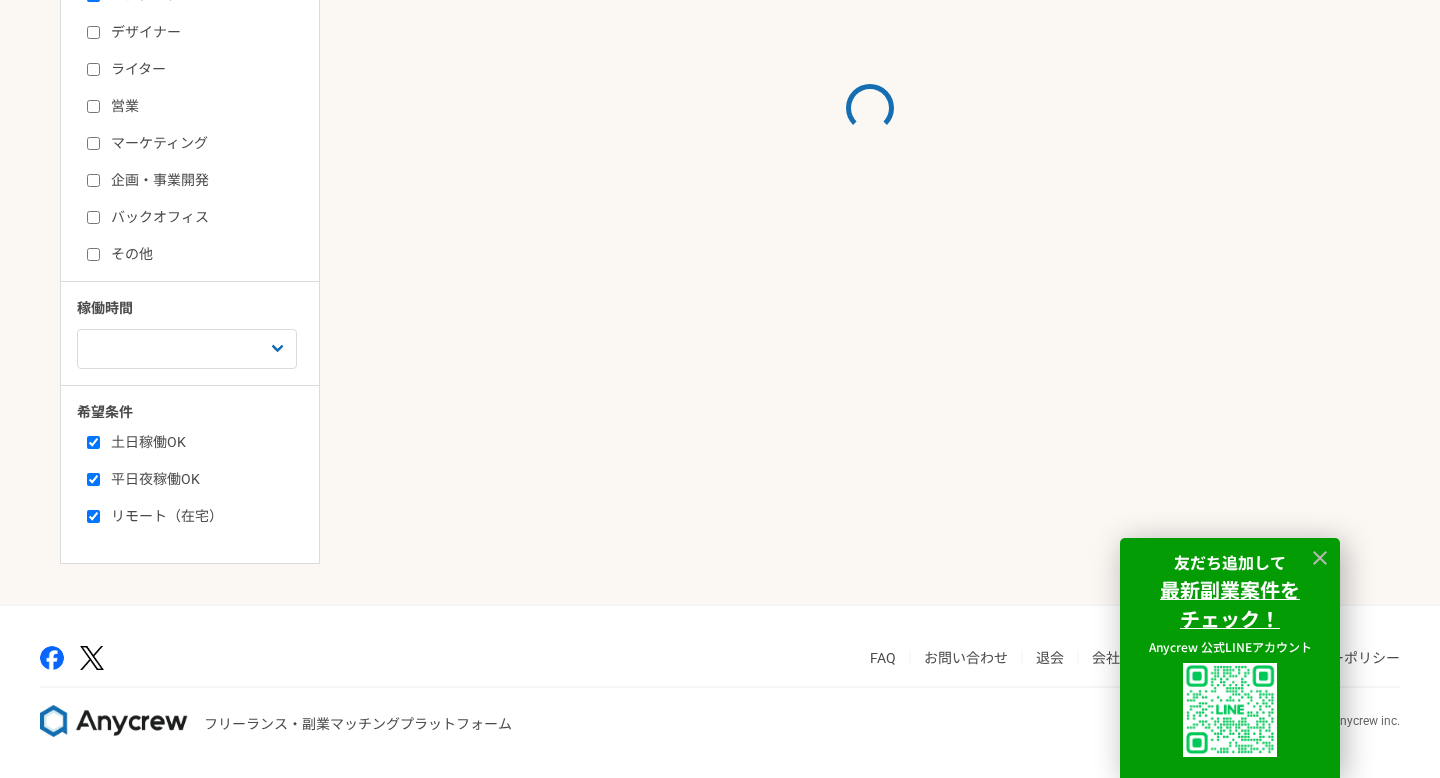 scroll, scrollTop: 0, scrollLeft: 0, axis: both 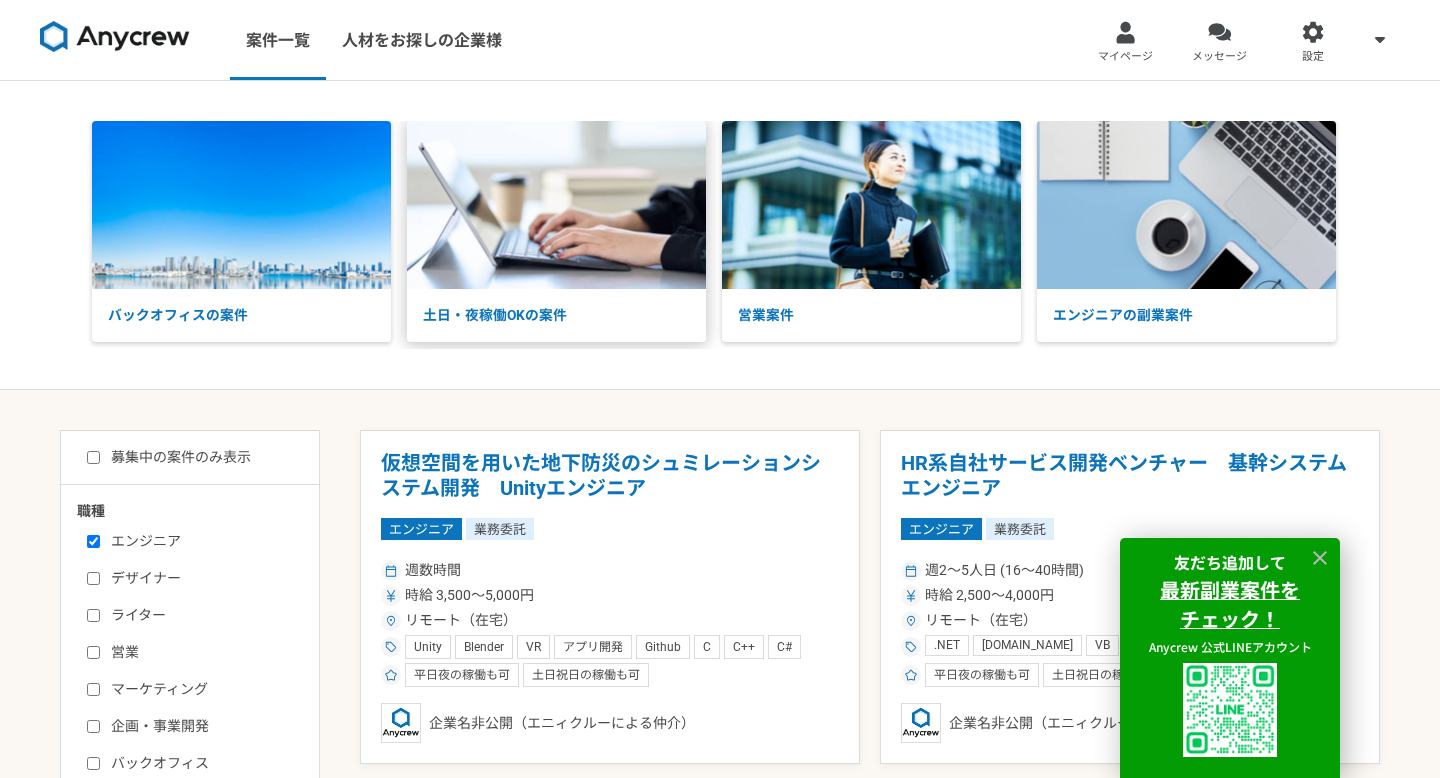 click at bounding box center [556, 205] 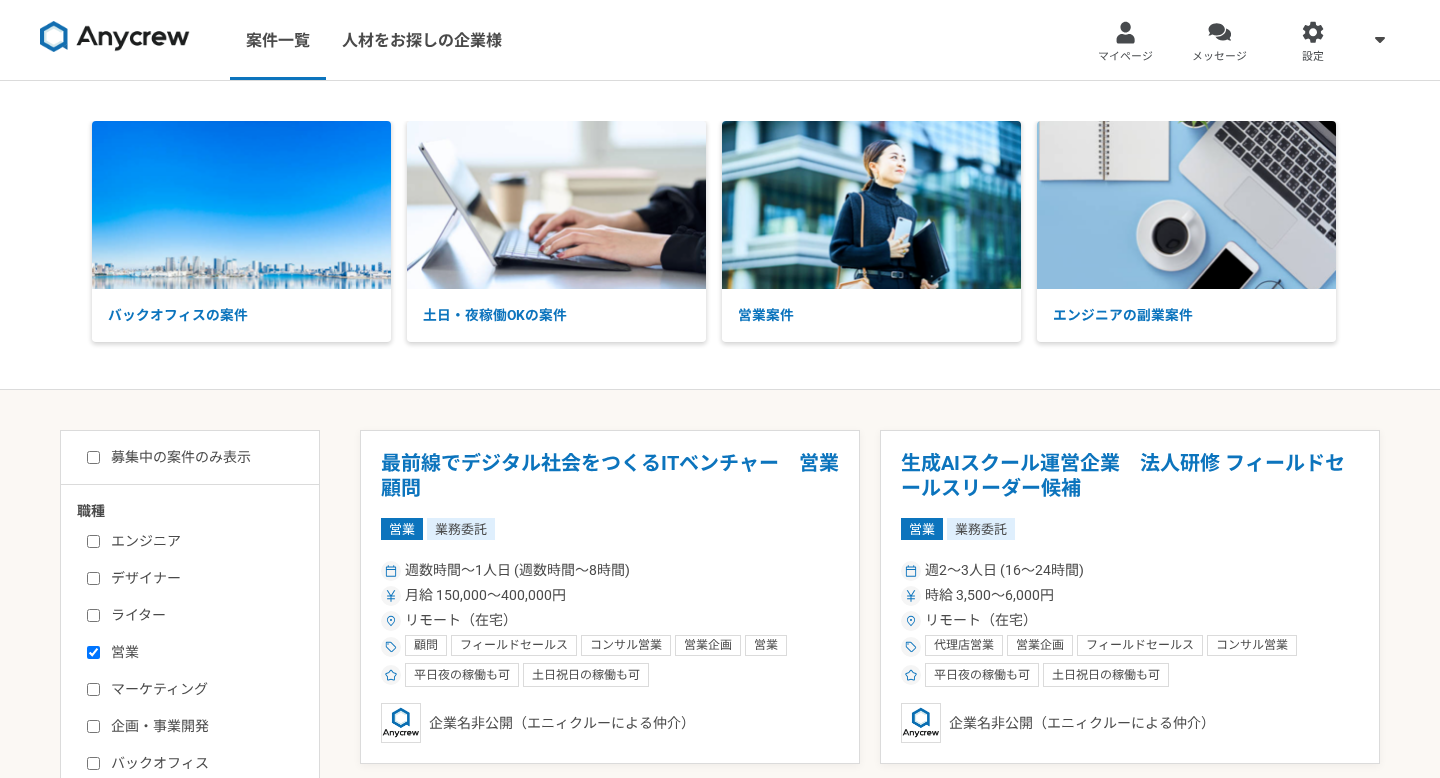 scroll, scrollTop: 0, scrollLeft: 0, axis: both 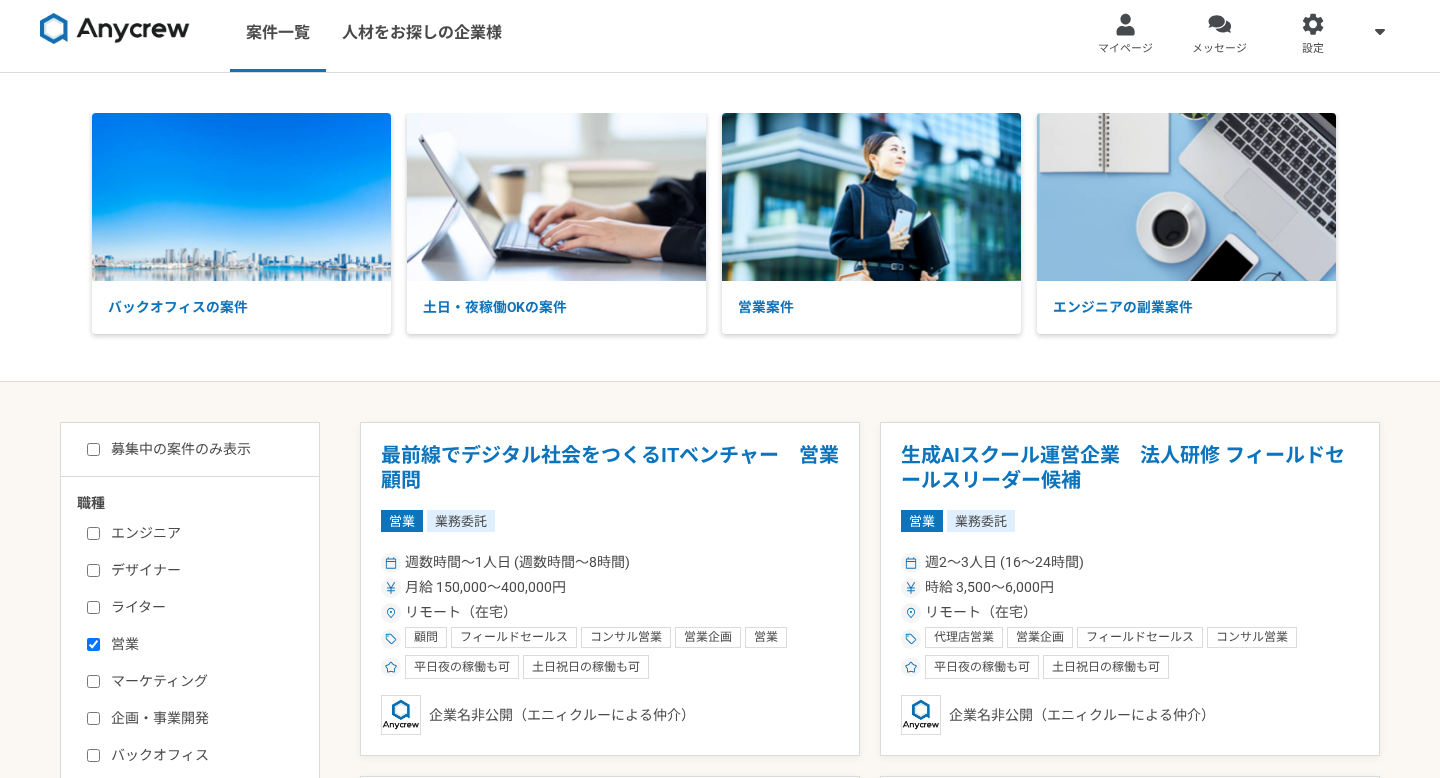 click on "エンジニア" at bounding box center [202, 533] 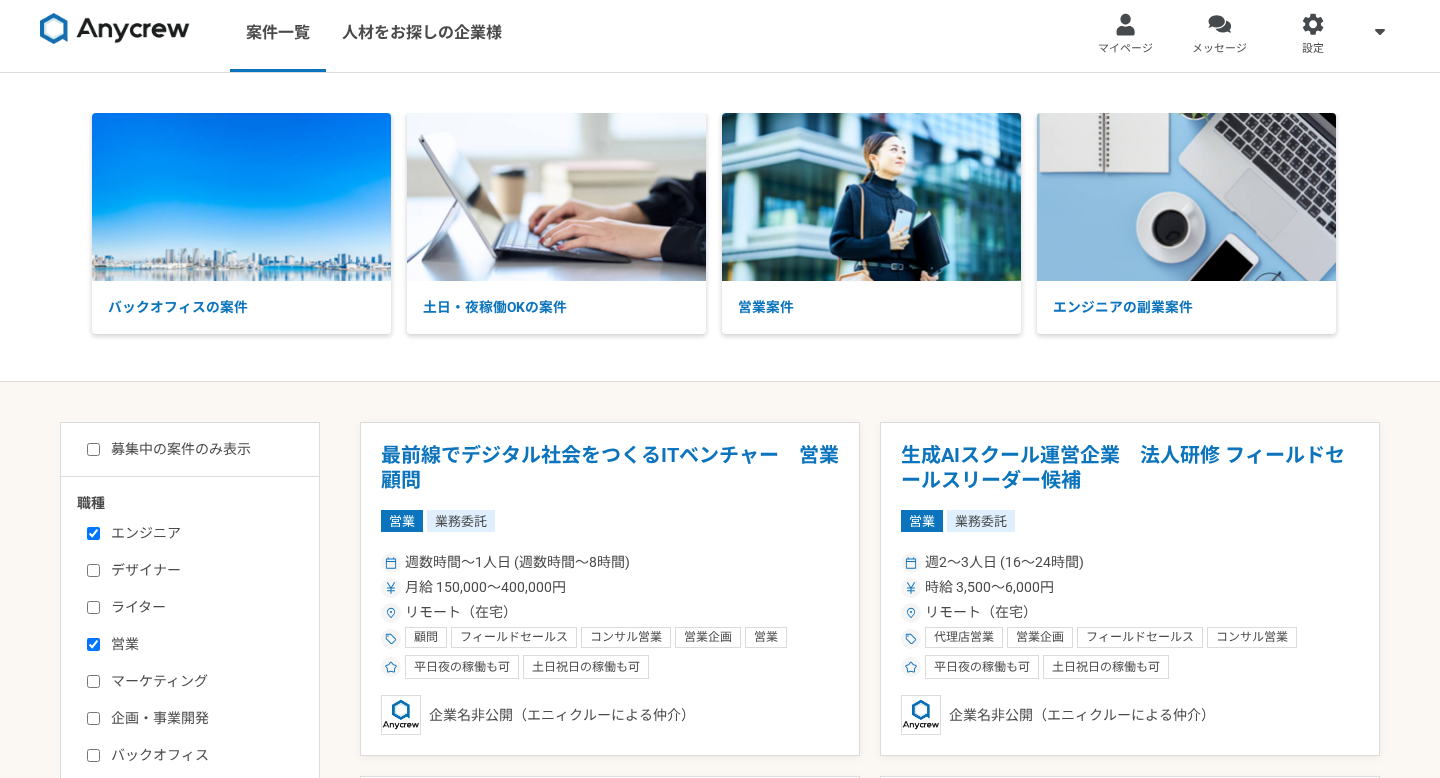 checkbox on "true" 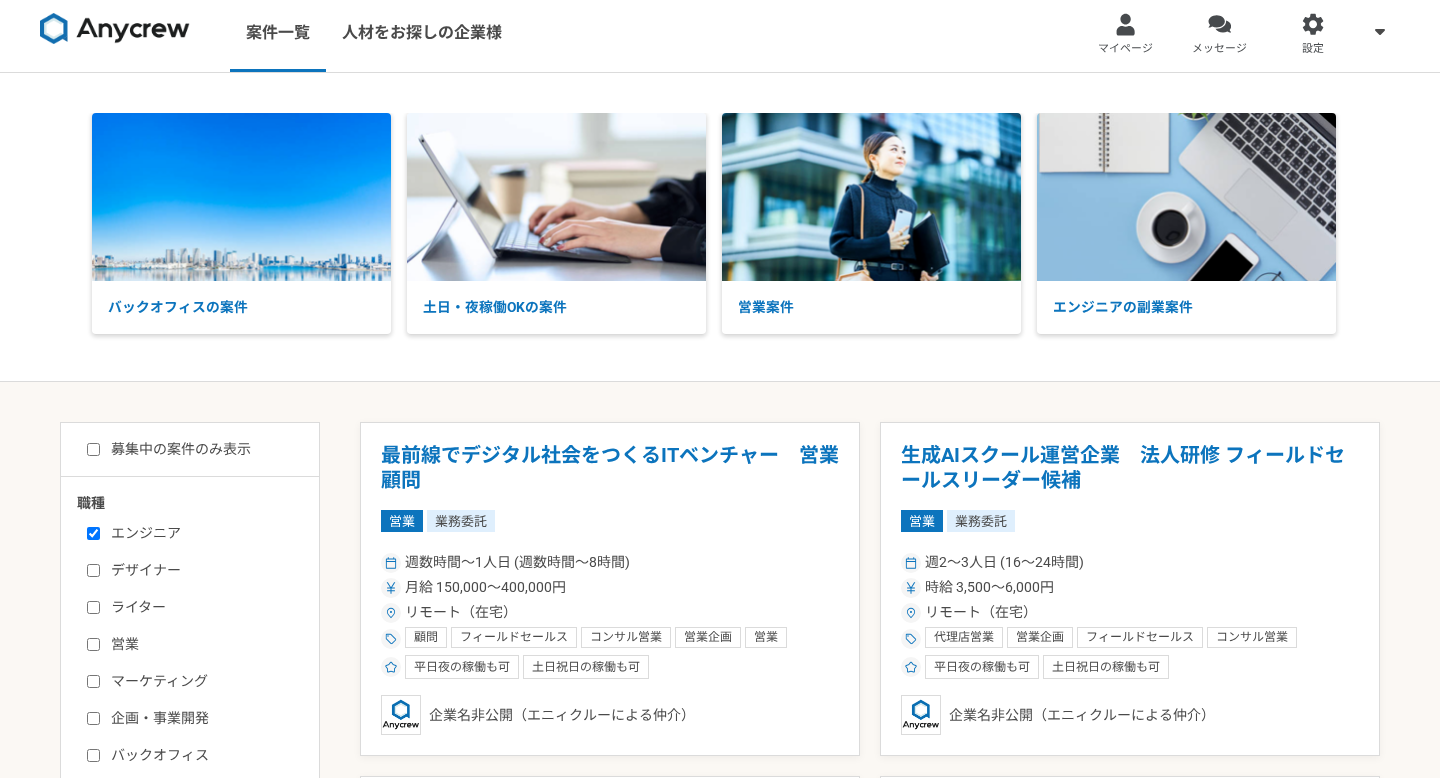 checkbox on "false" 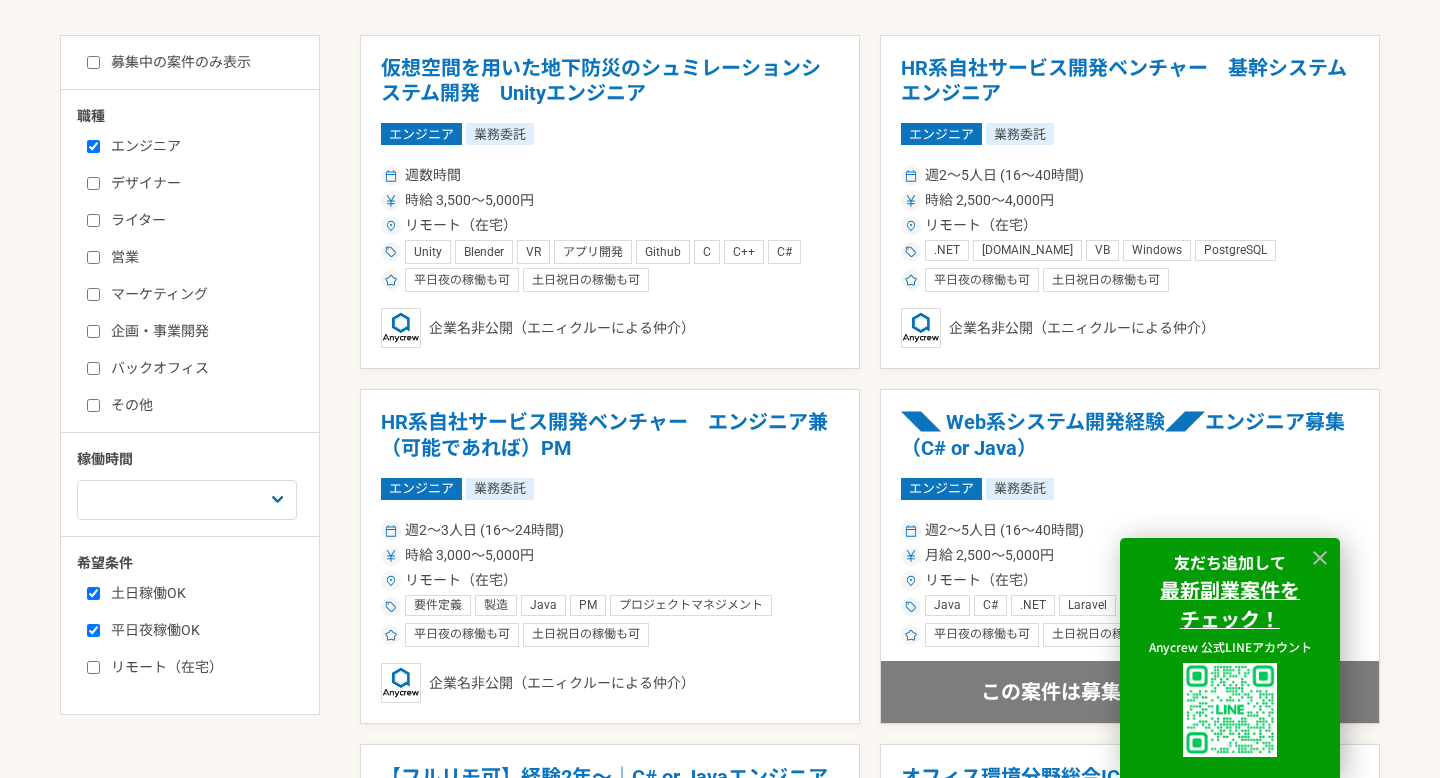 scroll, scrollTop: 0, scrollLeft: 0, axis: both 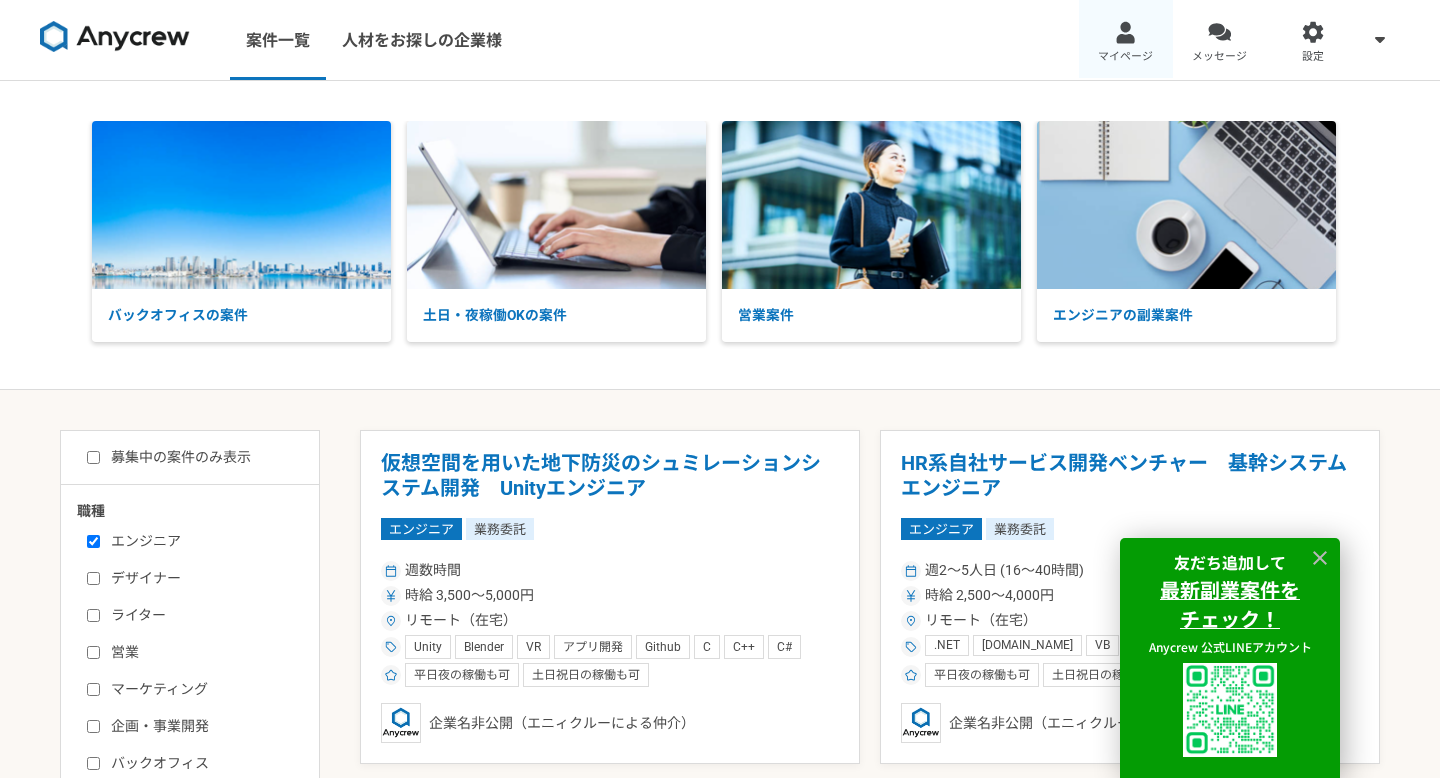click at bounding box center (1125, 32) 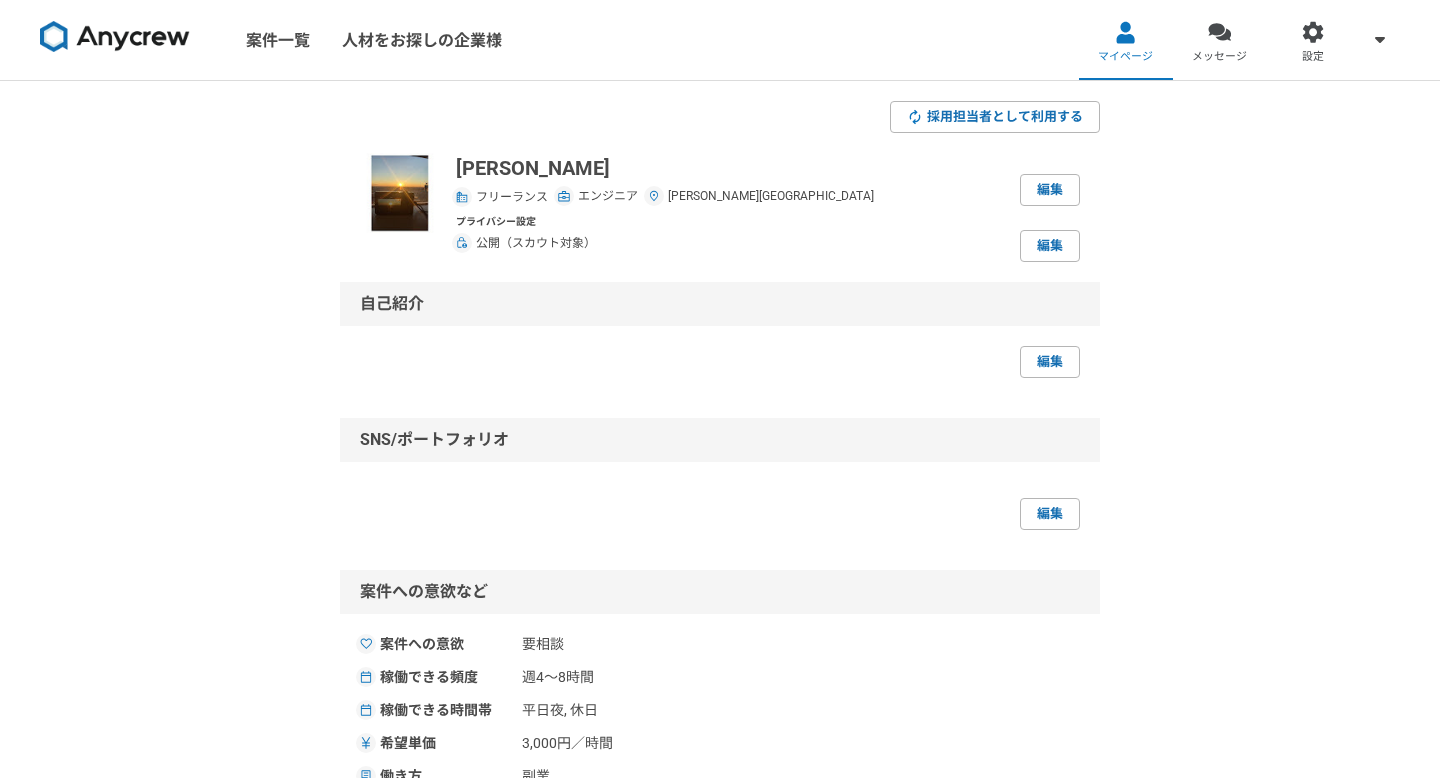 click at bounding box center [400, 193] 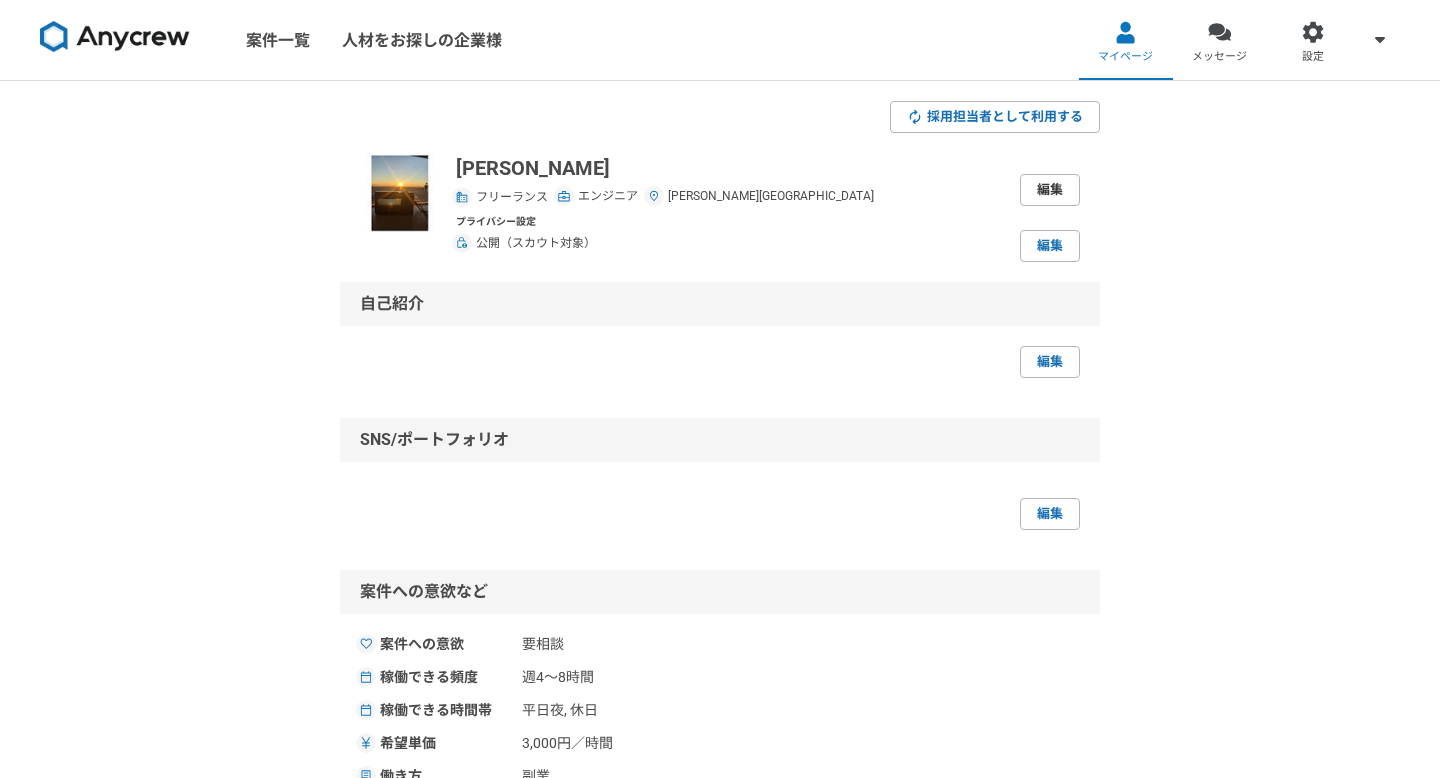 click on "編集" at bounding box center (1050, 190) 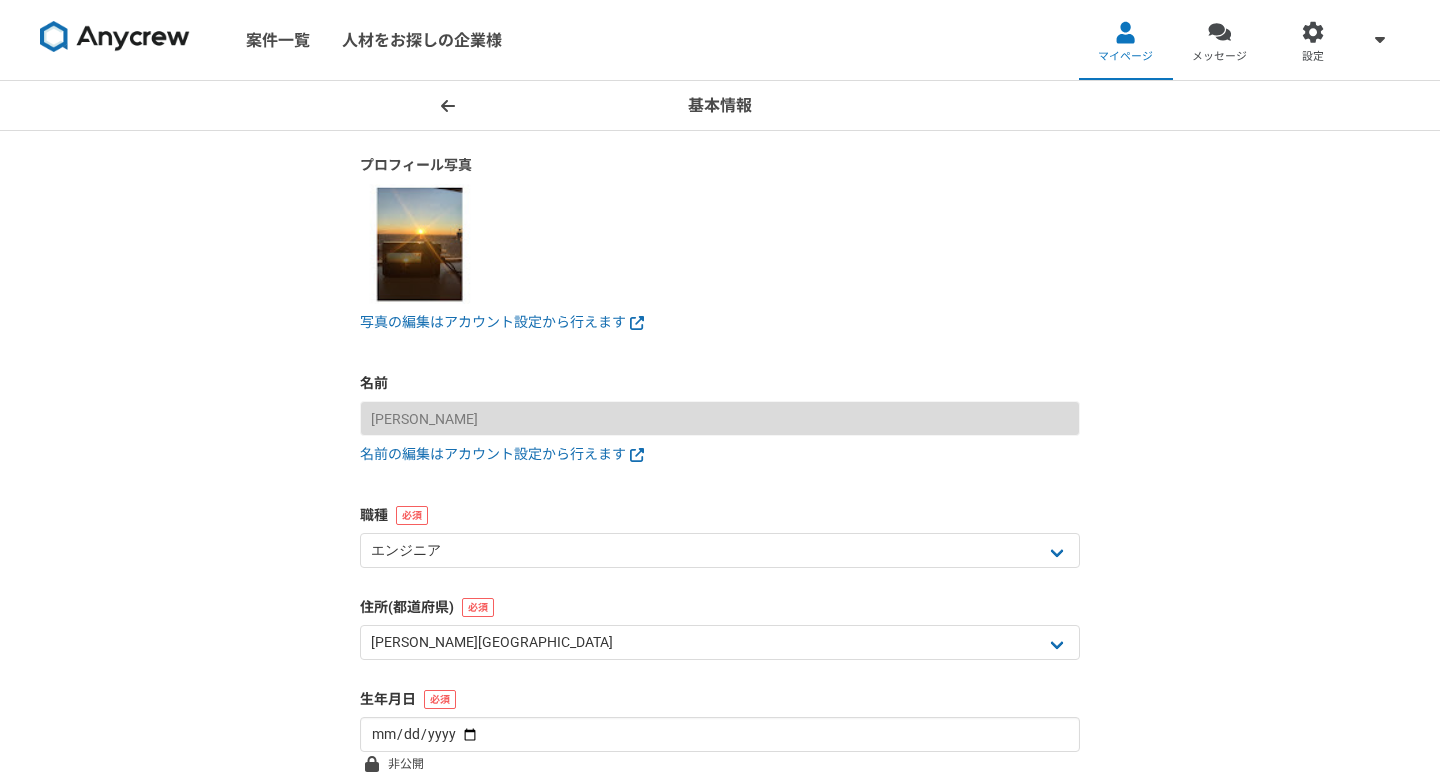 click at bounding box center [420, 244] 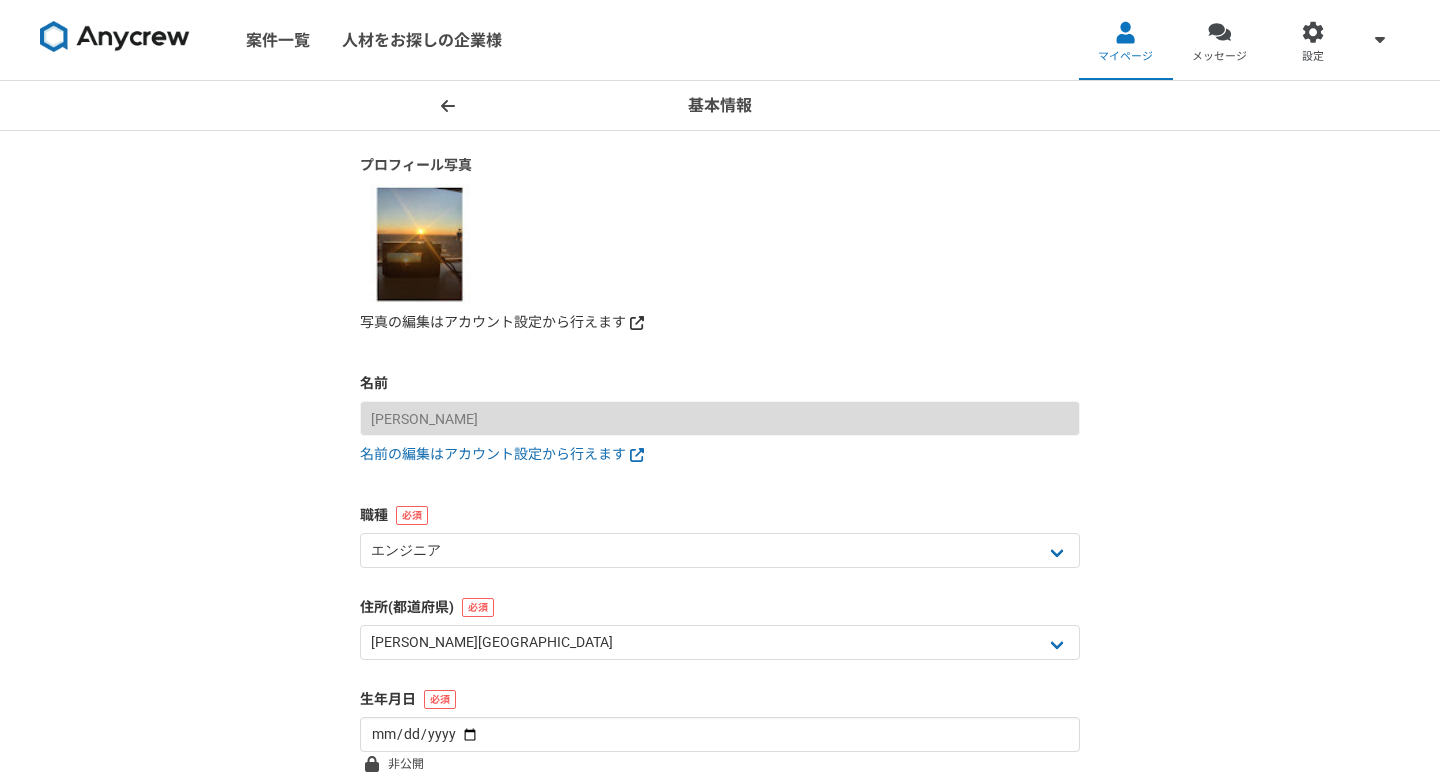 click on "写真の編集はアカウント設定から行えます" at bounding box center [720, 322] 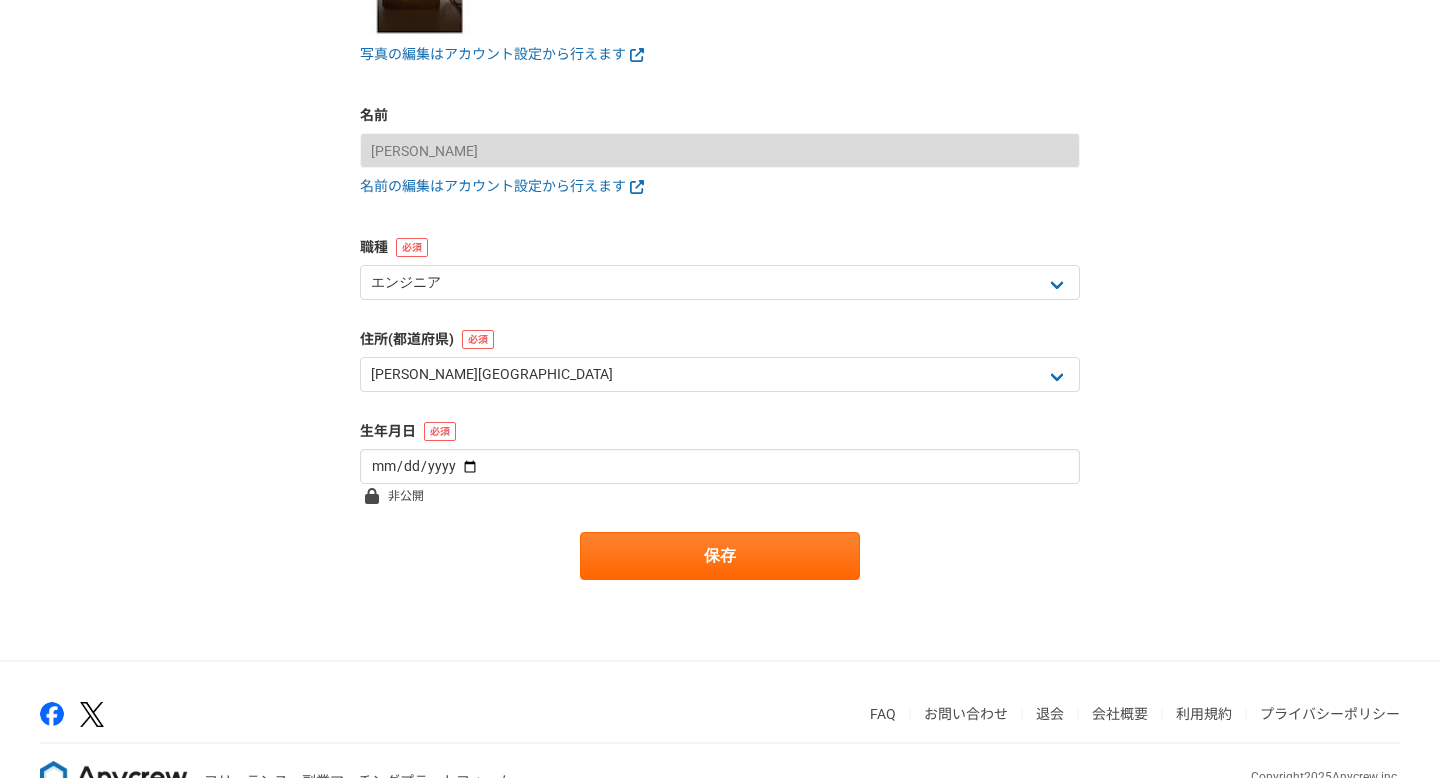 scroll, scrollTop: 272, scrollLeft: 0, axis: vertical 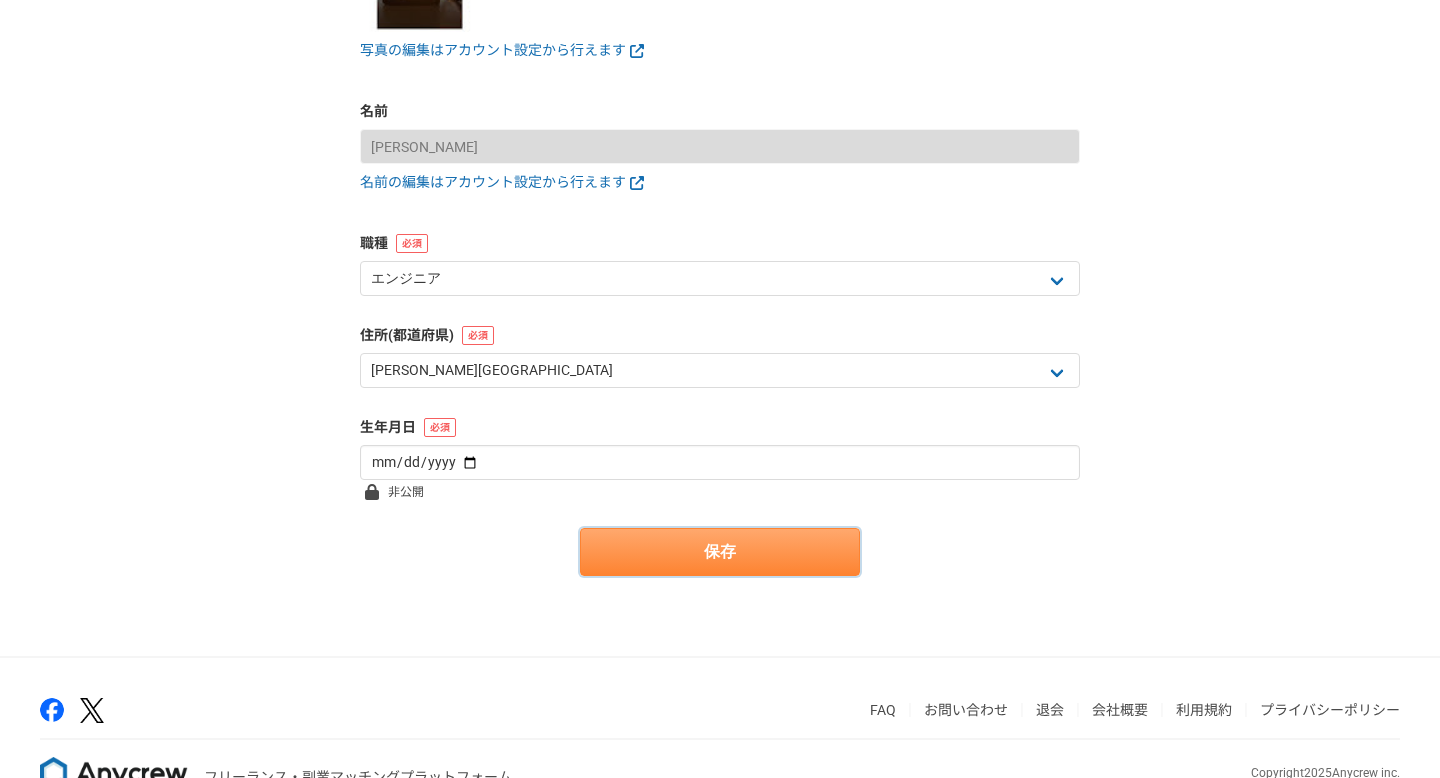 click on "保存" at bounding box center (720, 552) 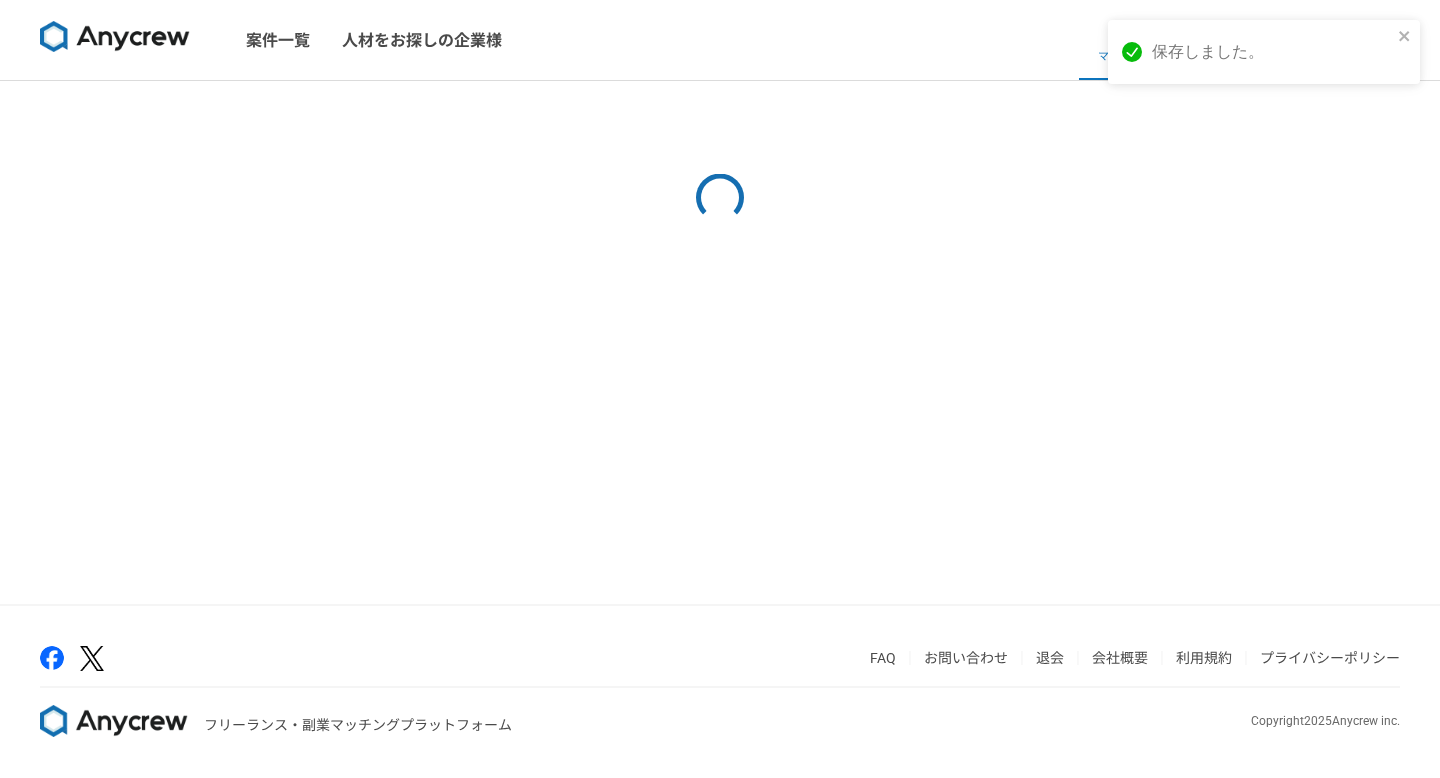 scroll, scrollTop: 0, scrollLeft: 0, axis: both 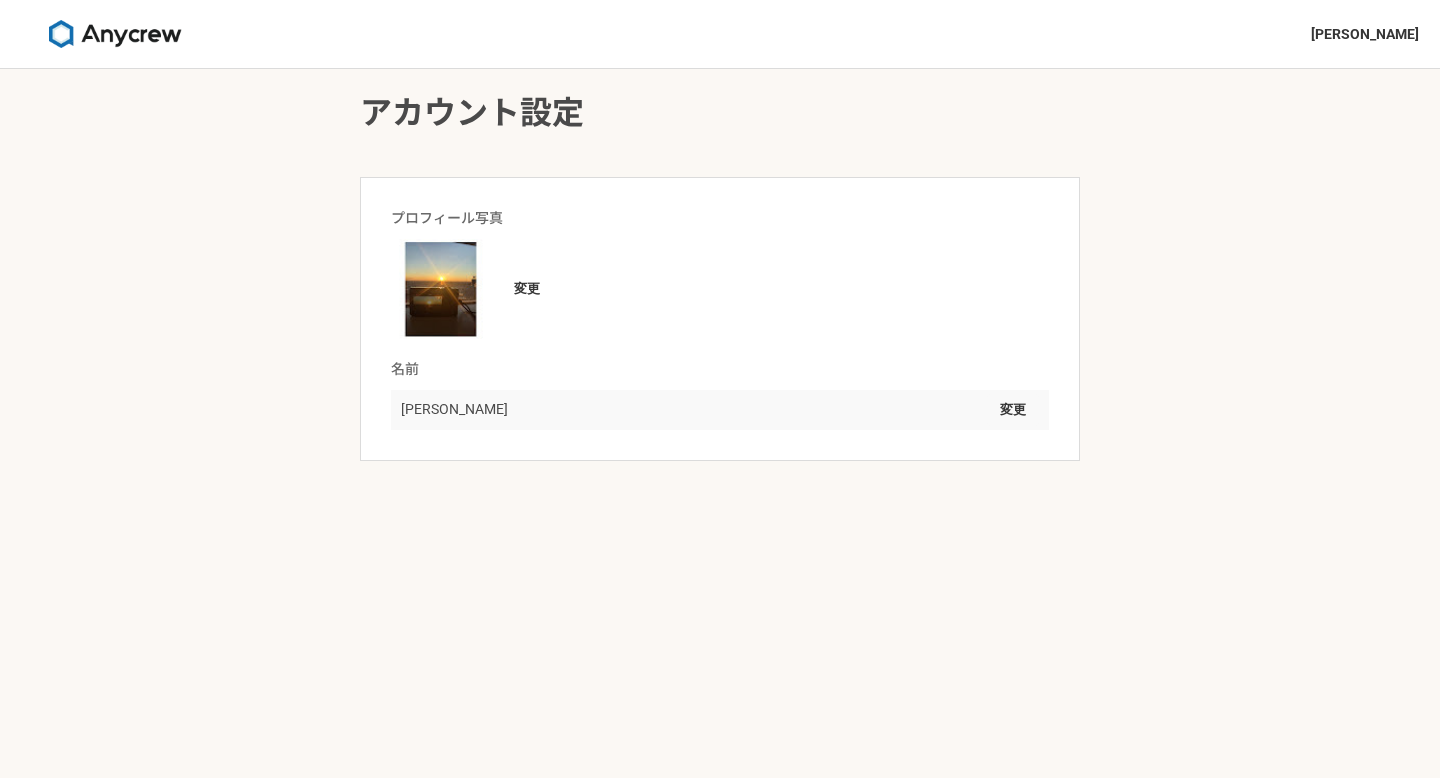click at bounding box center [441, 289] 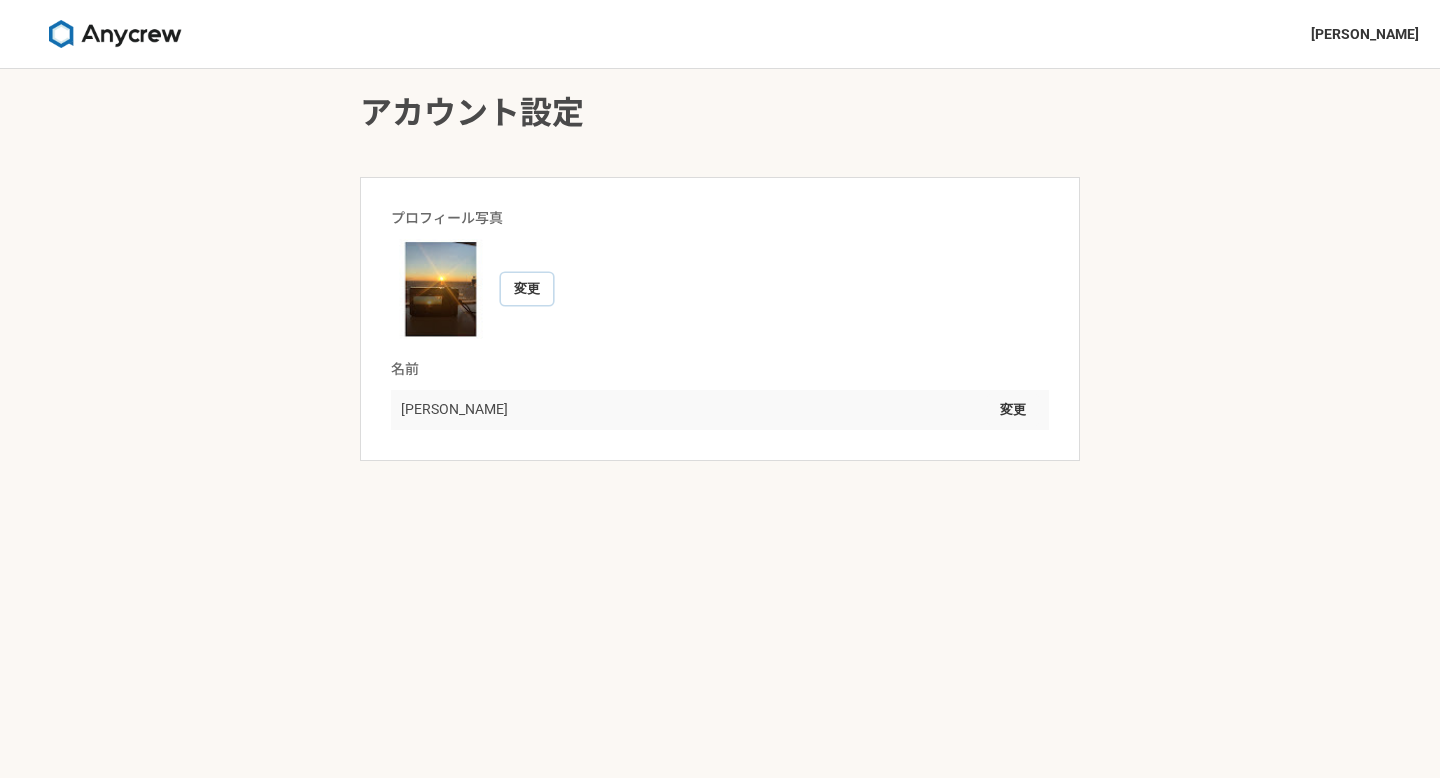click on "変更" at bounding box center [527, 289] 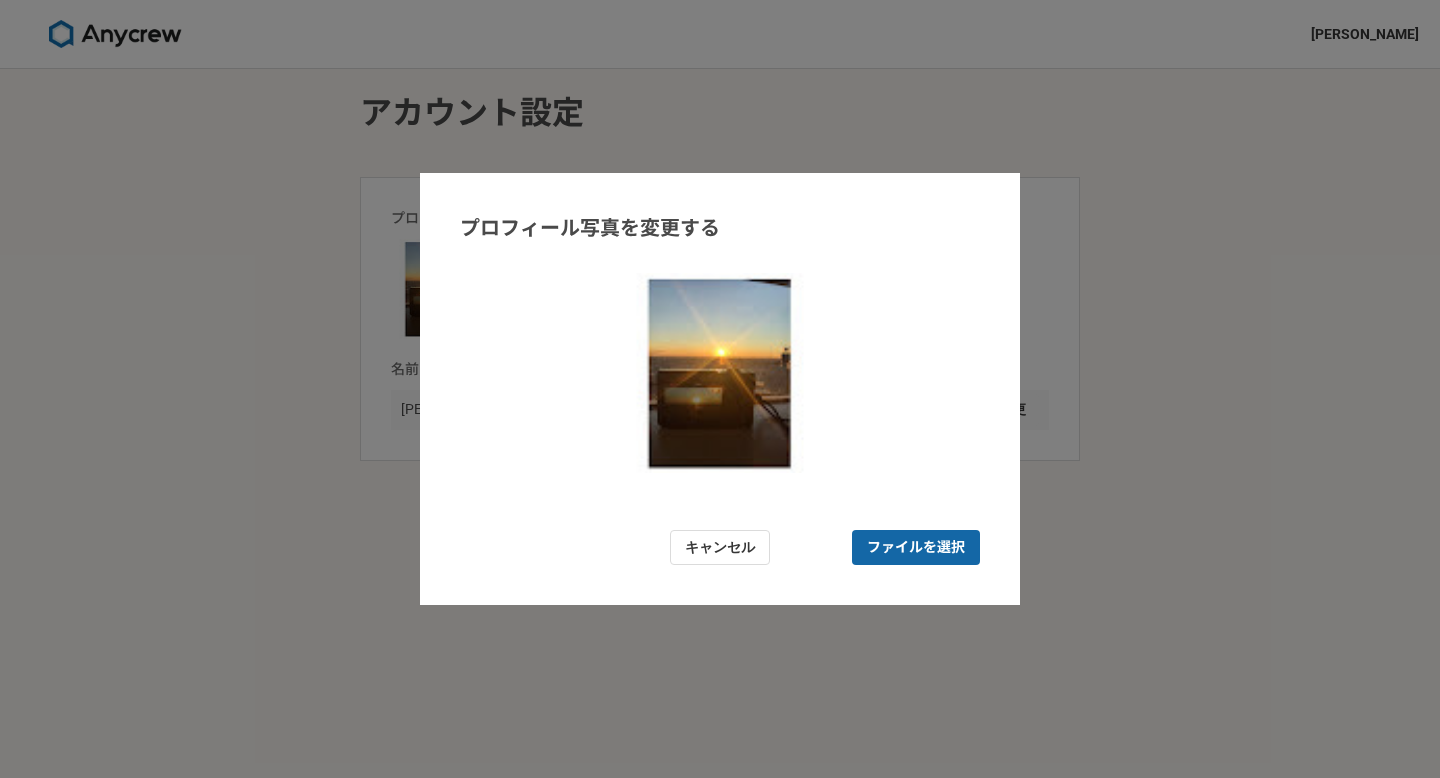 click on "ファイルを選択" at bounding box center (916, 547) 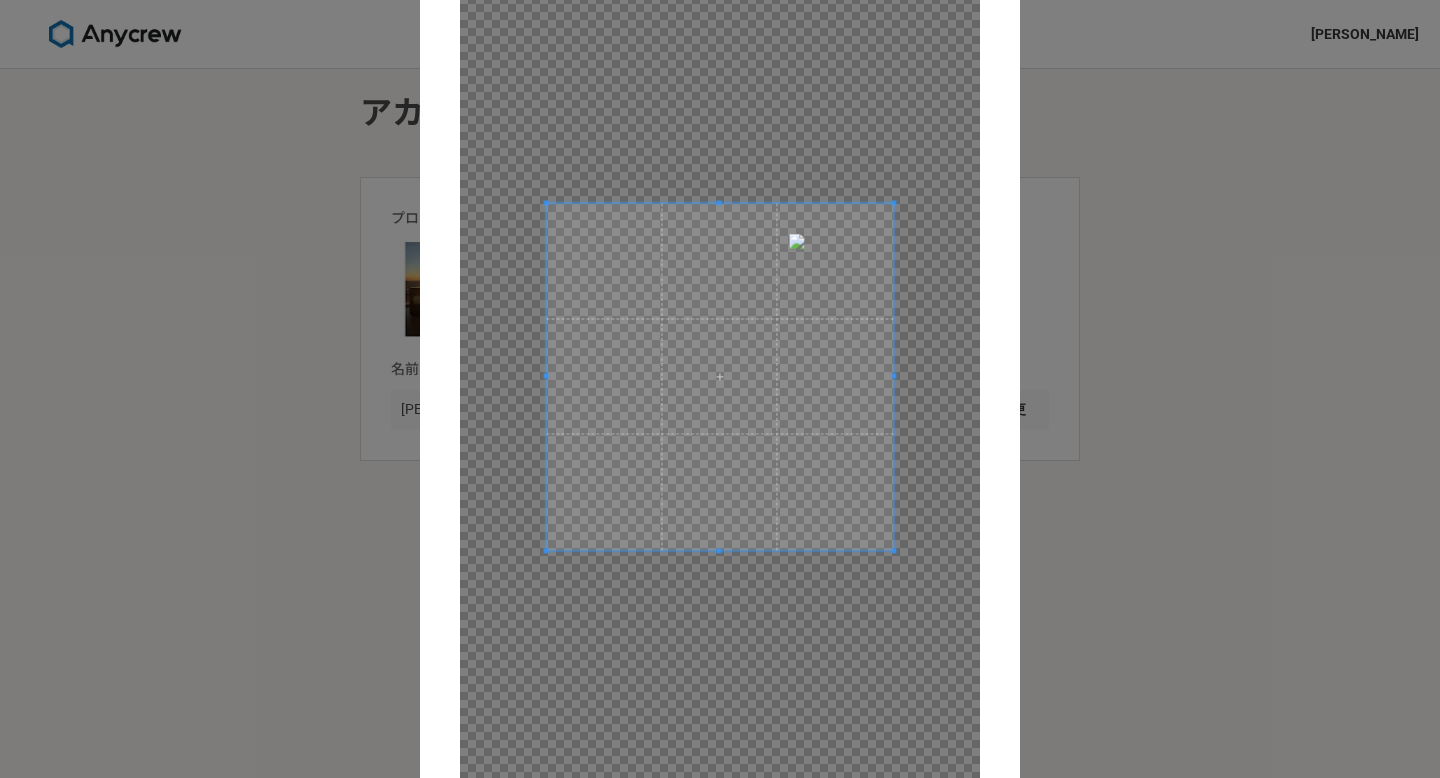 click at bounding box center (720, 377) 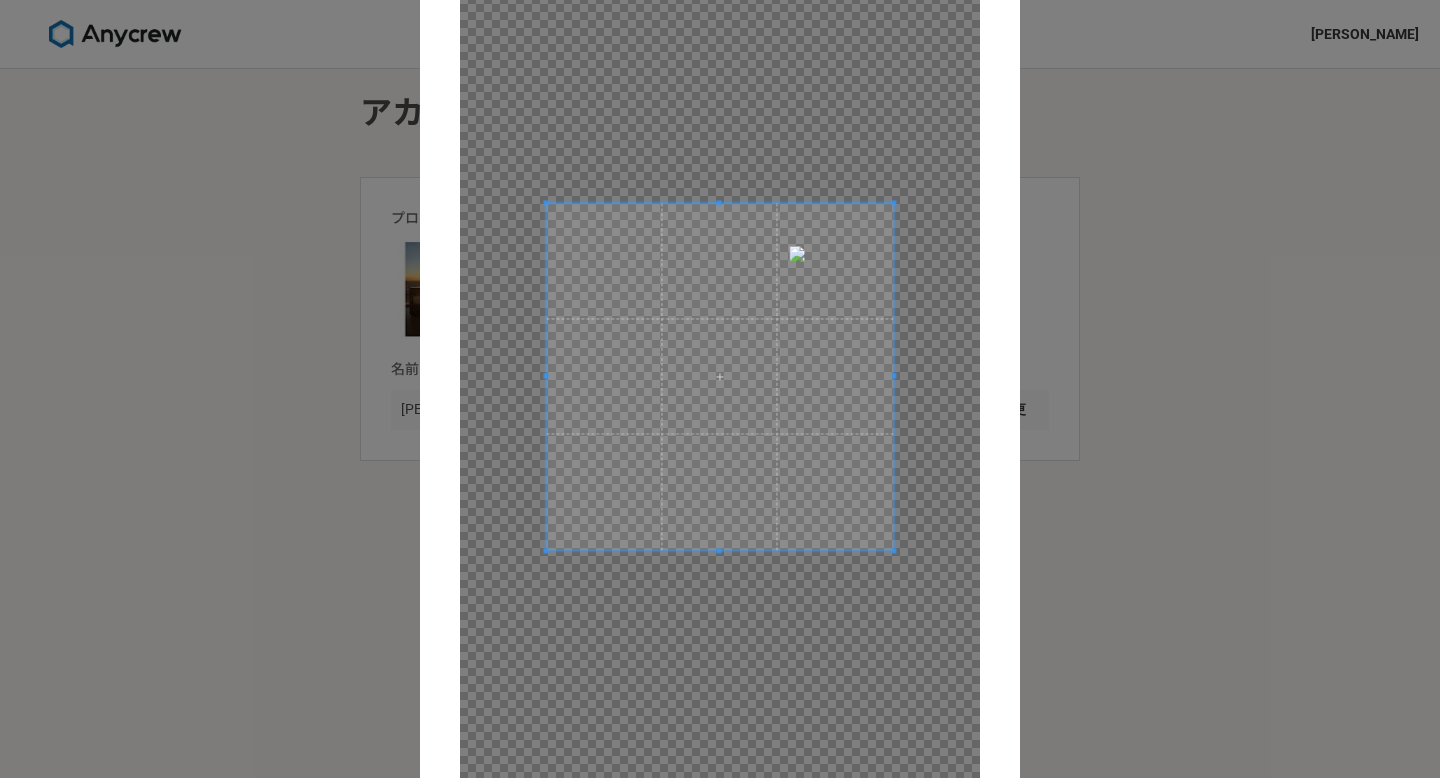 click at bounding box center [720, 377] 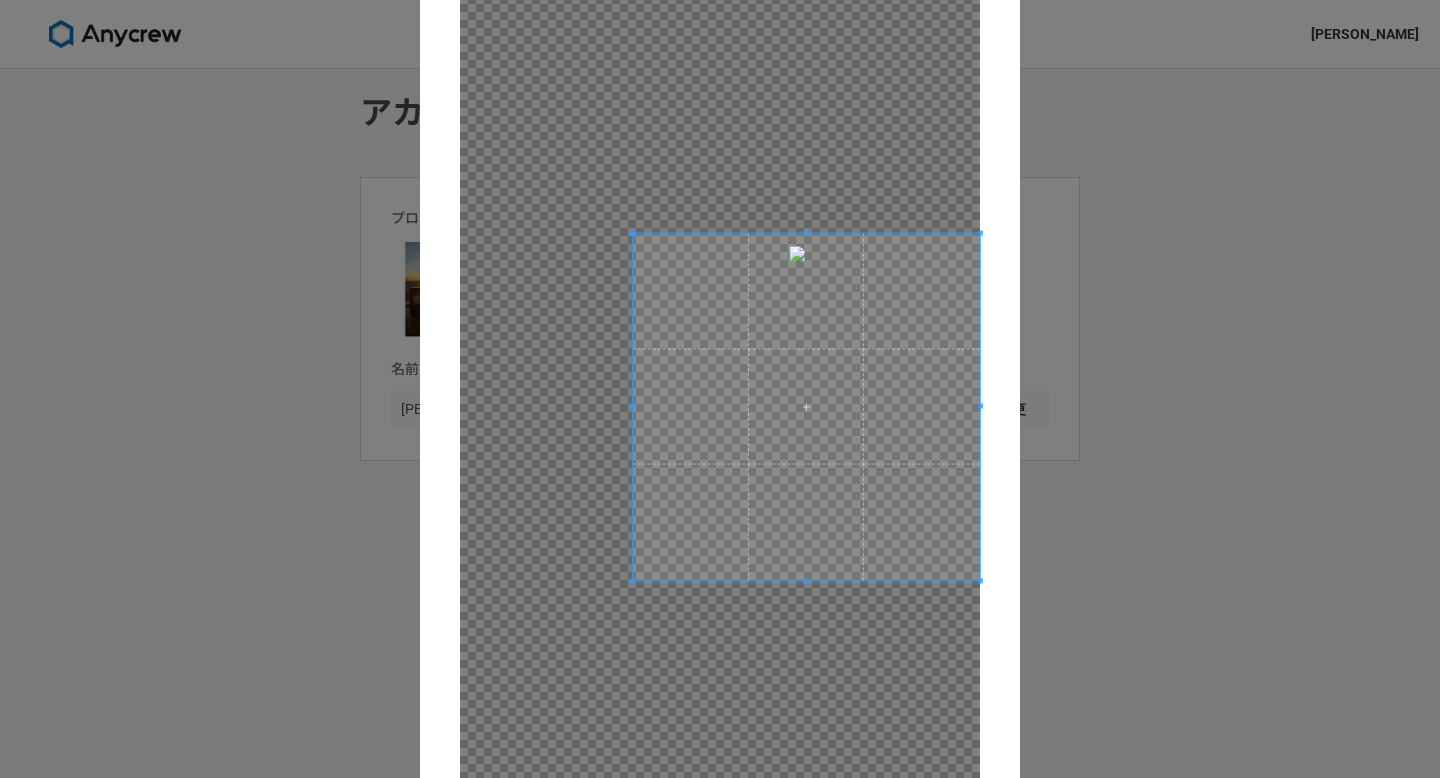 click on "プロフィール写真を変更する キャンセル 保存" at bounding box center (720, 389) 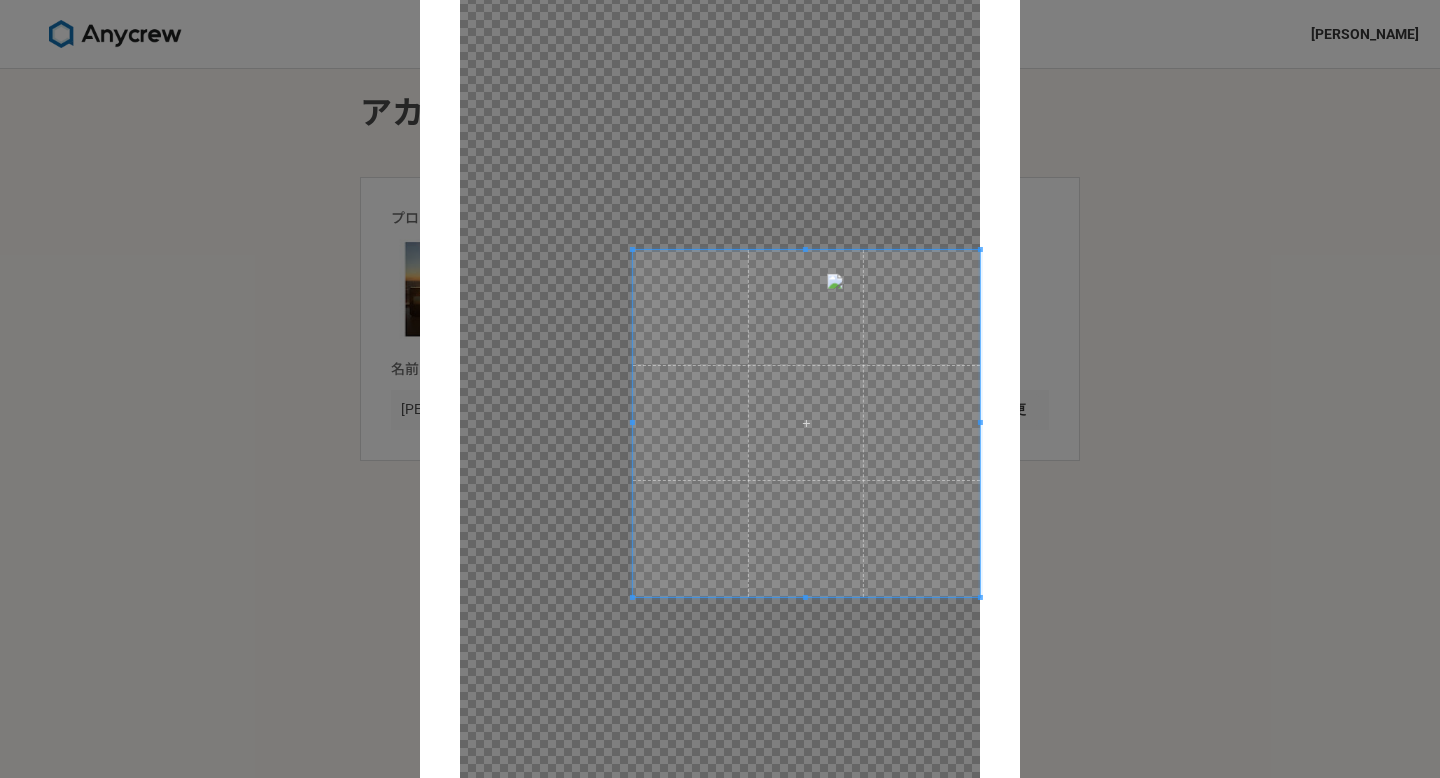 click on "プロフィール写真を変更する キャンセル 保存" at bounding box center (720, 389) 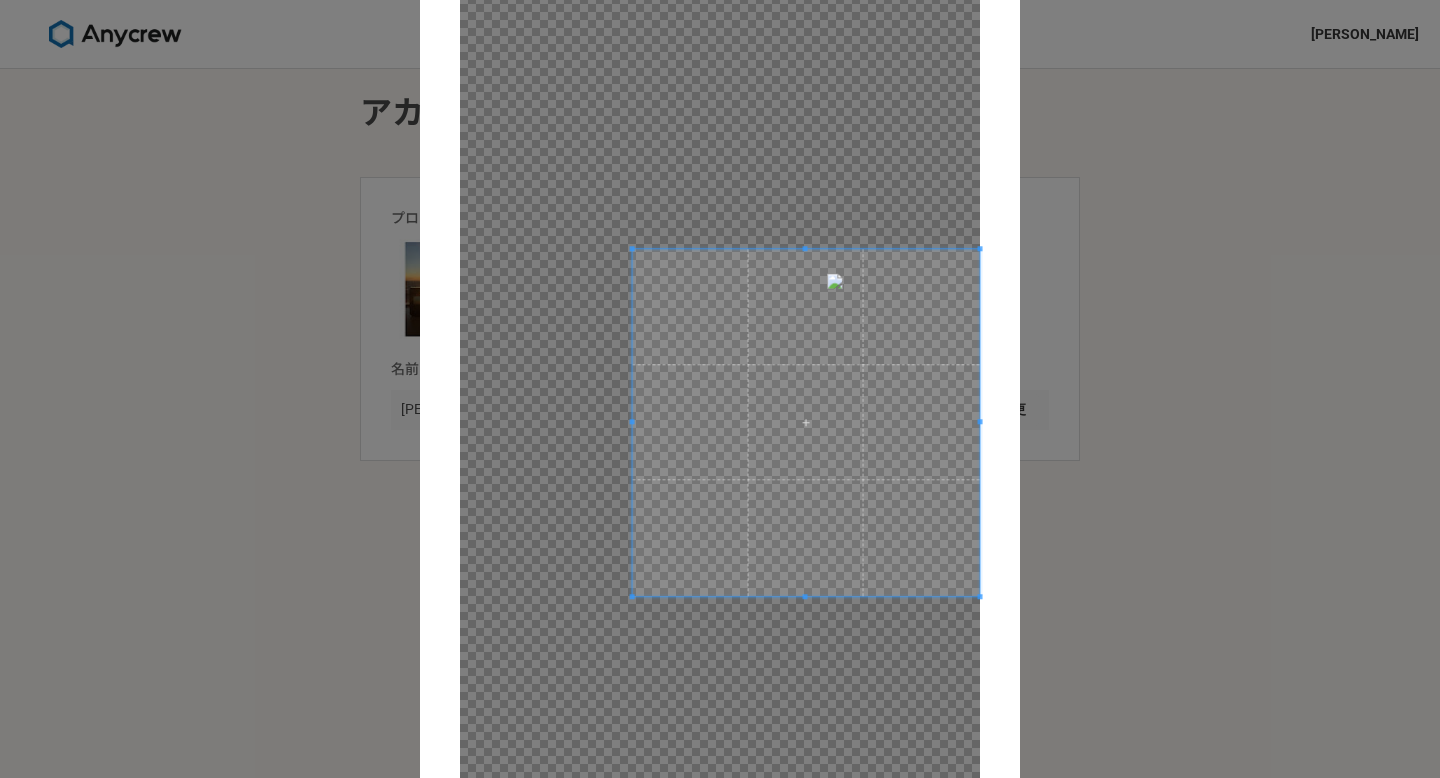 click on "プロフィール写真を変更する キャンセル 保存" at bounding box center (720, 389) 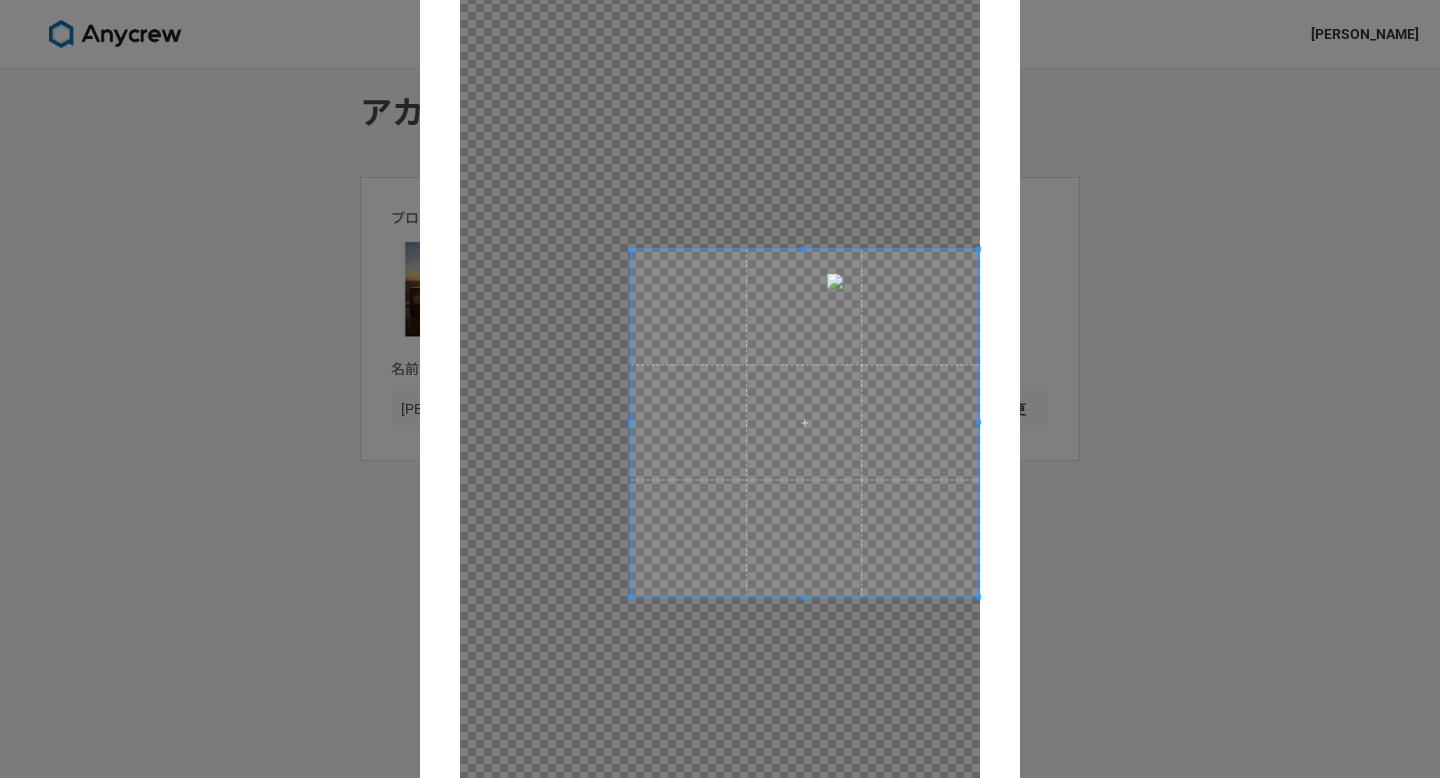 click at bounding box center [804, 422] 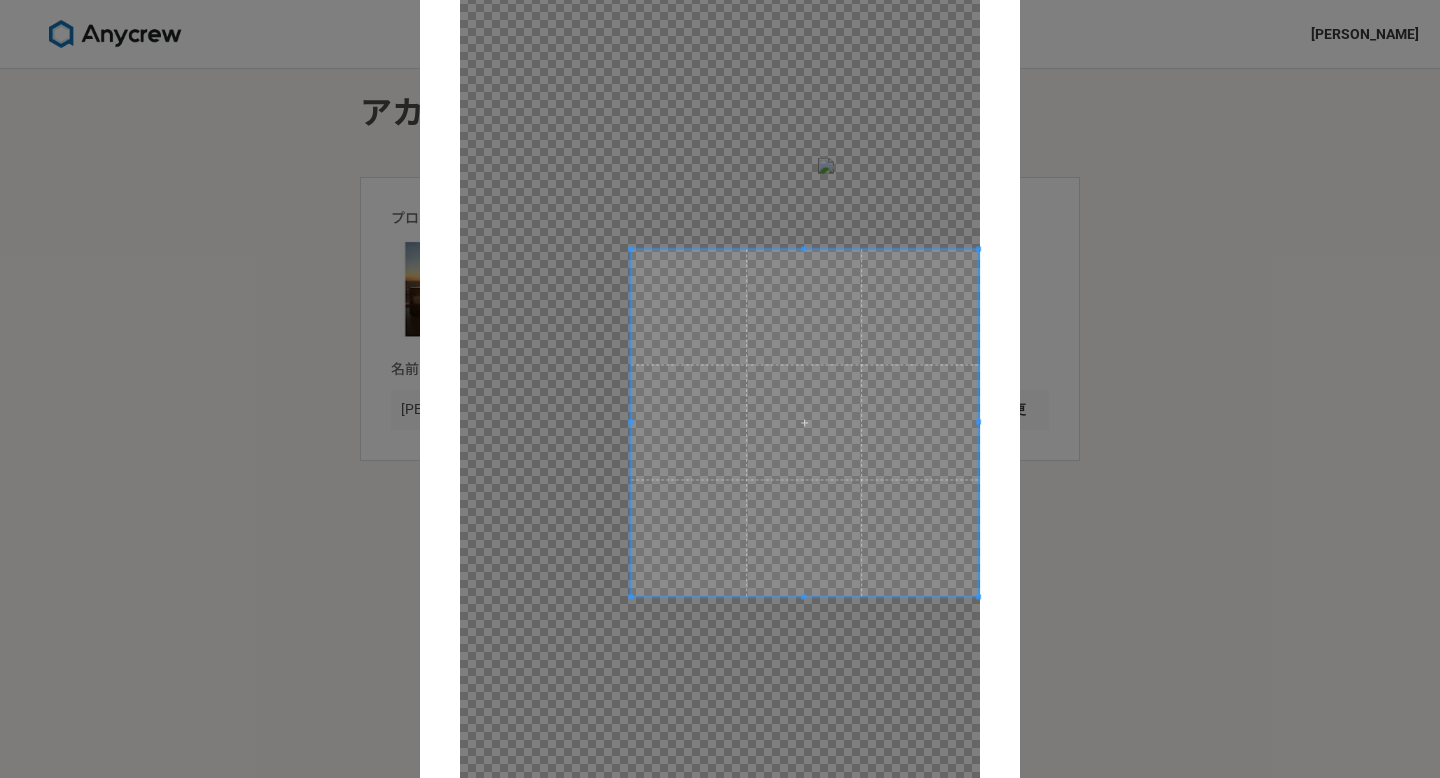 click at bounding box center [804, 422] 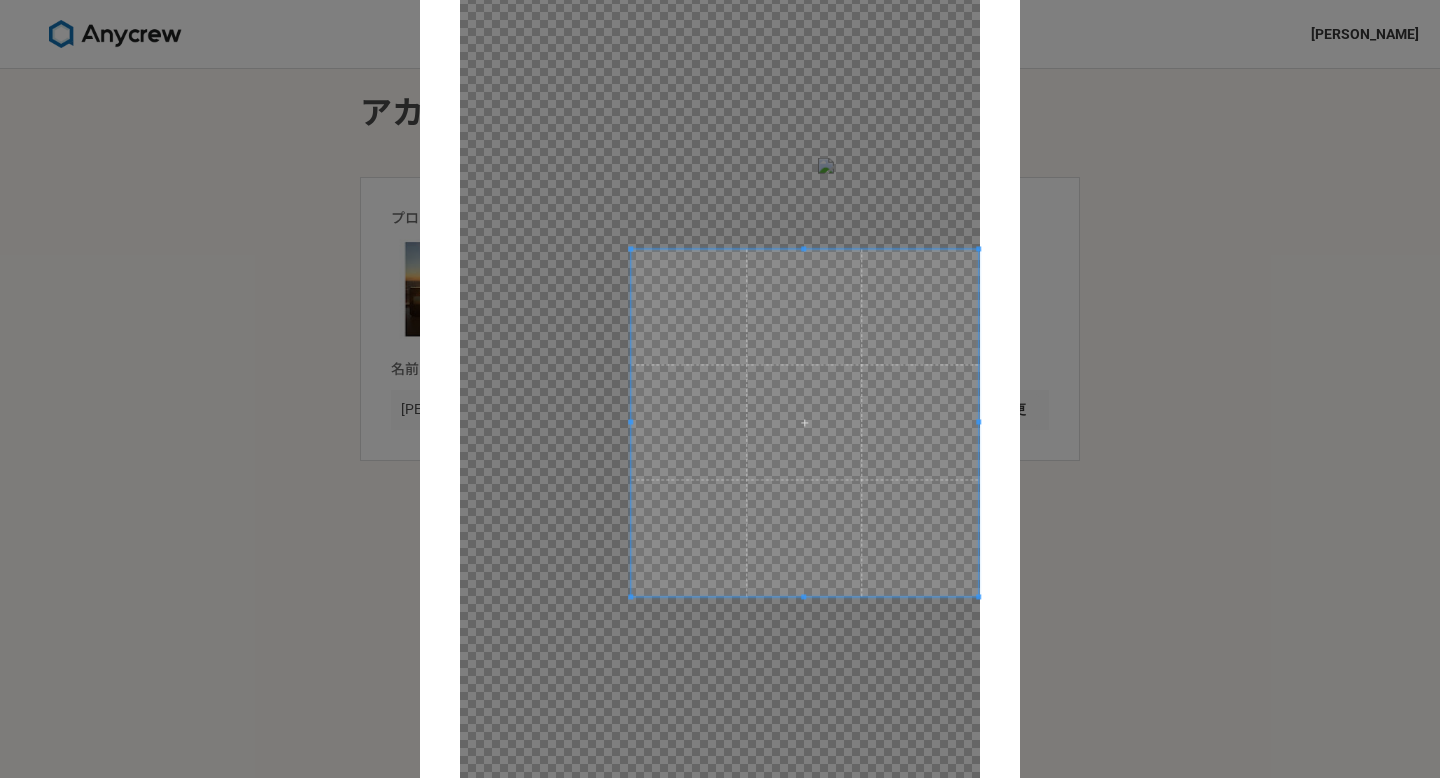 click at bounding box center (804, 422) 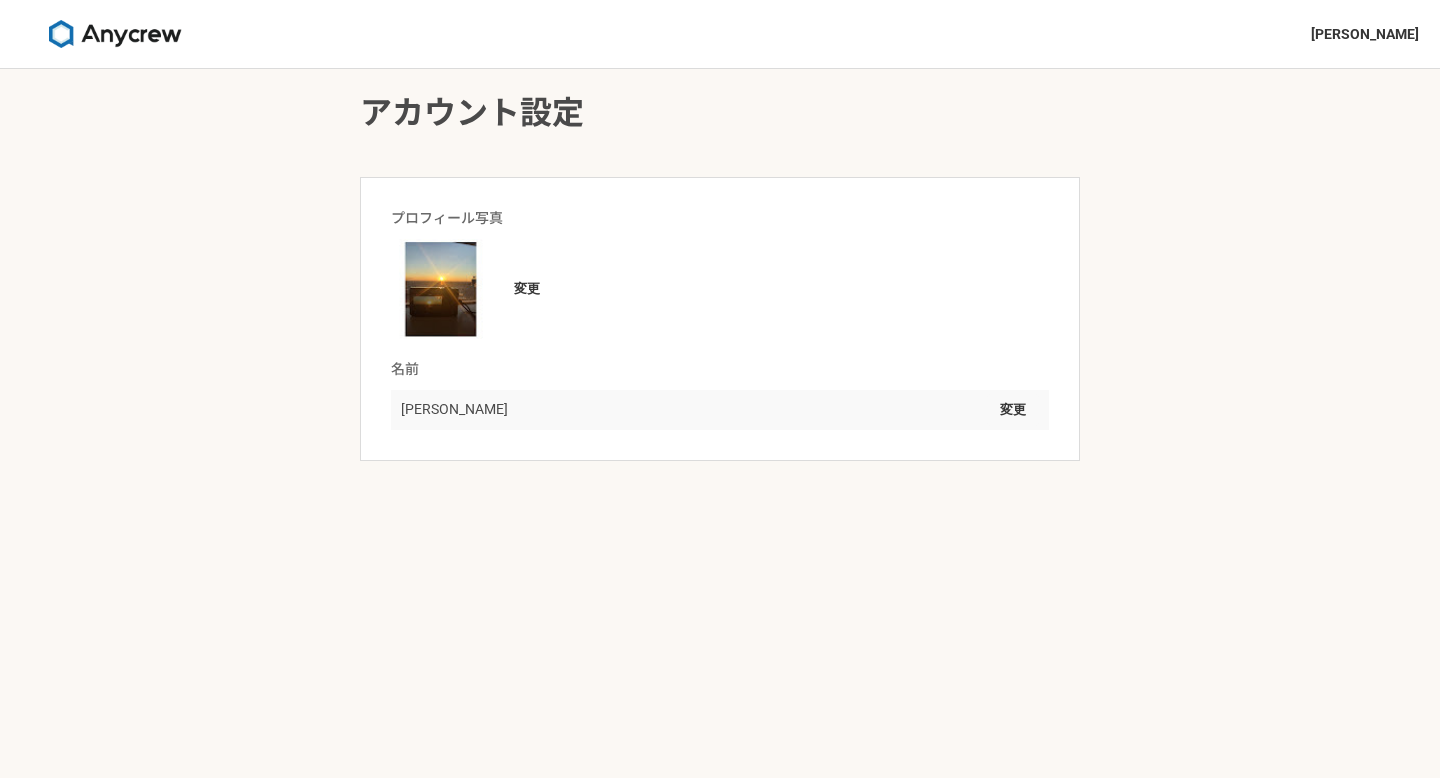 scroll, scrollTop: 0, scrollLeft: 0, axis: both 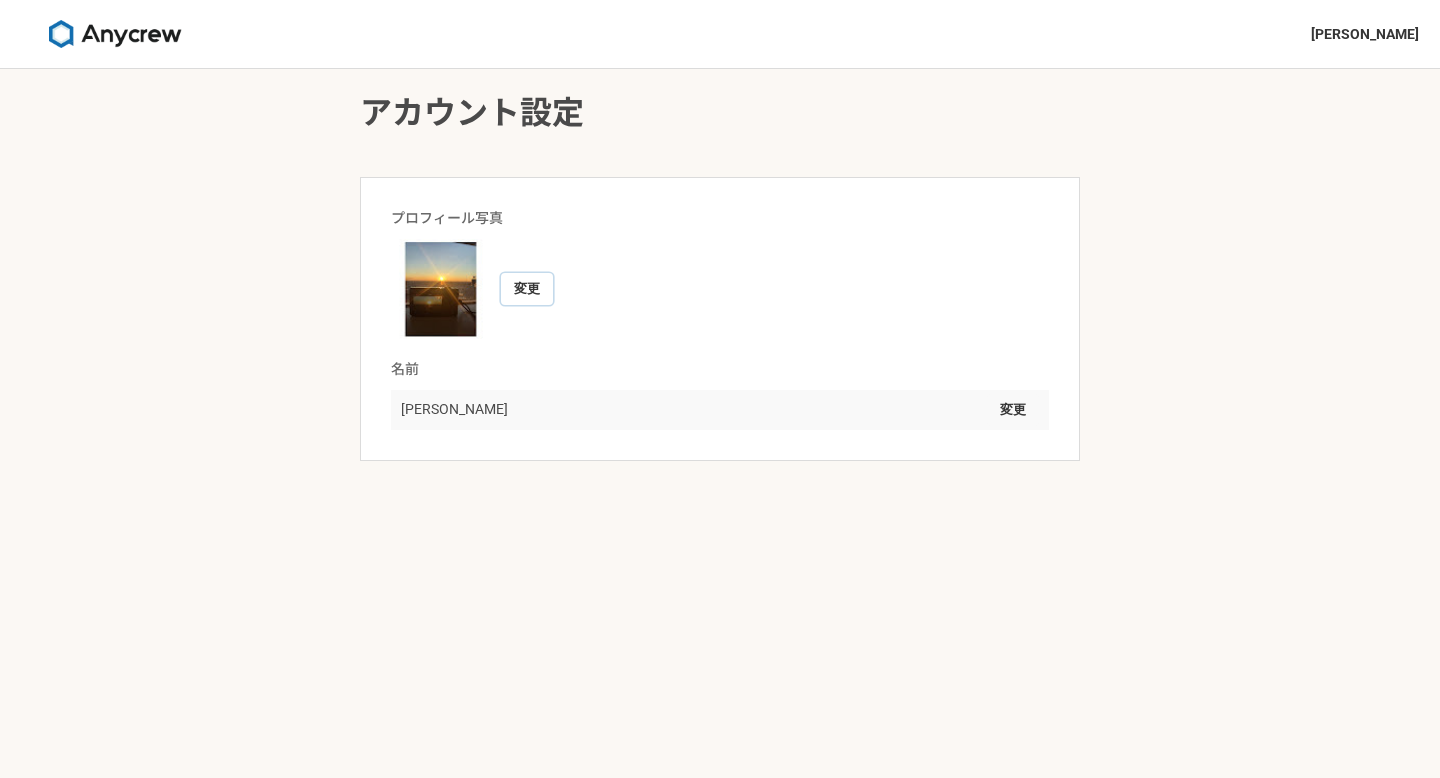 click on "変更" at bounding box center (527, 289) 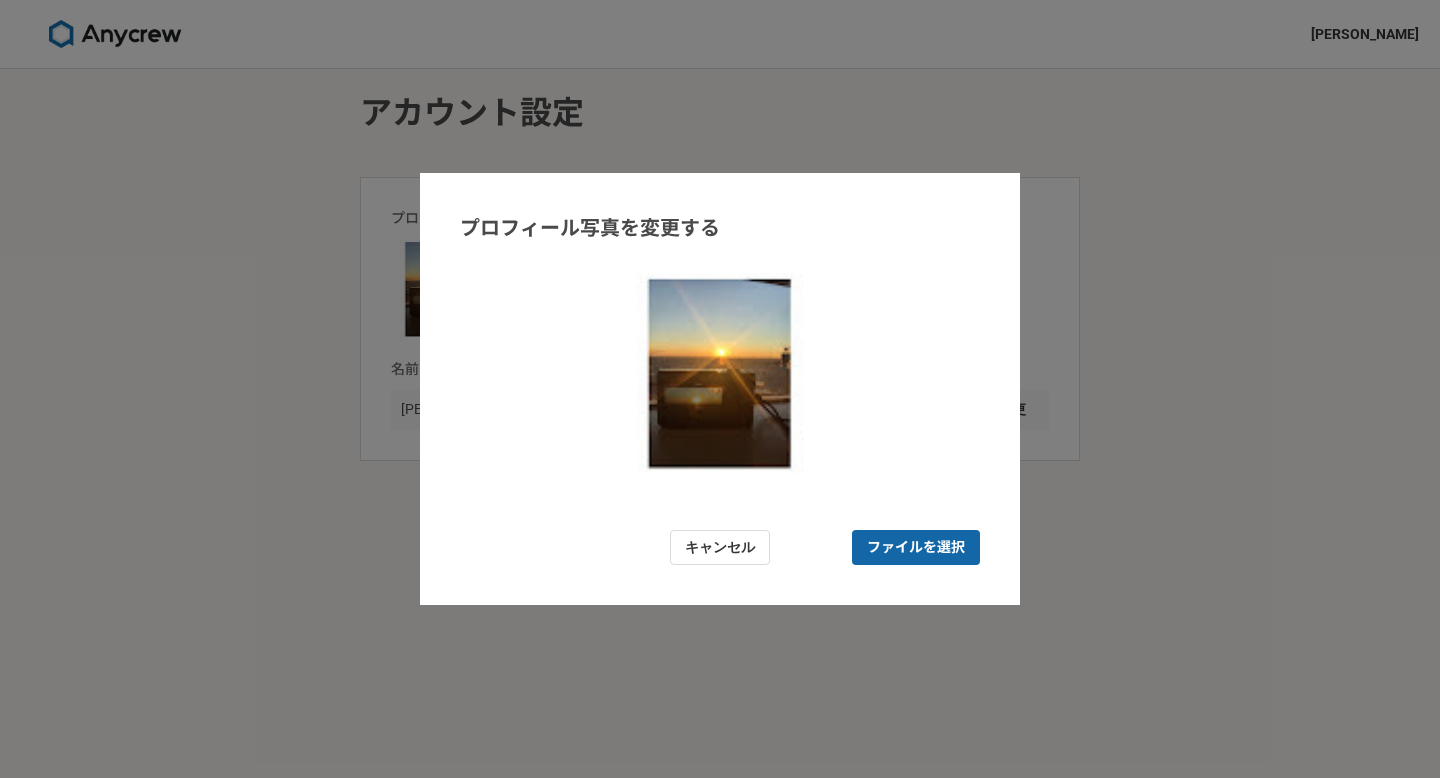 click on "ファイルを選択" at bounding box center [916, 547] 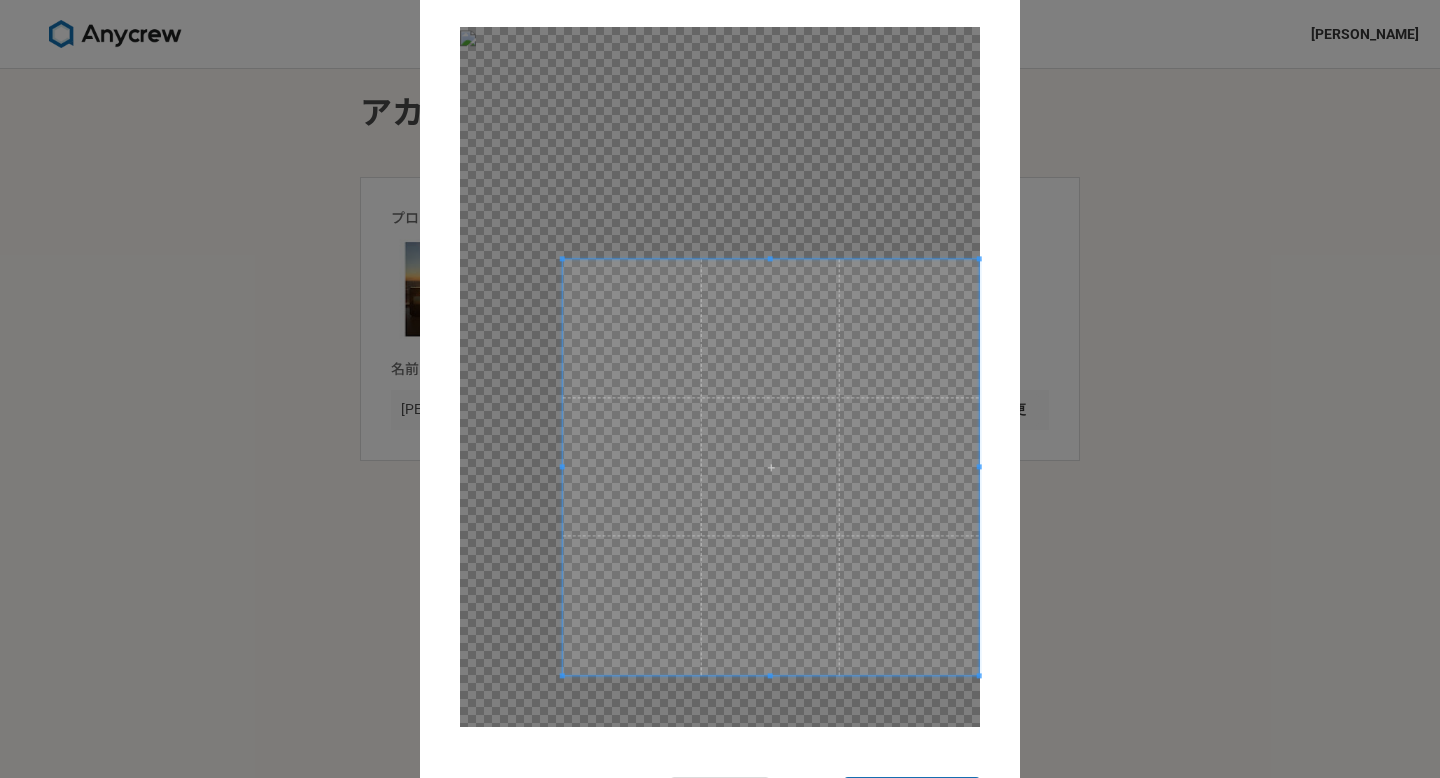 click on "プロフィール写真を変更する キャンセル 保存" at bounding box center [720, 389] 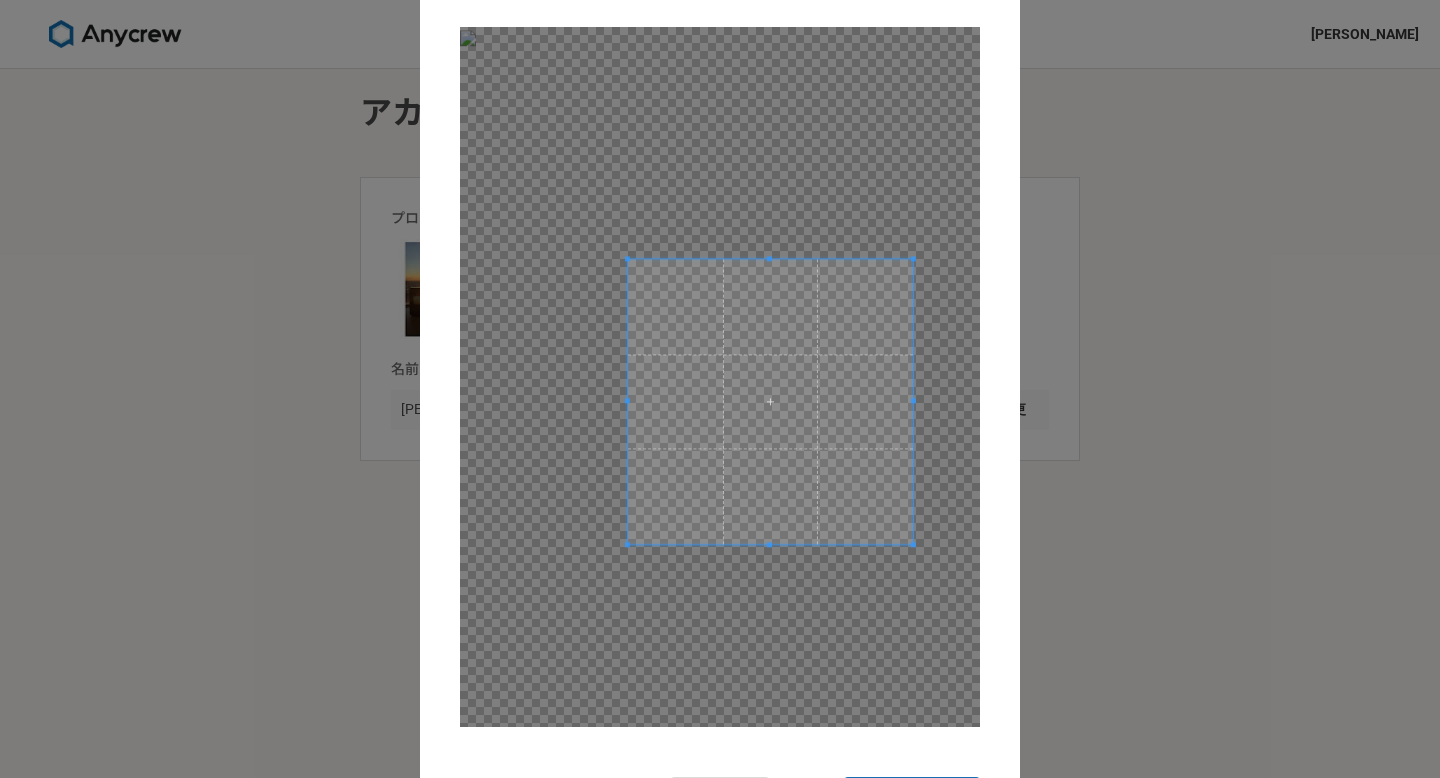click at bounding box center (770, 544) 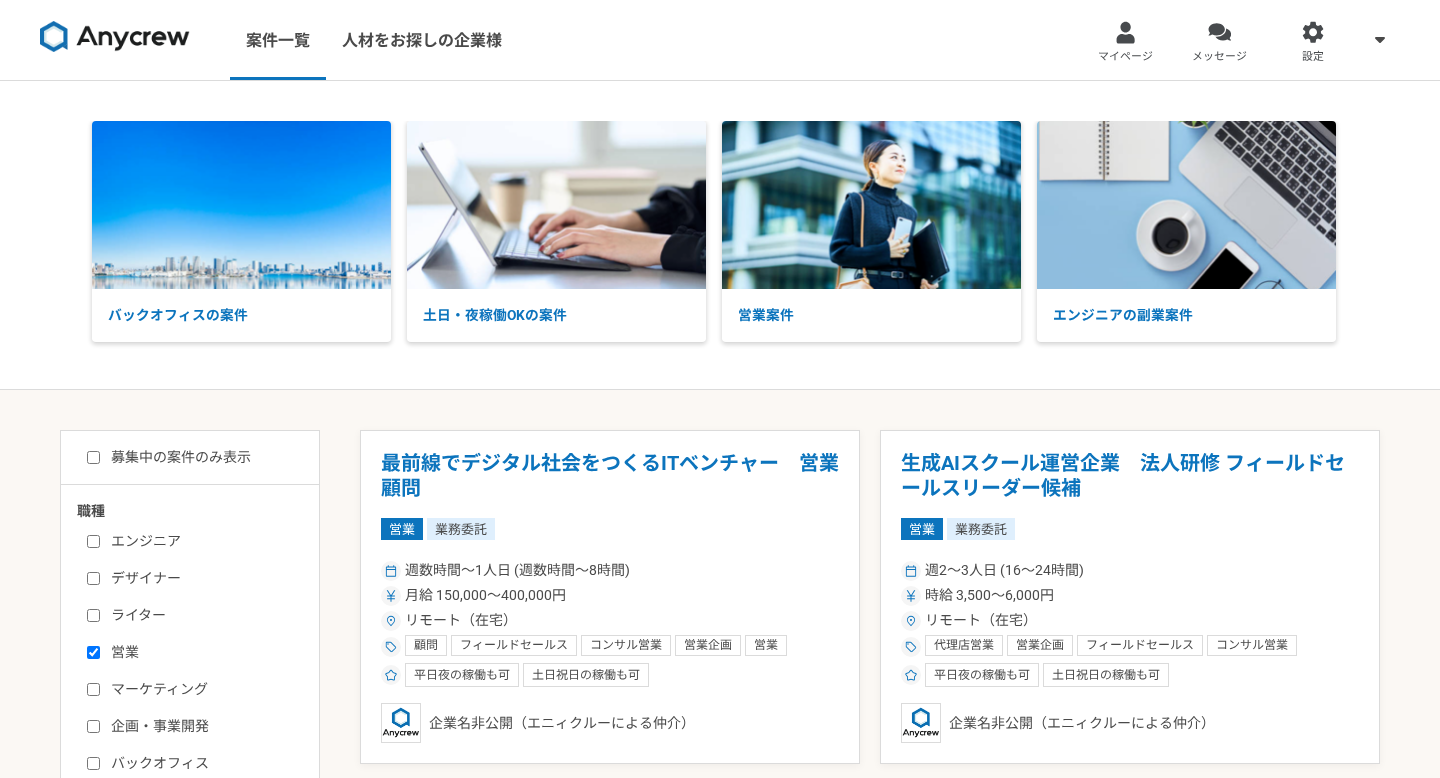 scroll, scrollTop: 0, scrollLeft: 0, axis: both 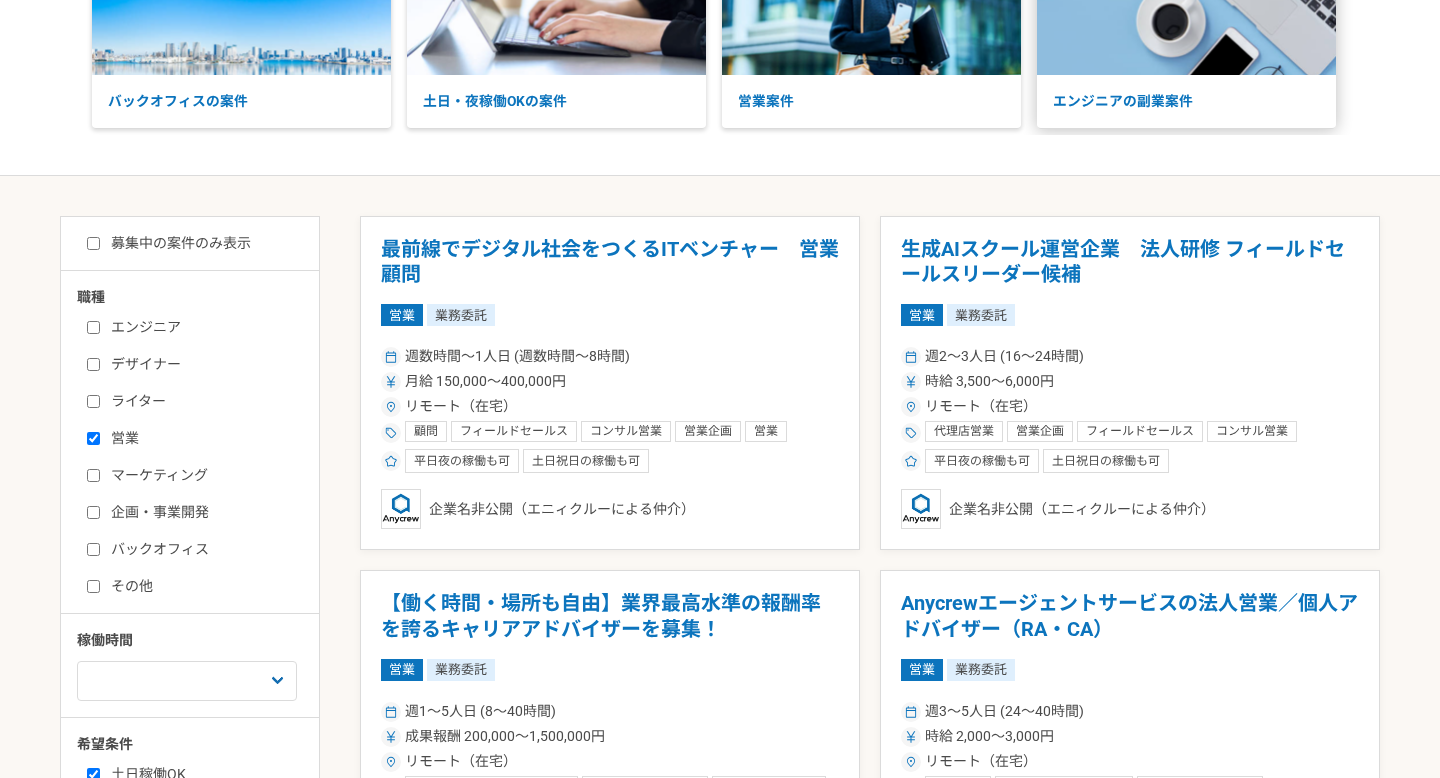 click at bounding box center (1186, -9) 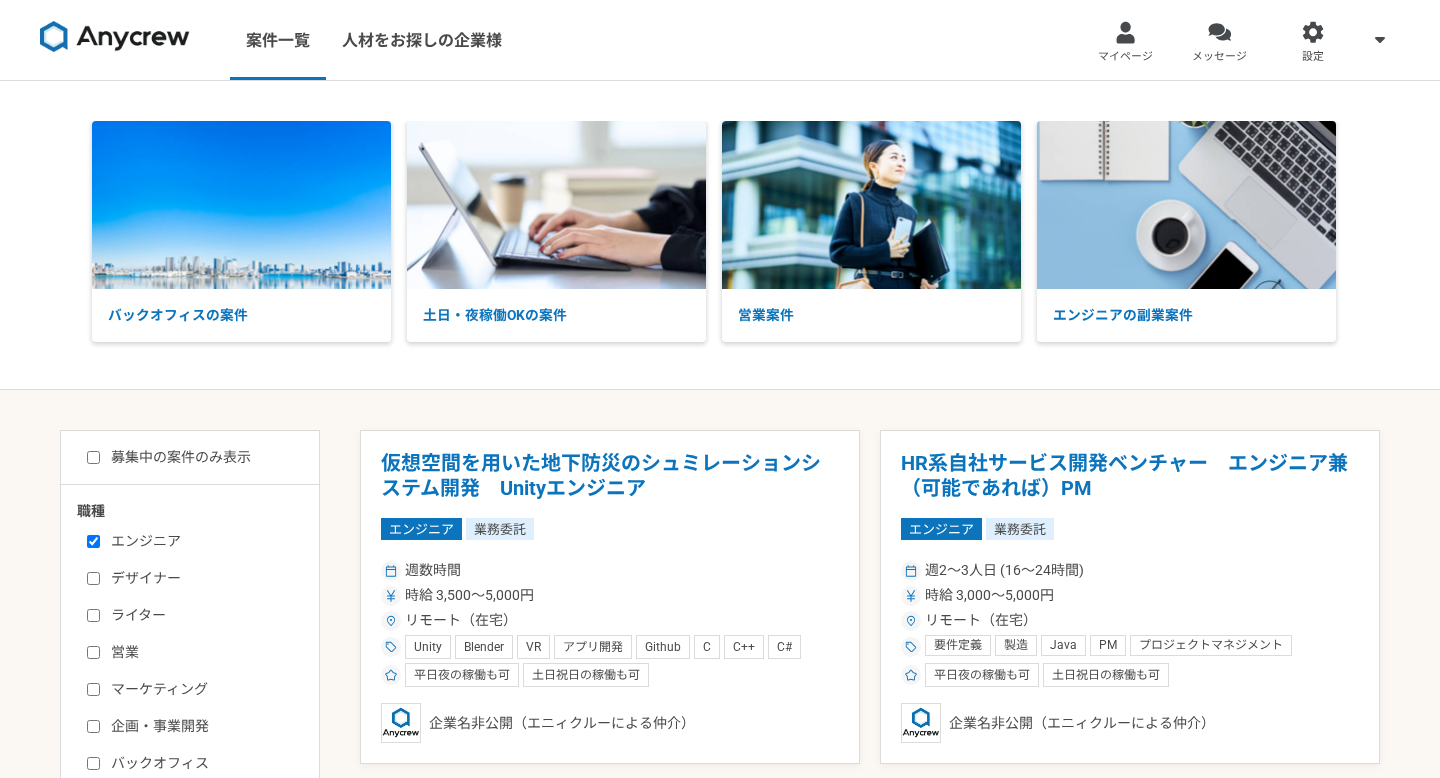 scroll, scrollTop: 0, scrollLeft: 0, axis: both 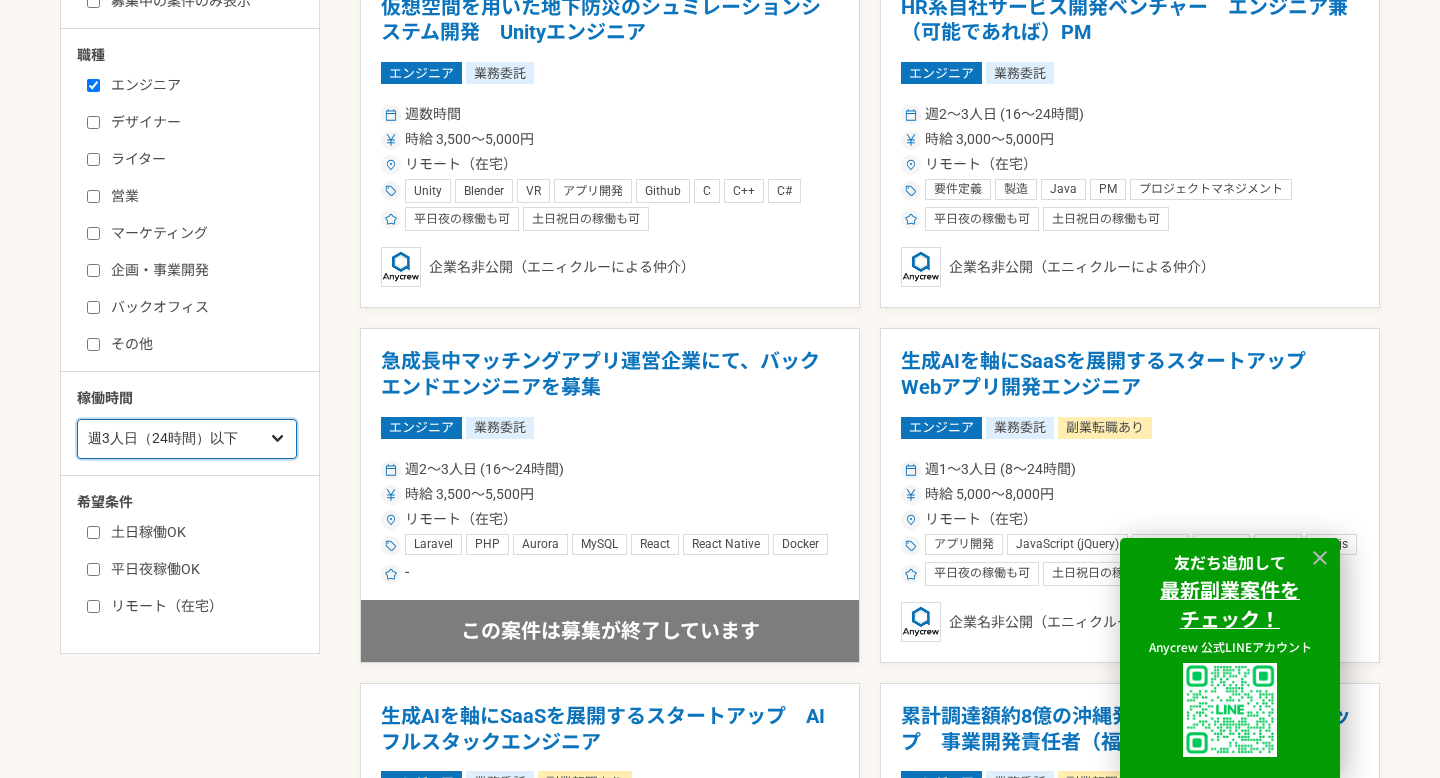 click on "週1人日（8時間）以下 週2人日（16時間）以下 週3人日（24時間）以下 週4人日（32時間）以下 週5人日（40時間）以下" at bounding box center (187, 439) 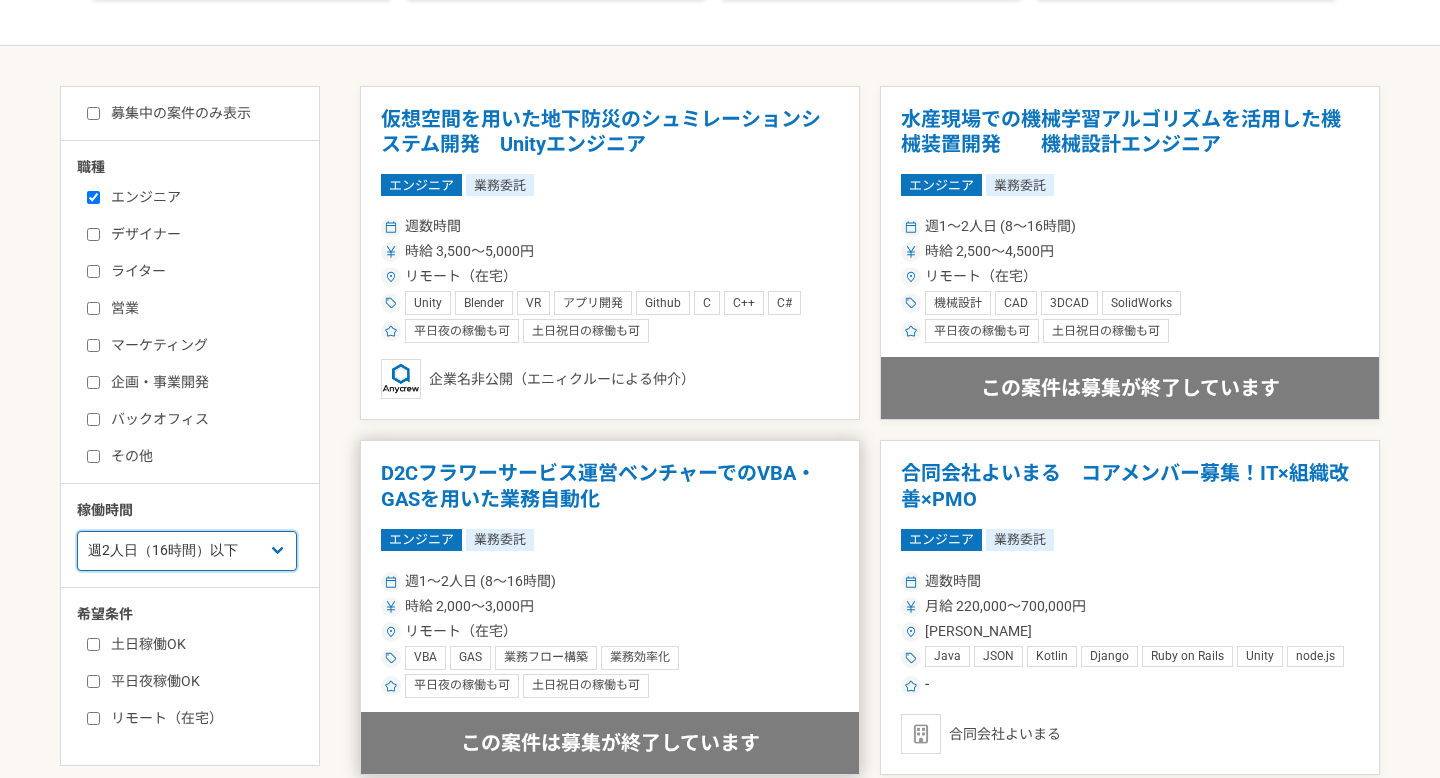 scroll, scrollTop: 343, scrollLeft: 0, axis: vertical 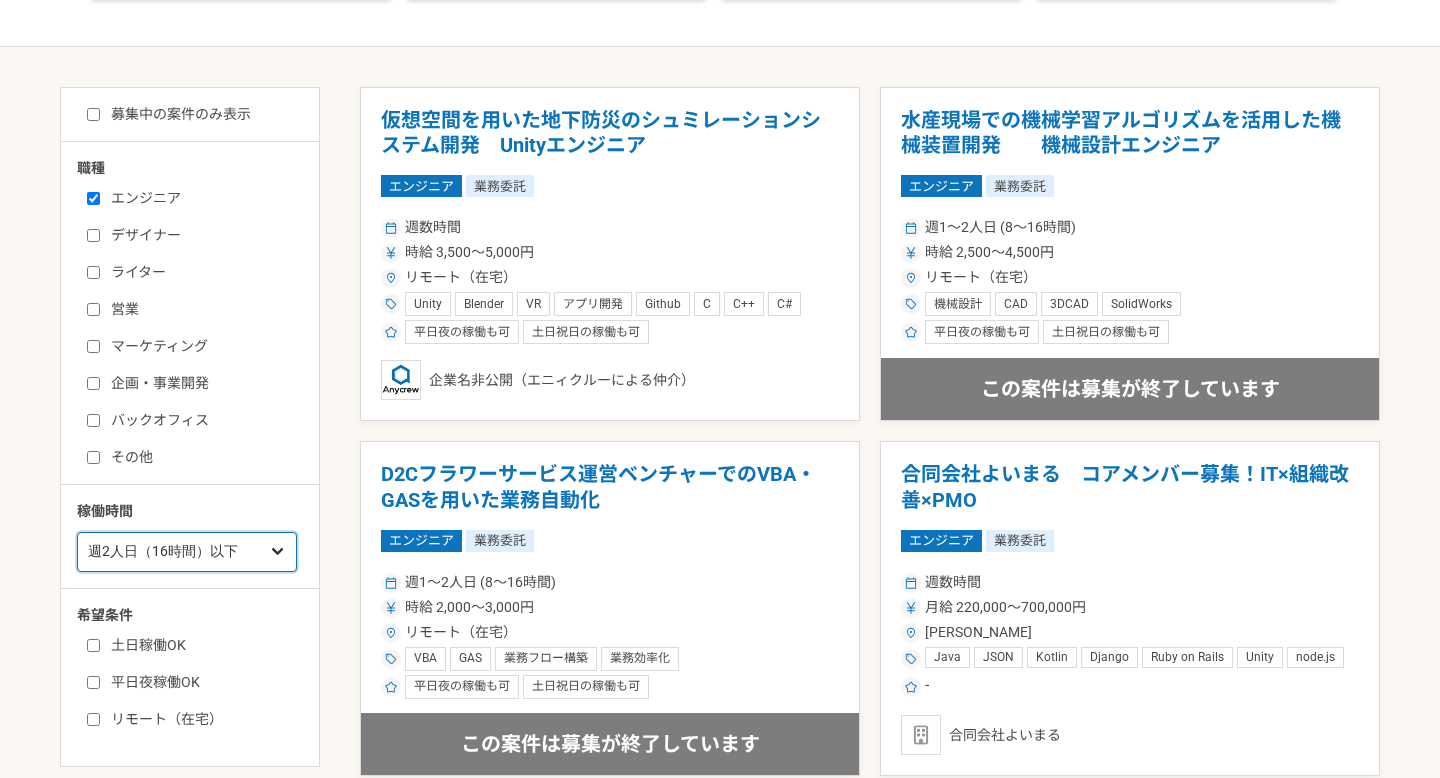 click on "週1人日（8時間）以下 週2人日（16時間）以下 週3人日（24時間）以下 週4人日（32時間）以下 週5人日（40時間）以下" at bounding box center (187, 552) 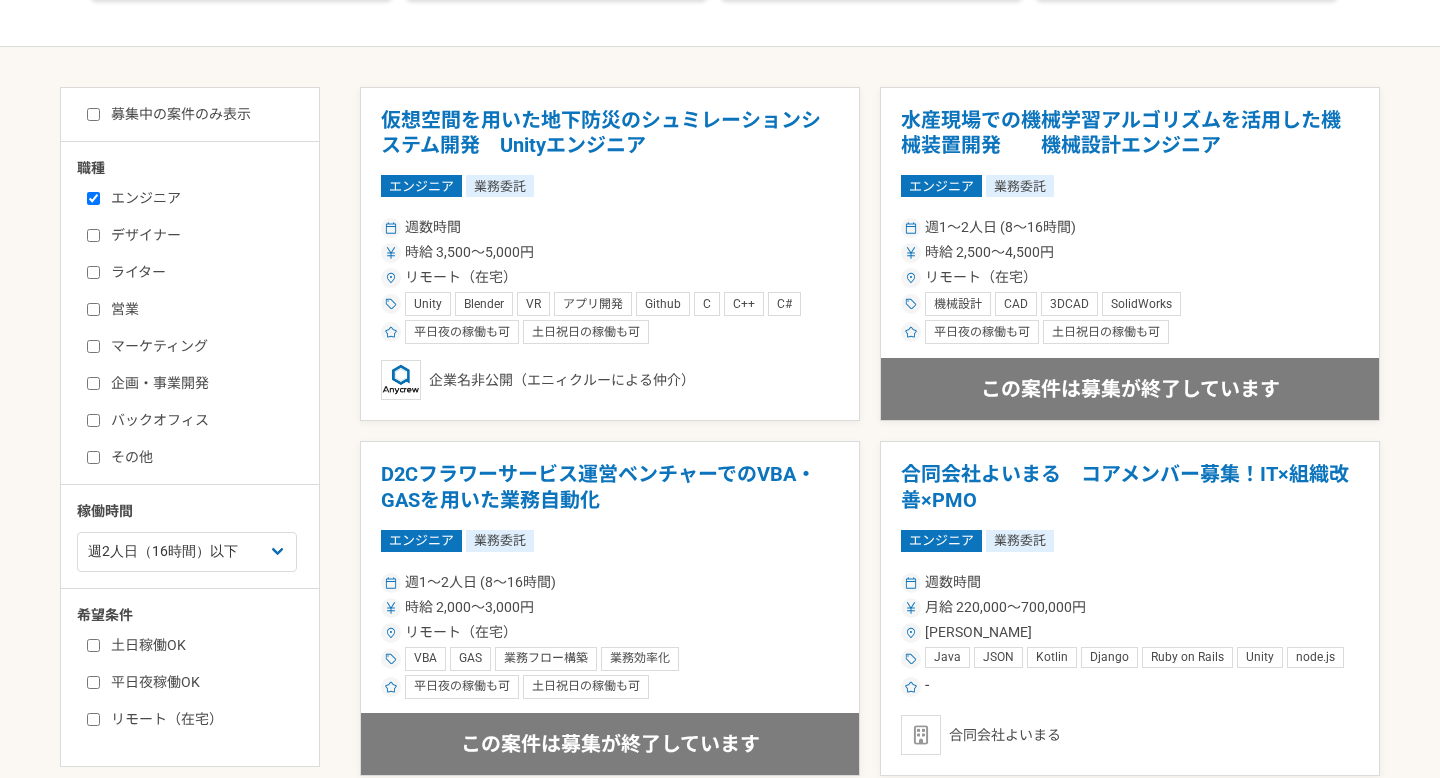 click on "平日夜稼働OK" at bounding box center [202, 682] 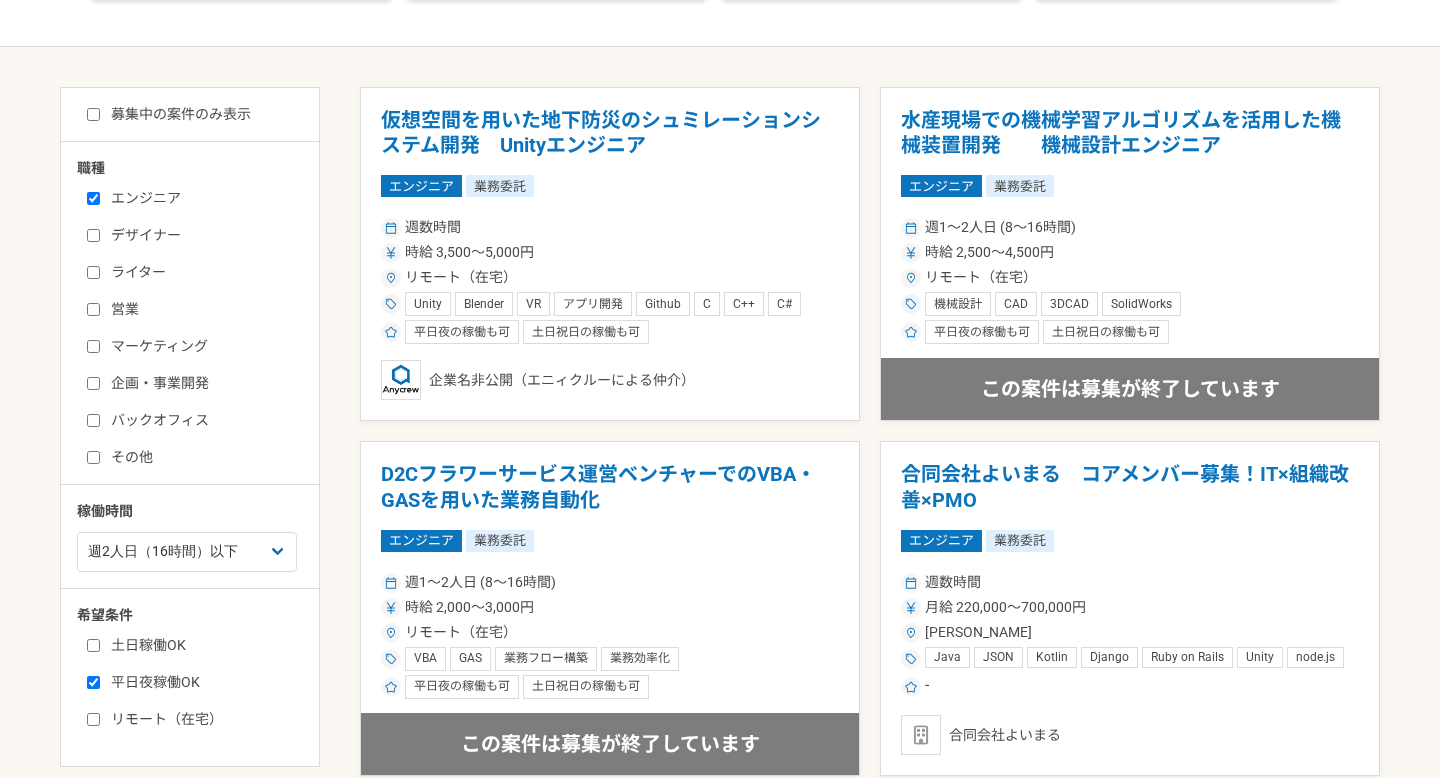 checkbox on "true" 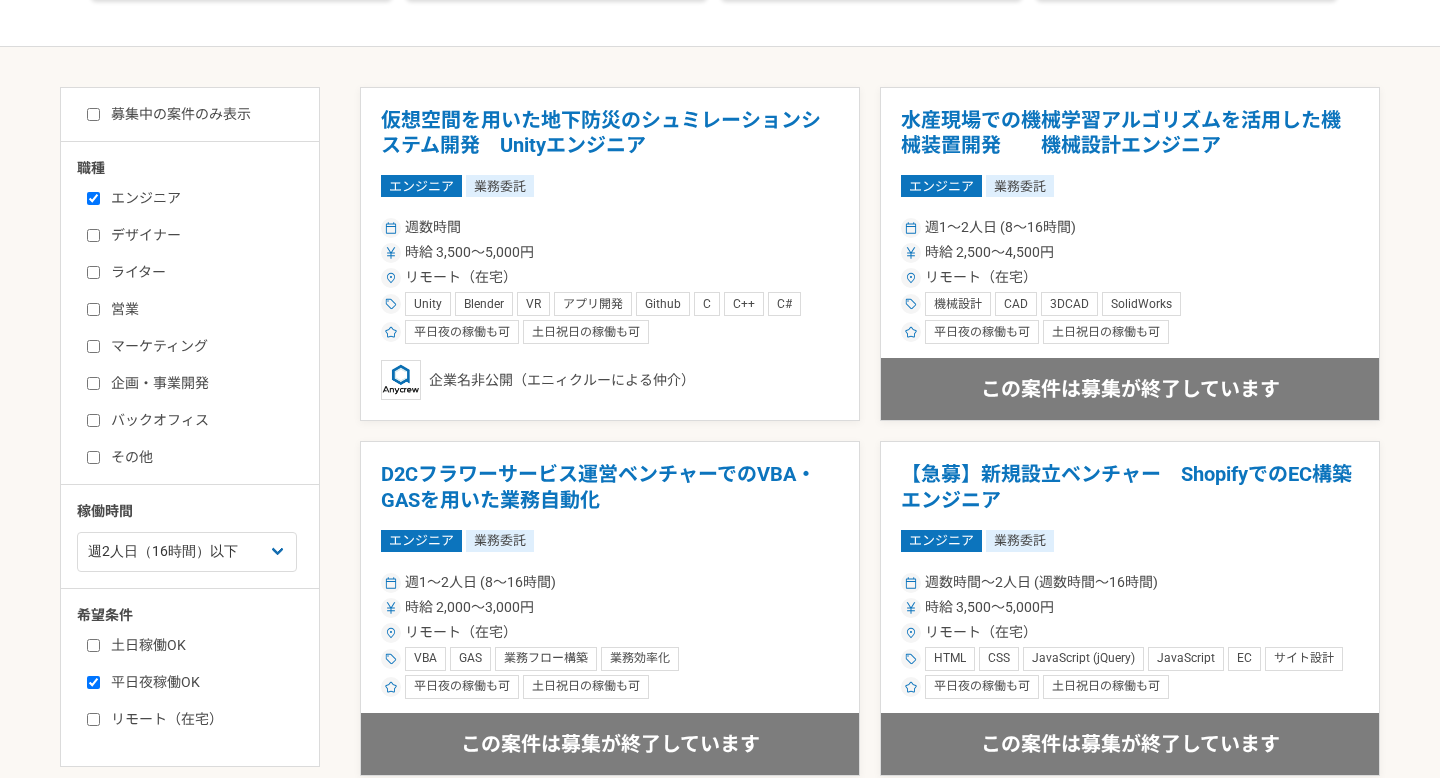 click on "リモート（在宅）" at bounding box center (202, 719) 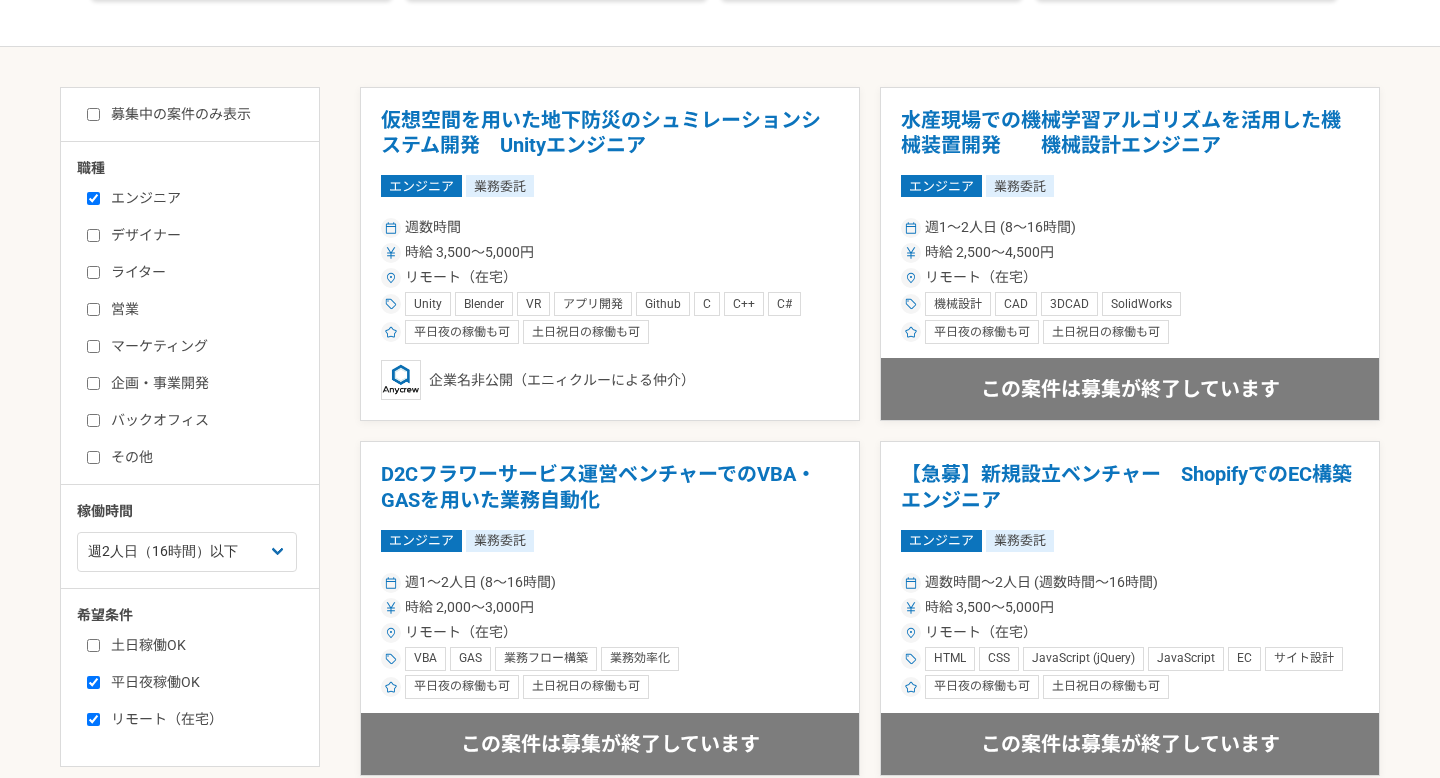 checkbox on "true" 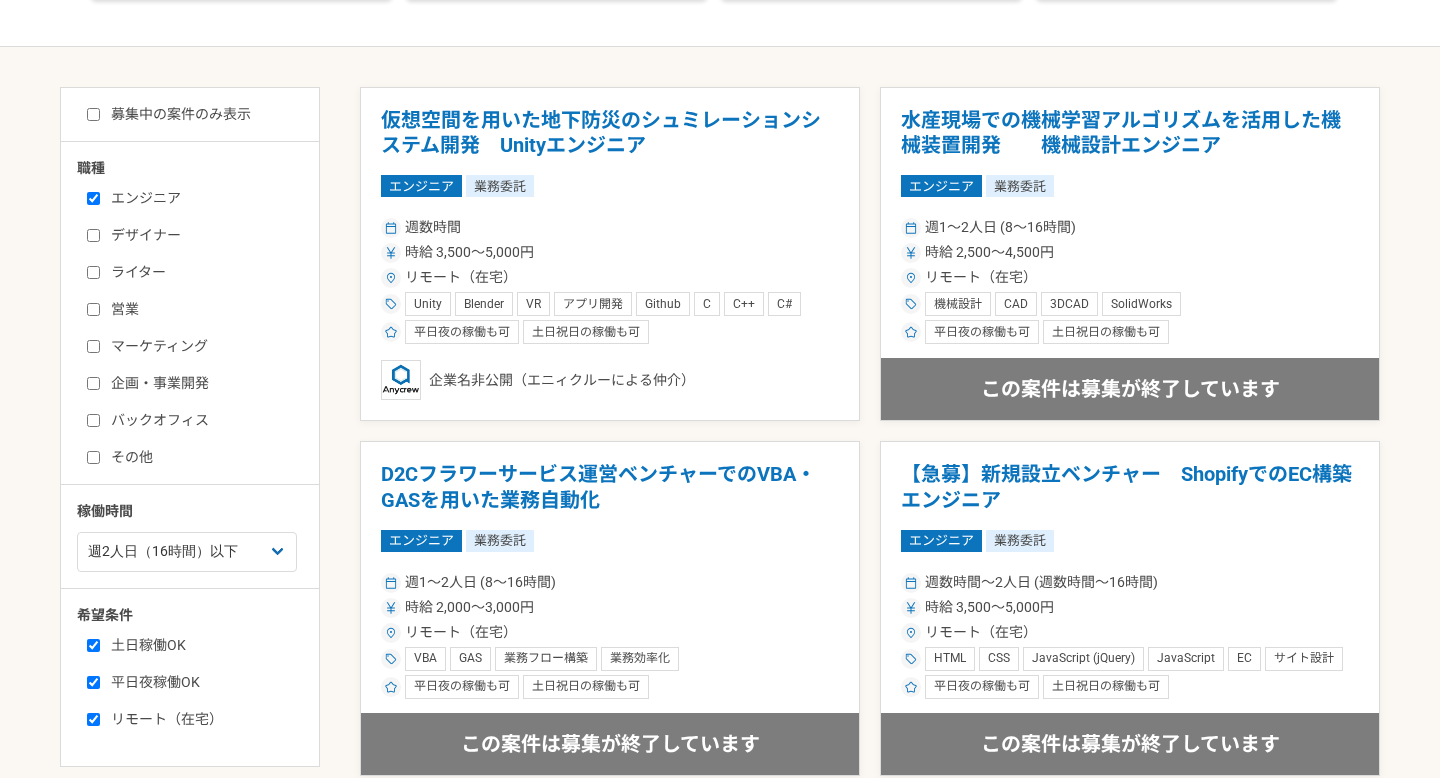 checkbox on "true" 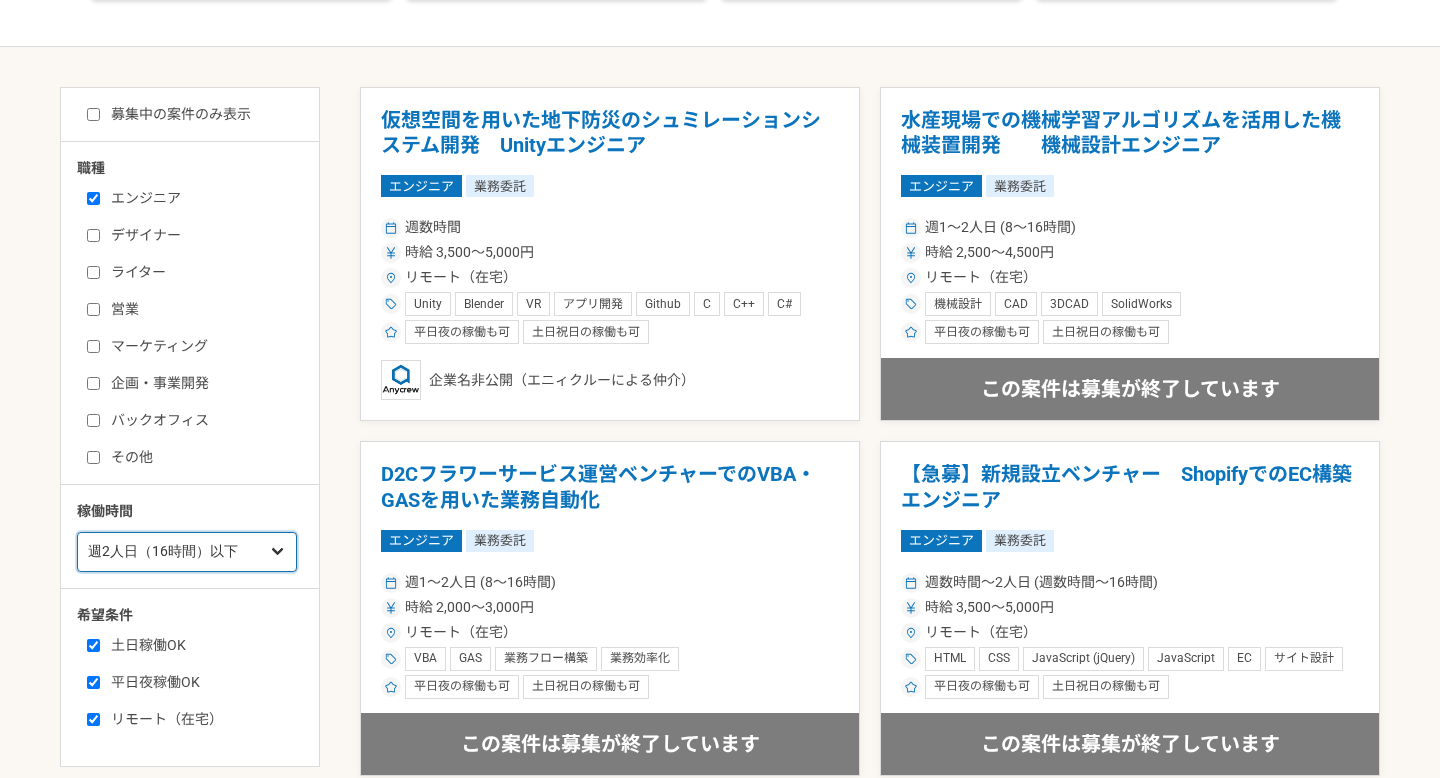 click on "週1人日（8時間）以下 週2人日（16時間）以下 週3人日（24時間）以下 週4人日（32時間）以下 週5人日（40時間）以下" at bounding box center [187, 552] 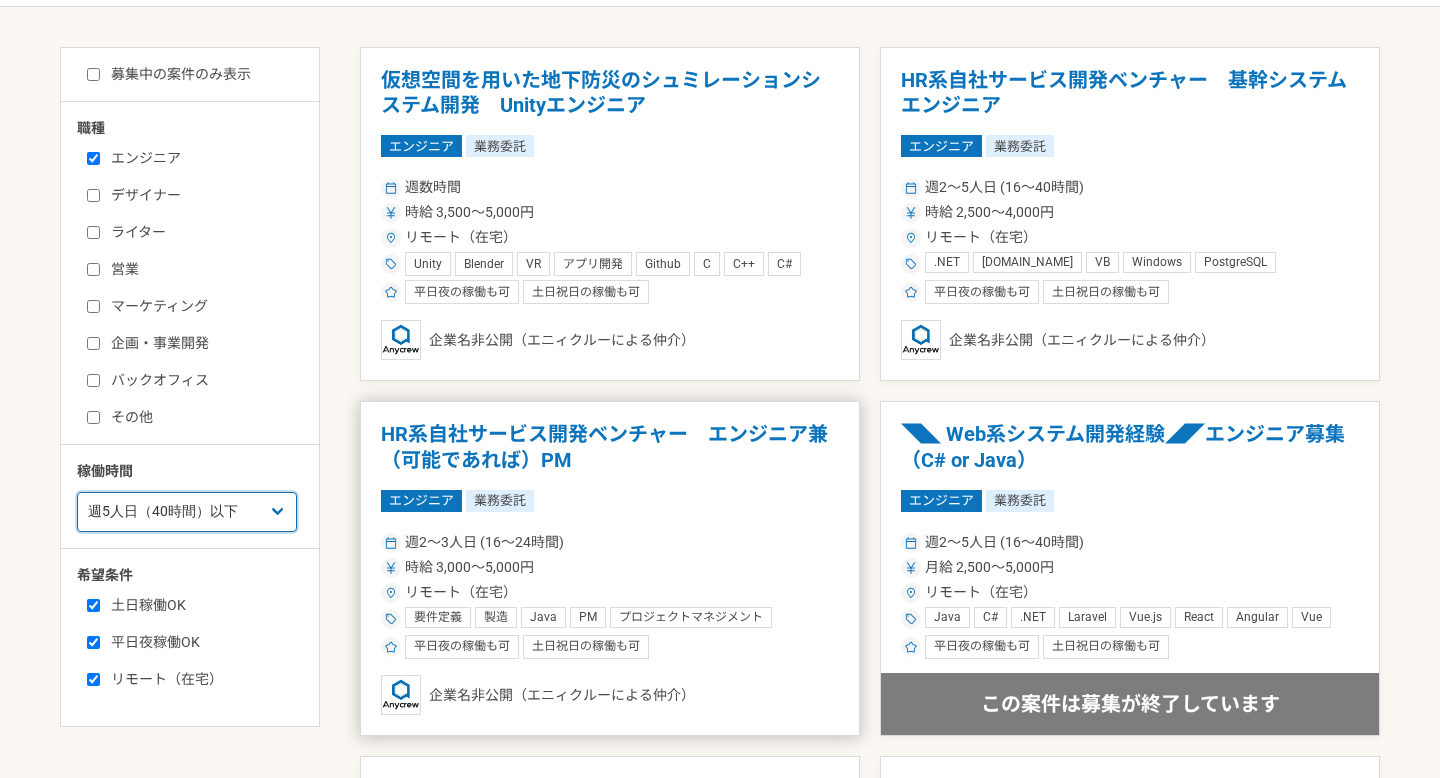 scroll, scrollTop: 378, scrollLeft: 0, axis: vertical 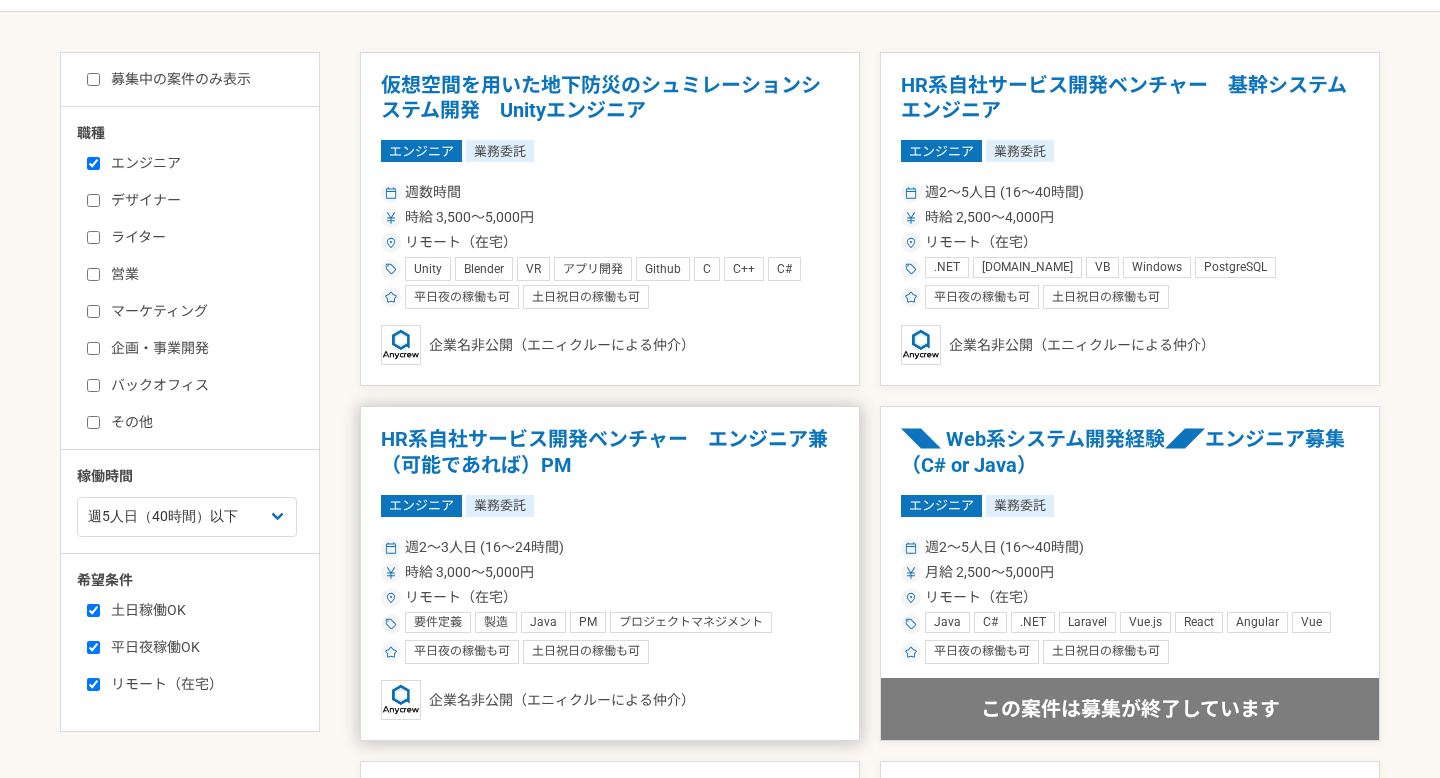 click on "HR系自社サービス開発ベンチャー　エンジニア兼（可能であれば）PM" at bounding box center (610, 452) 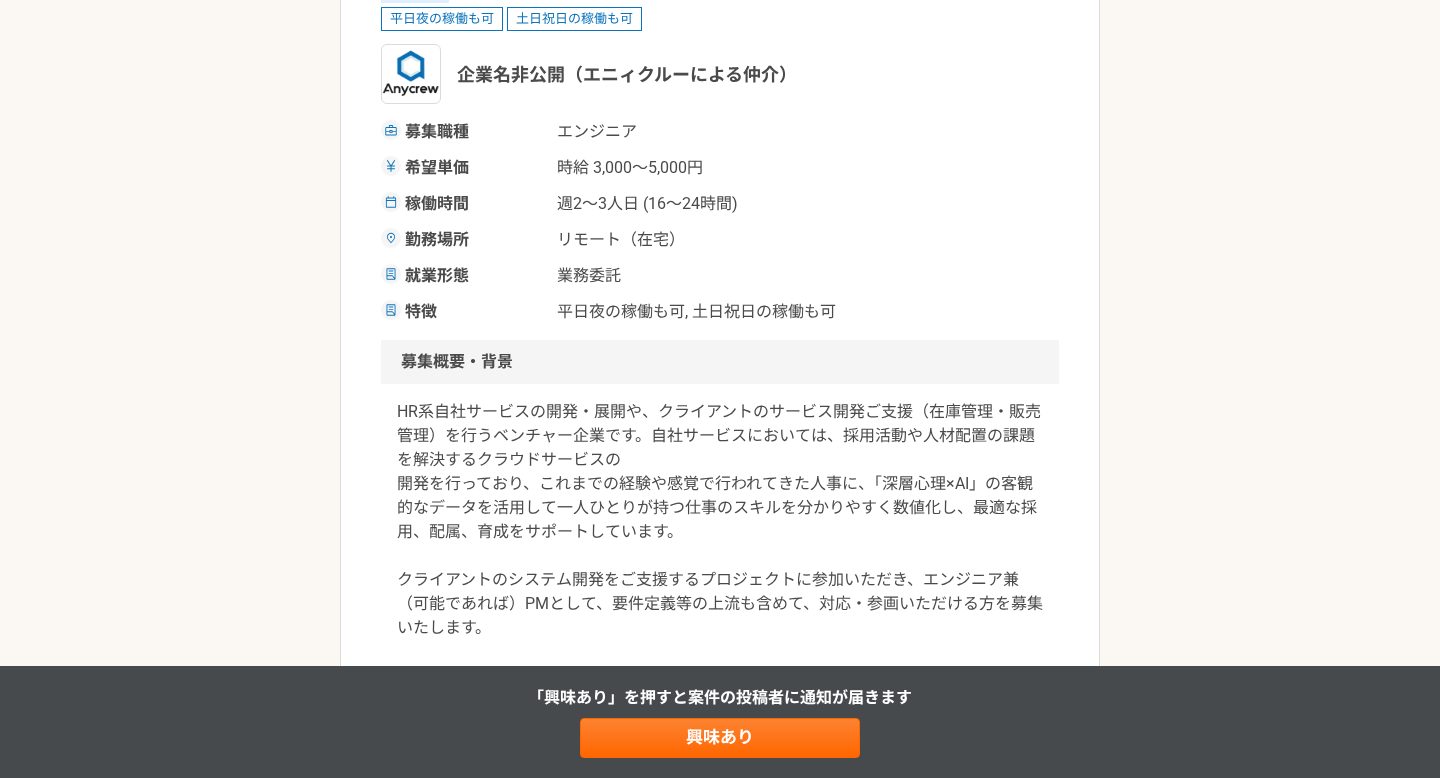 scroll, scrollTop: 296, scrollLeft: 0, axis: vertical 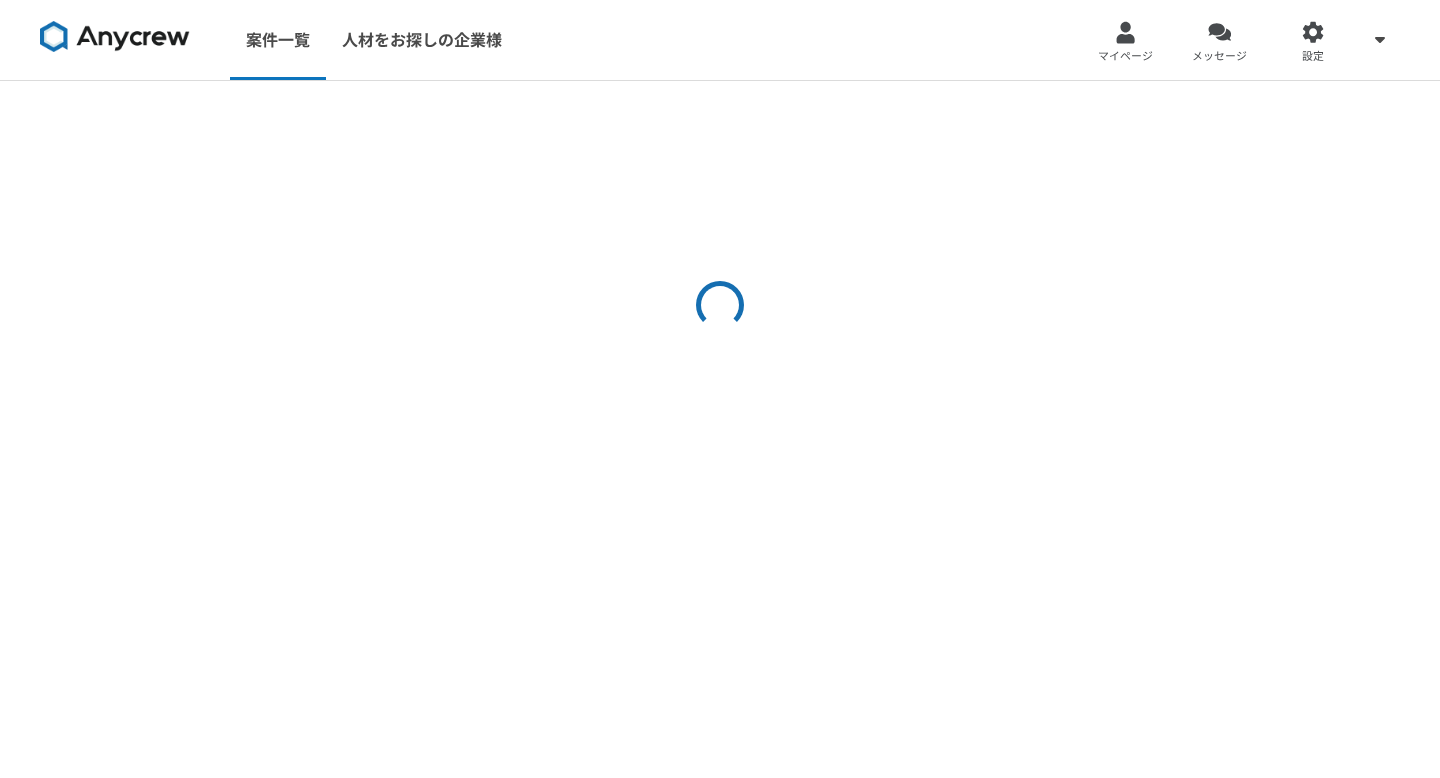 select on "5" 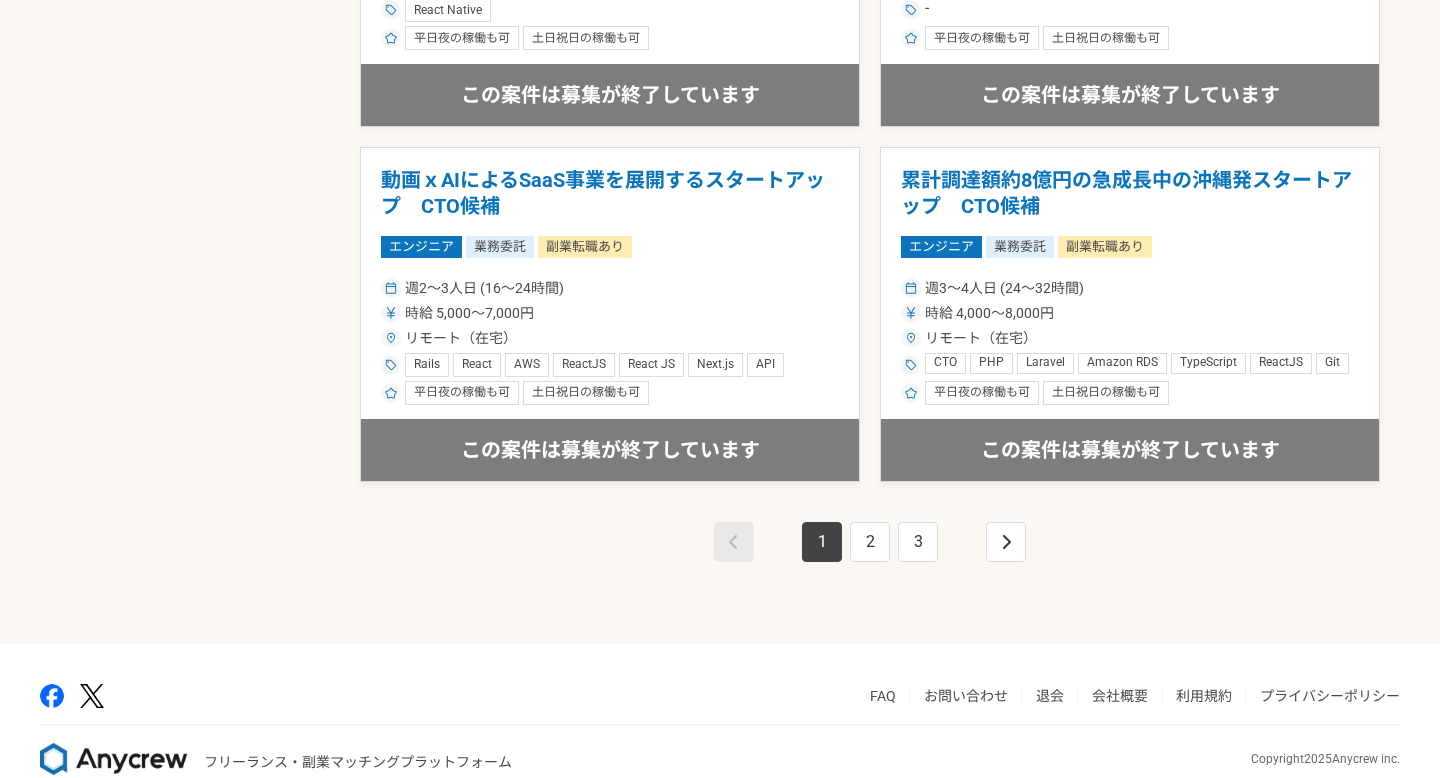 scroll, scrollTop: 3511, scrollLeft: 0, axis: vertical 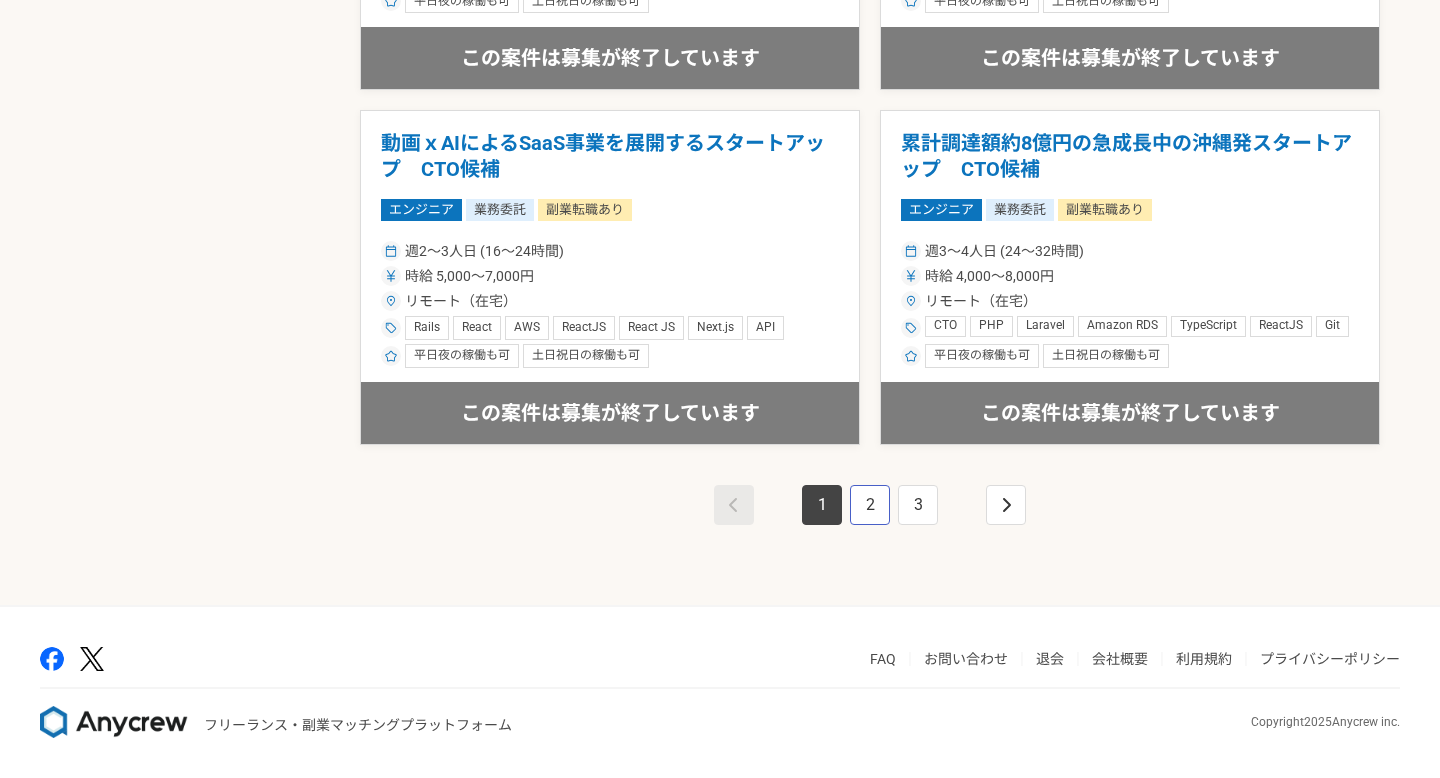 click on "2" at bounding box center (870, 505) 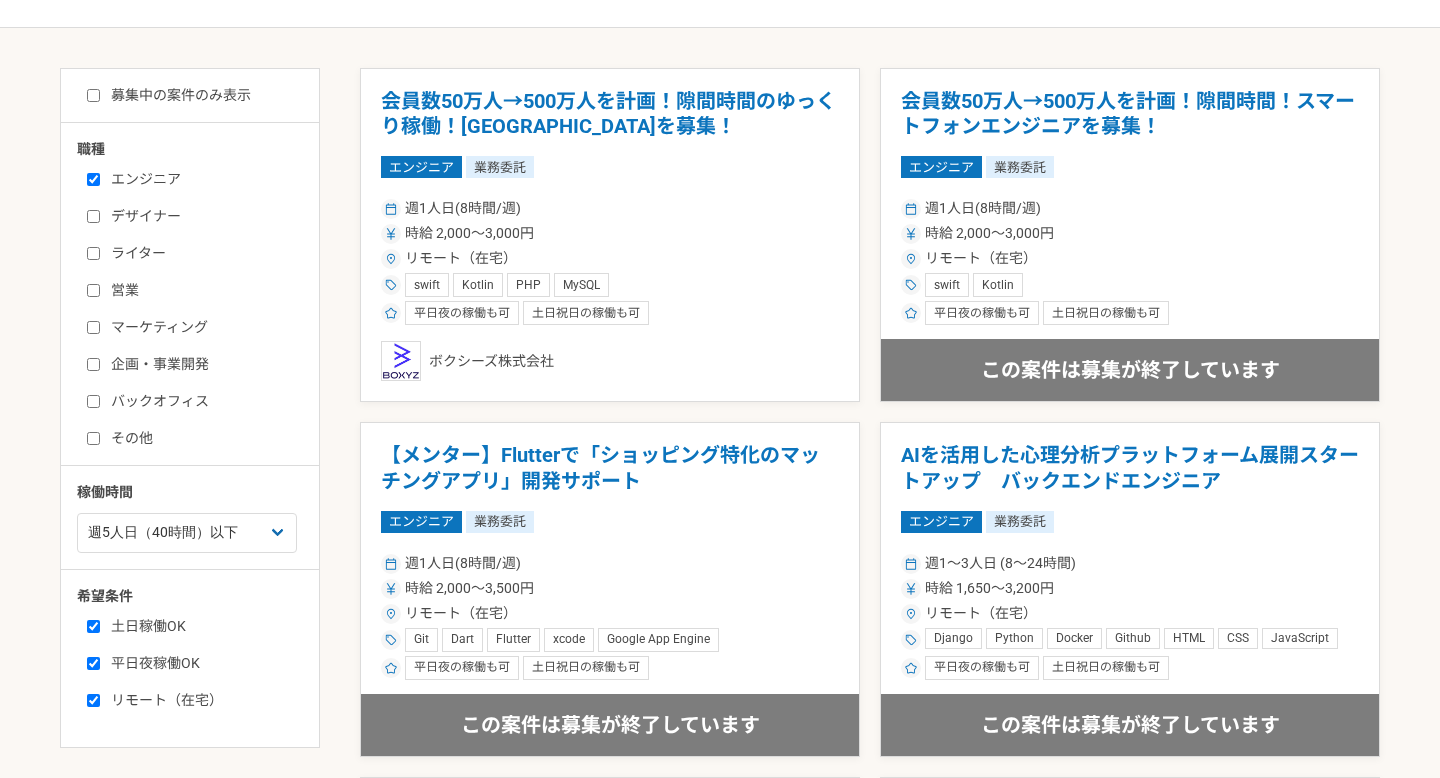 scroll, scrollTop: 364, scrollLeft: 0, axis: vertical 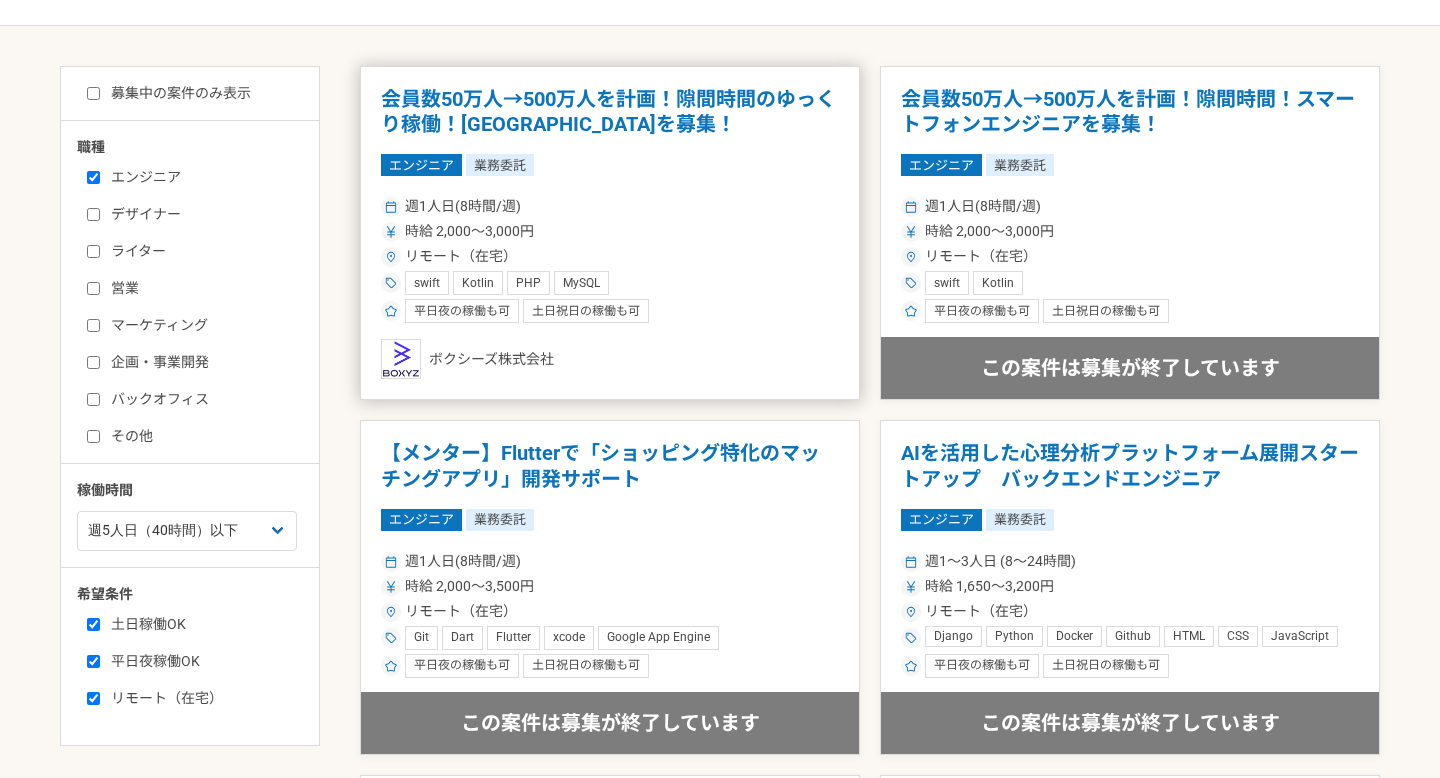 click on "swift Kotlin PHP MySQL" at bounding box center [610, 283] 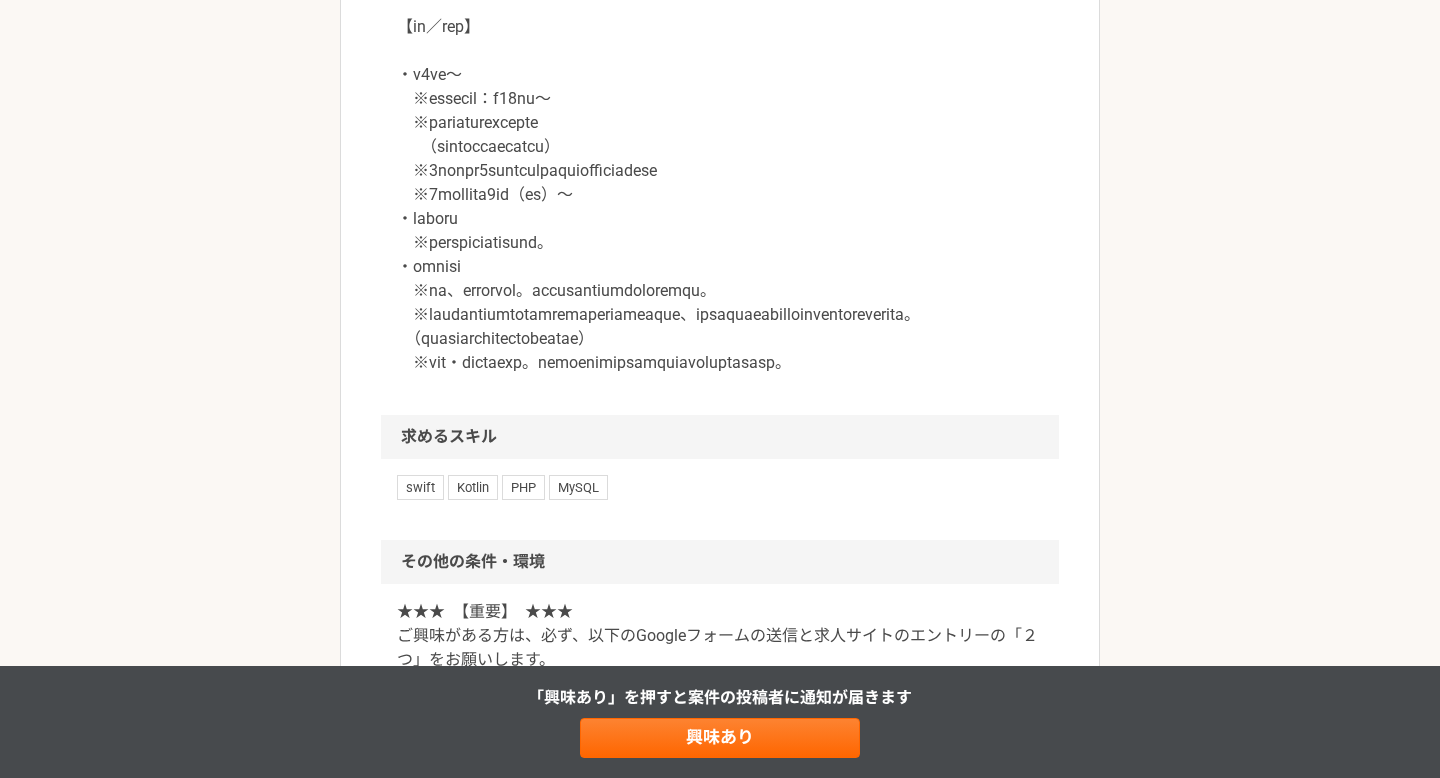 scroll, scrollTop: 2034, scrollLeft: 0, axis: vertical 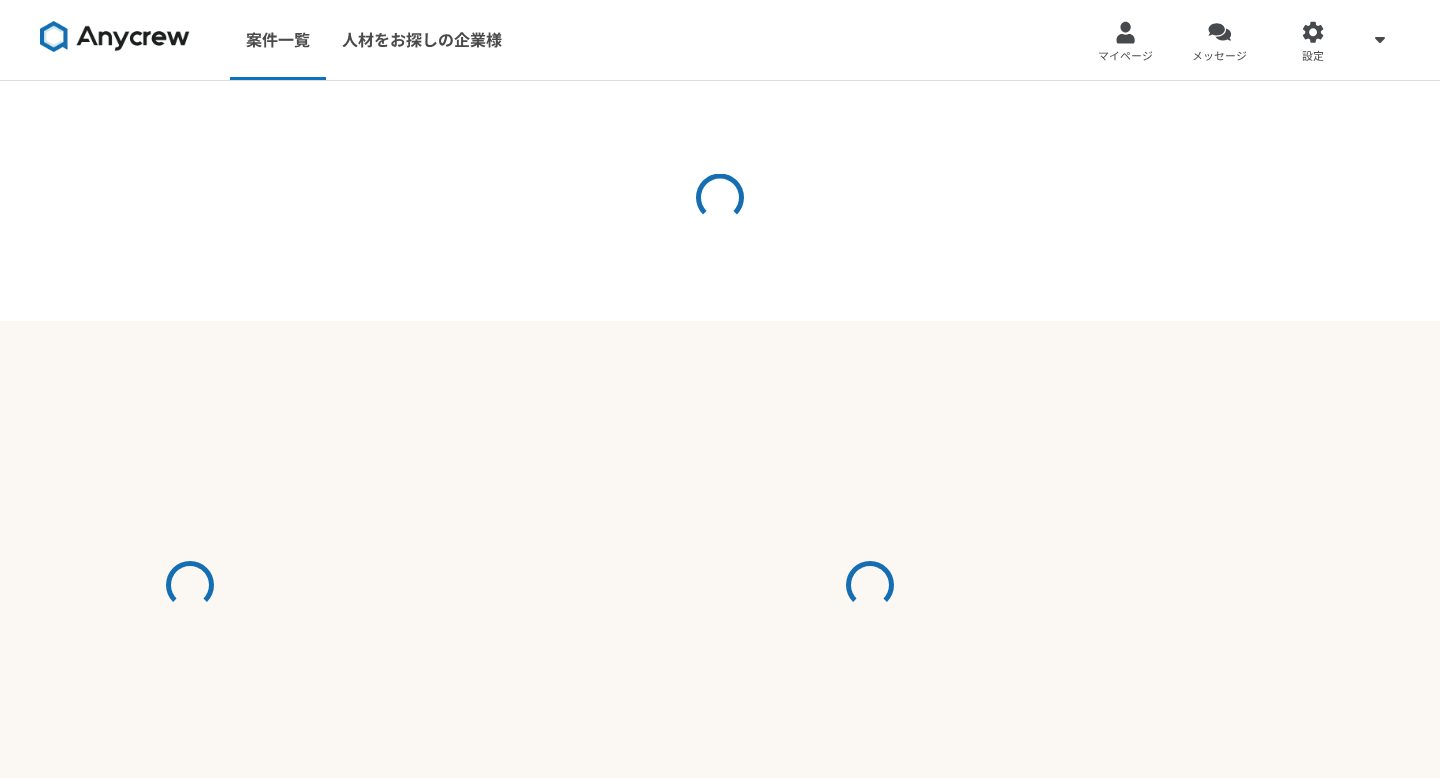 select on "5" 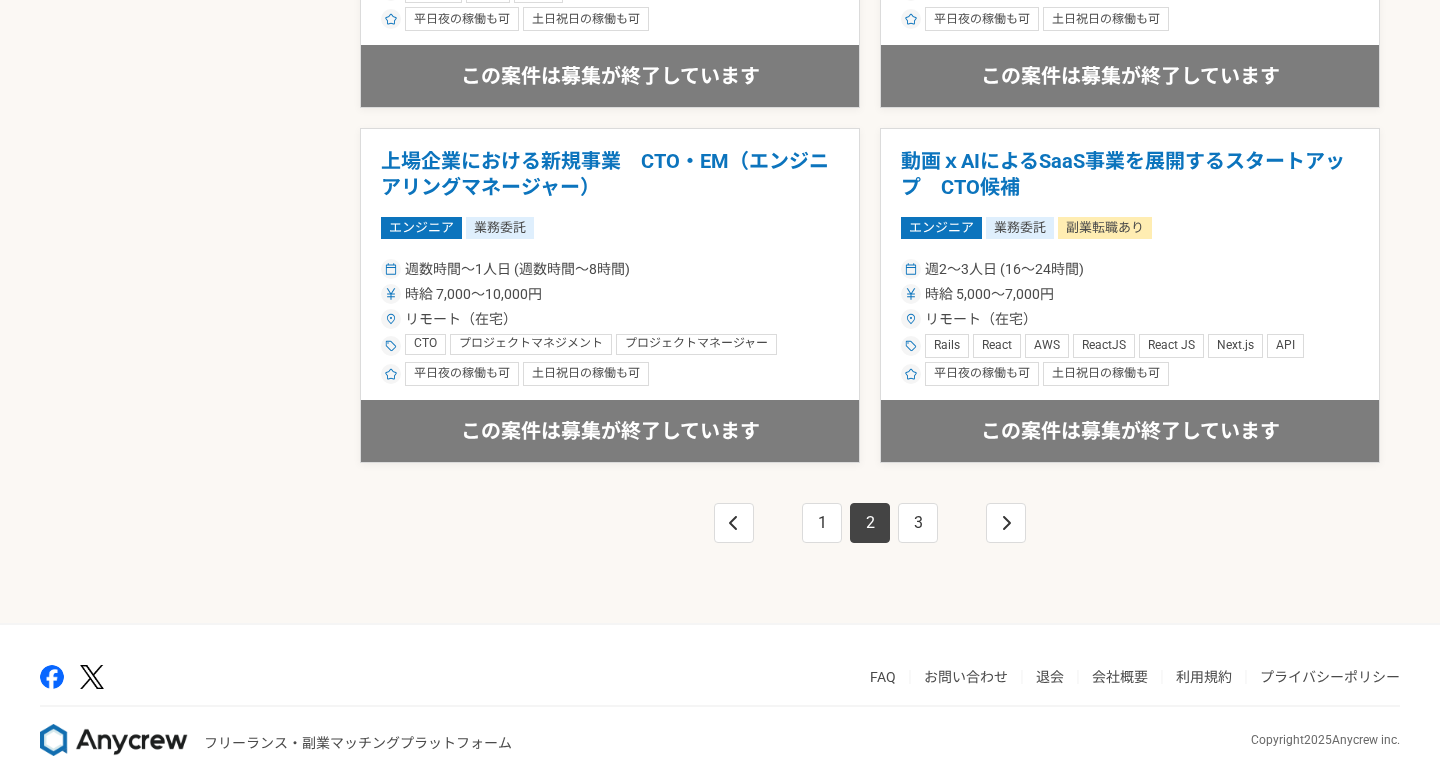 scroll, scrollTop: 3497, scrollLeft: 0, axis: vertical 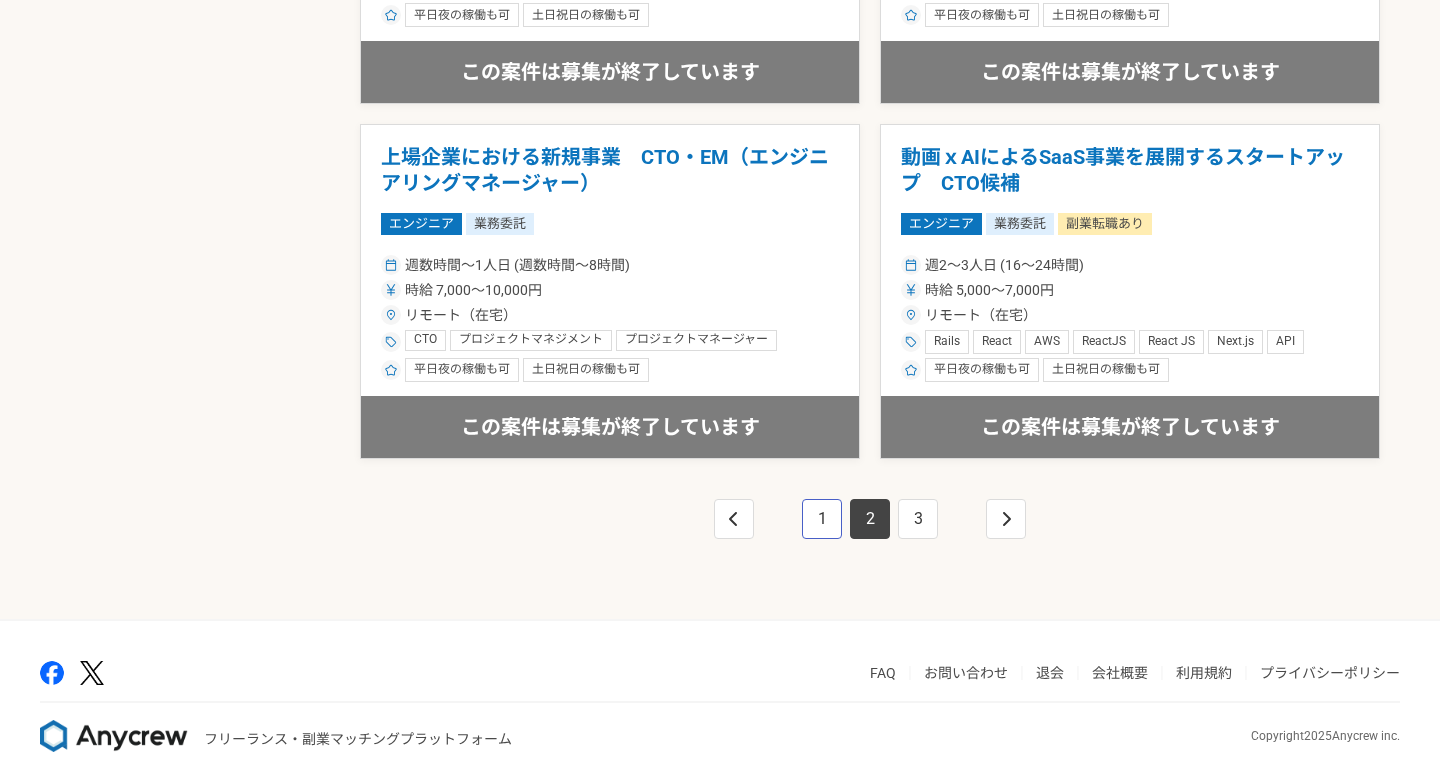 click on "1" at bounding box center [822, 519] 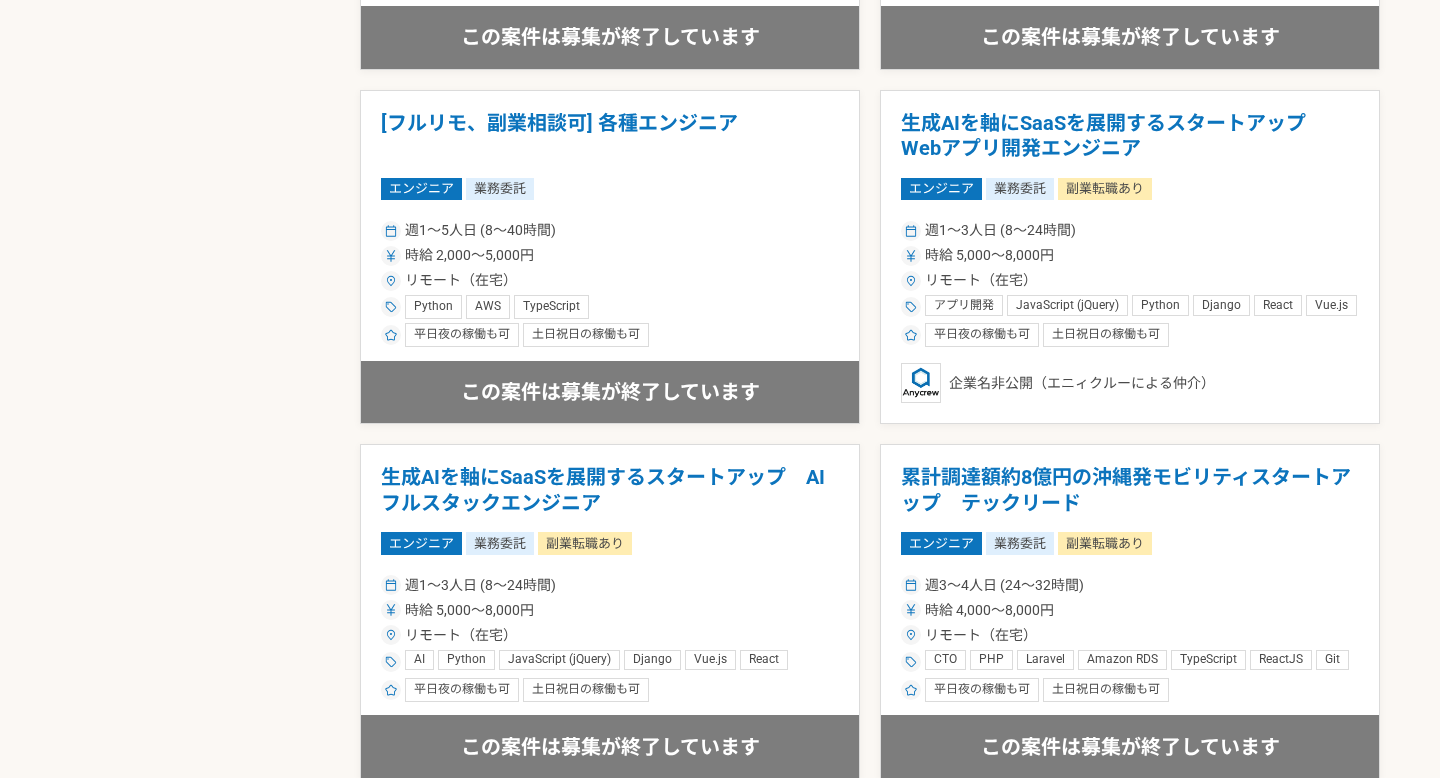 scroll, scrollTop: 1475, scrollLeft: 0, axis: vertical 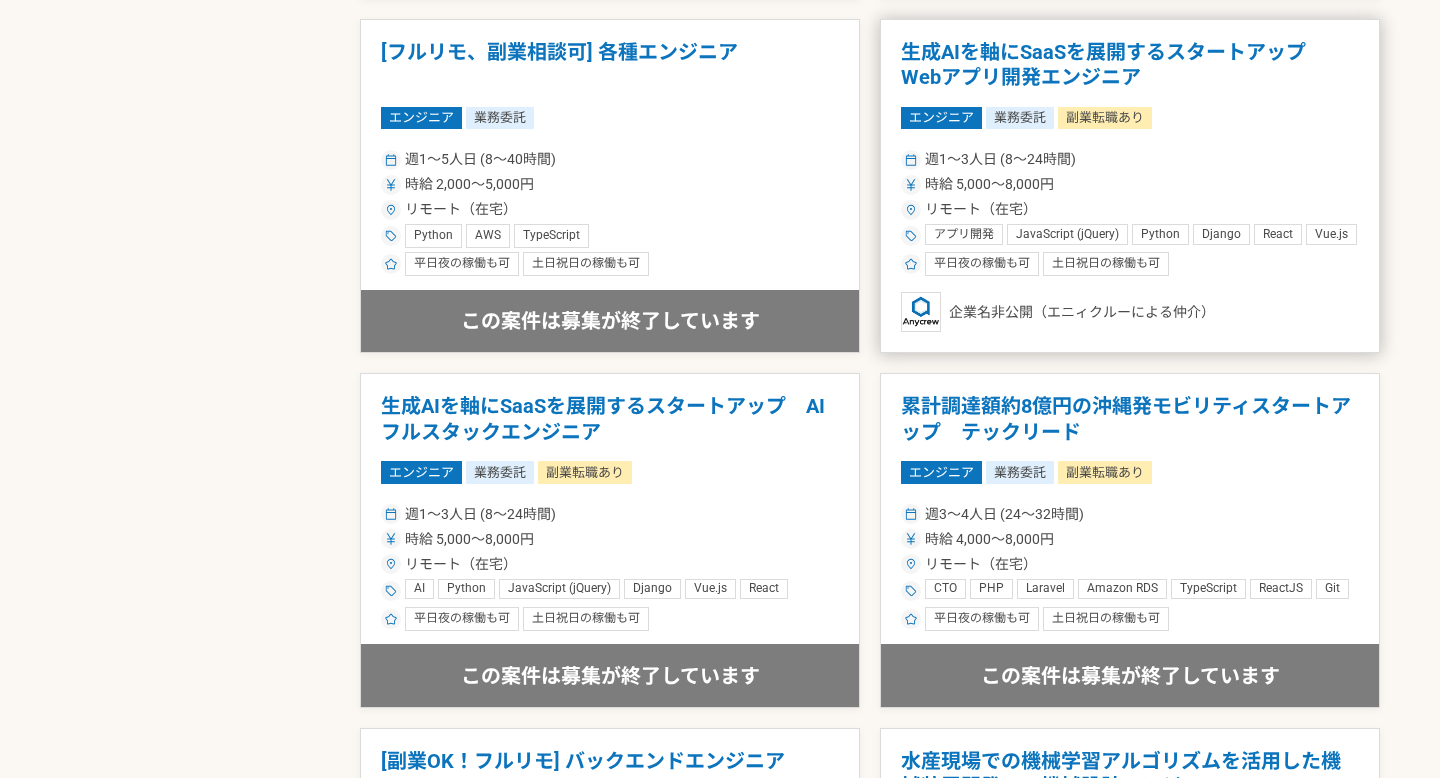 click on "企業名非公開（エニィクルーによる仲介）" at bounding box center (1130, 312) 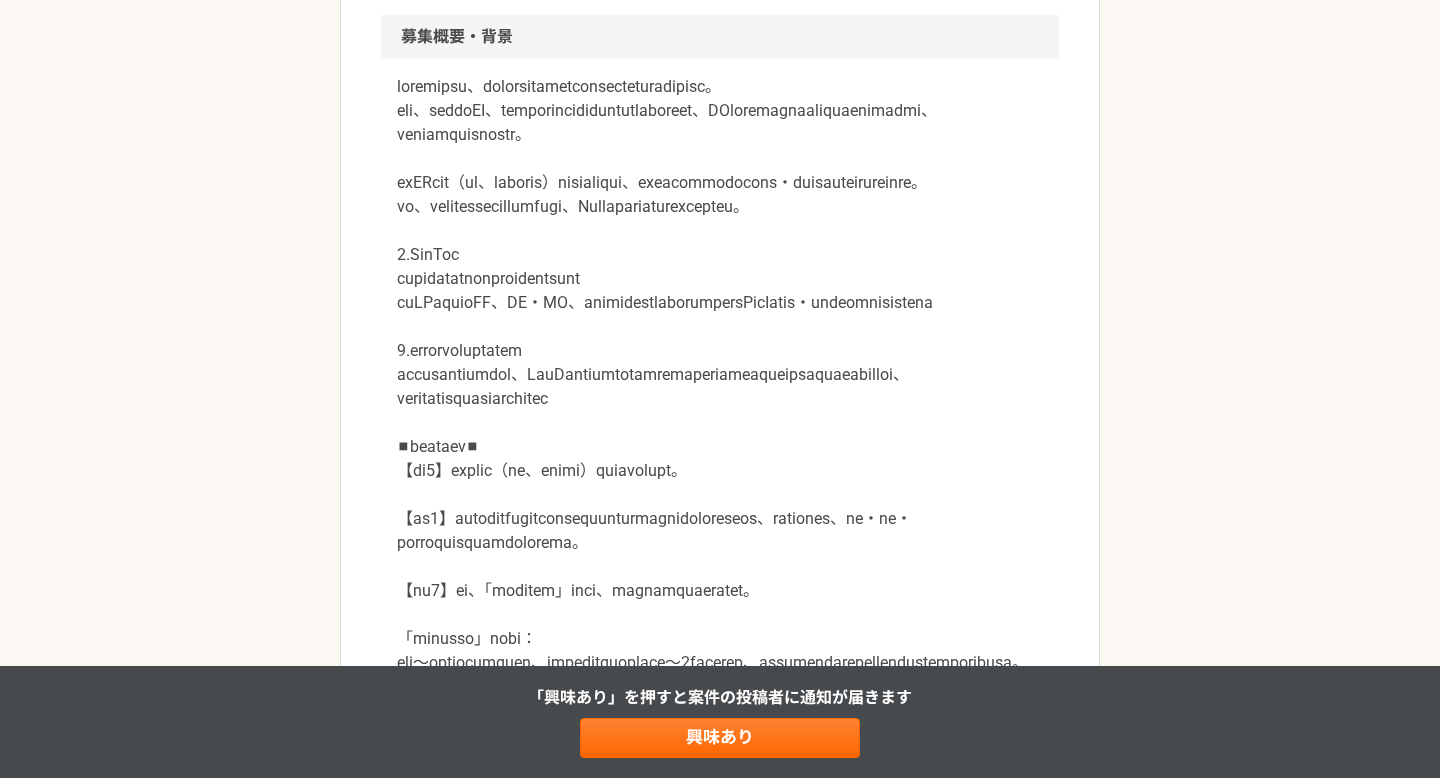 scroll, scrollTop: 616, scrollLeft: 0, axis: vertical 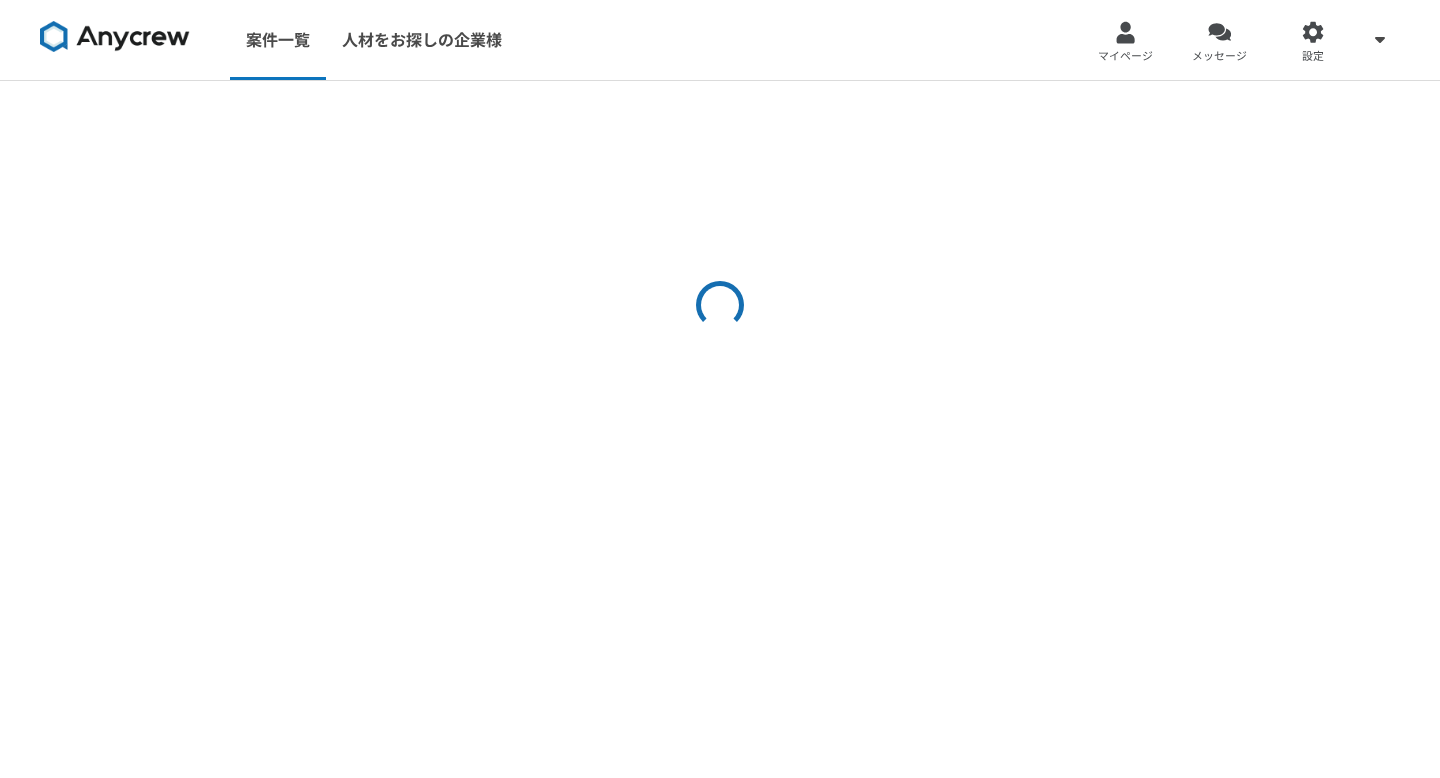select on "5" 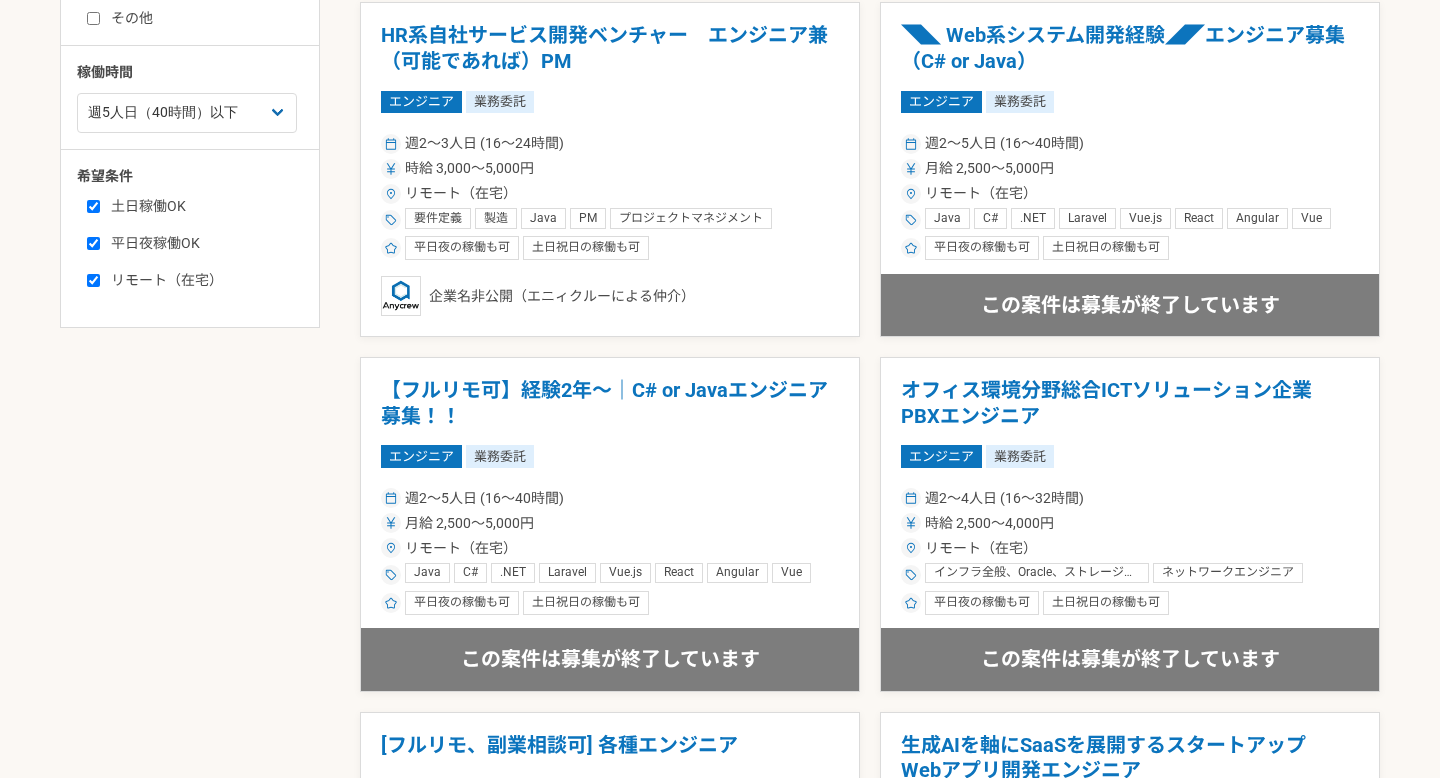 scroll, scrollTop: 713, scrollLeft: 0, axis: vertical 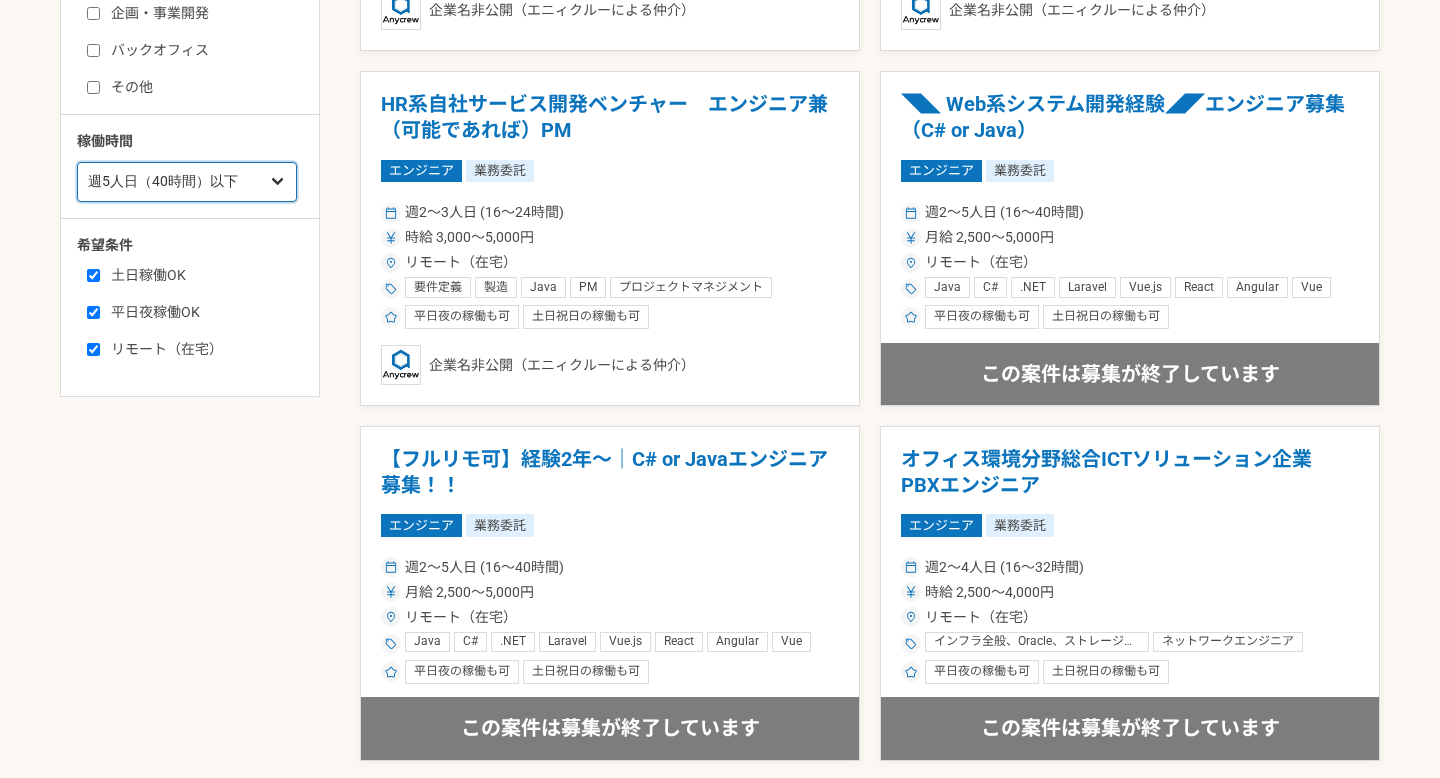 click on "週1人日（8時間）以下 週2人日（16時間）以下 週3人日（24時間）以下 週4人日（32時間）以下 週5人日（40時間）以下" at bounding box center (187, 182) 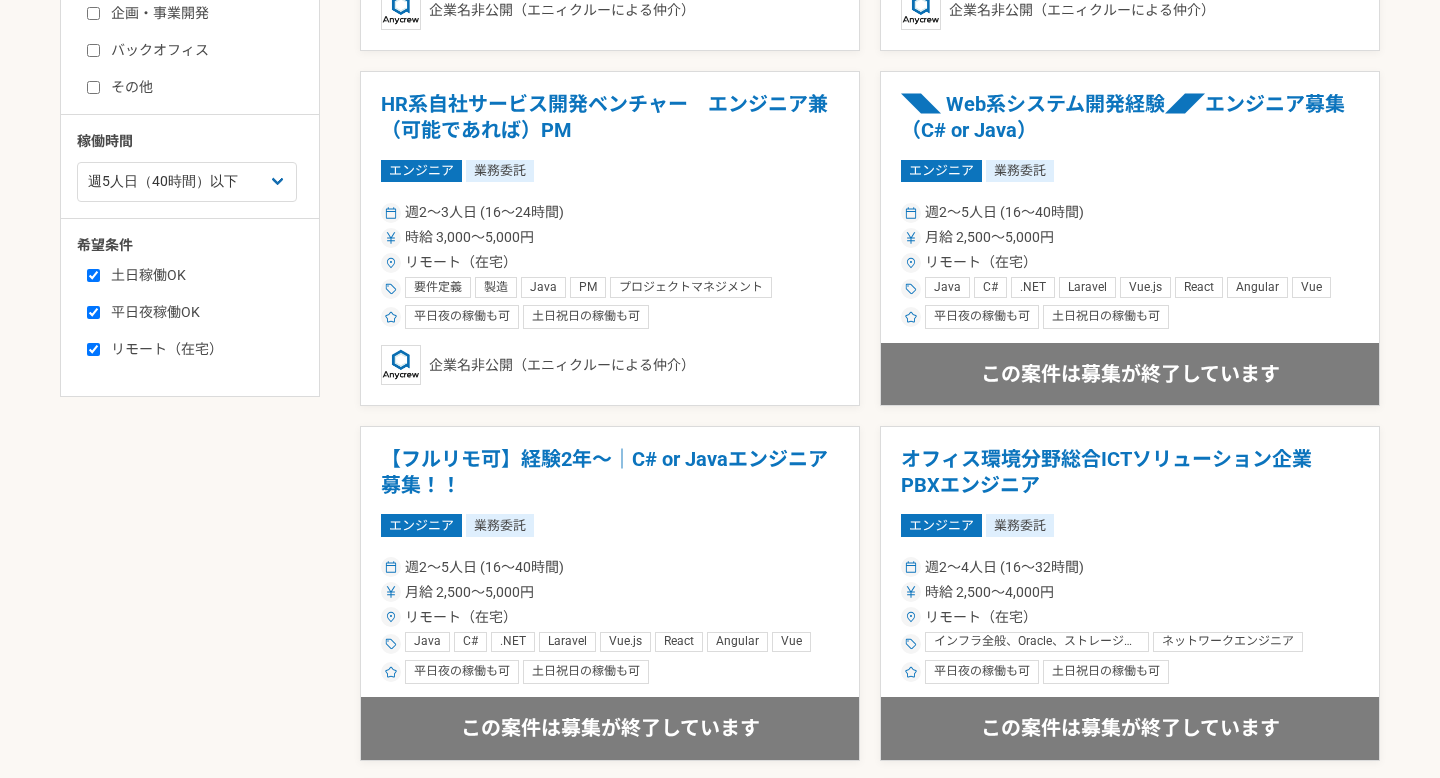 click on "リモート（在宅）" at bounding box center [93, 349] 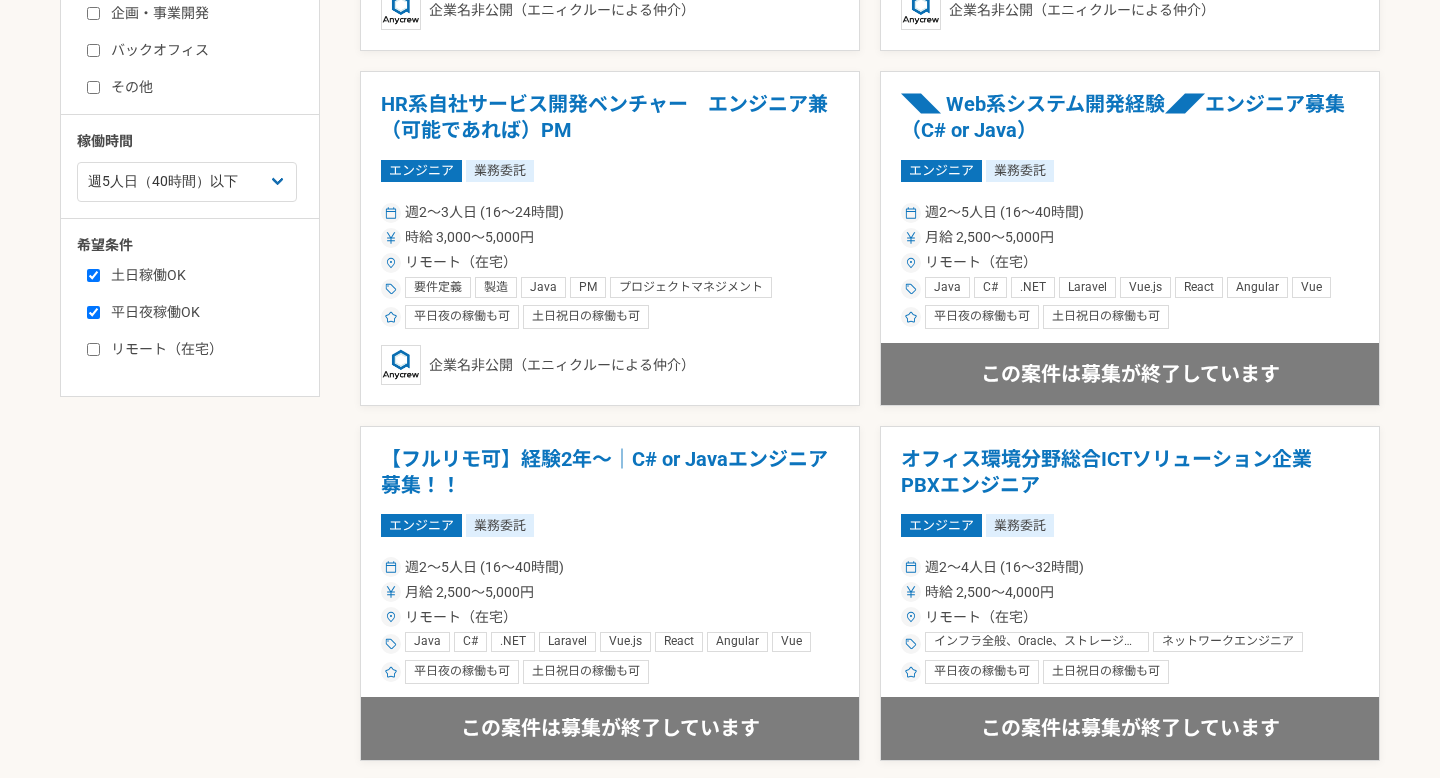 checkbox on "false" 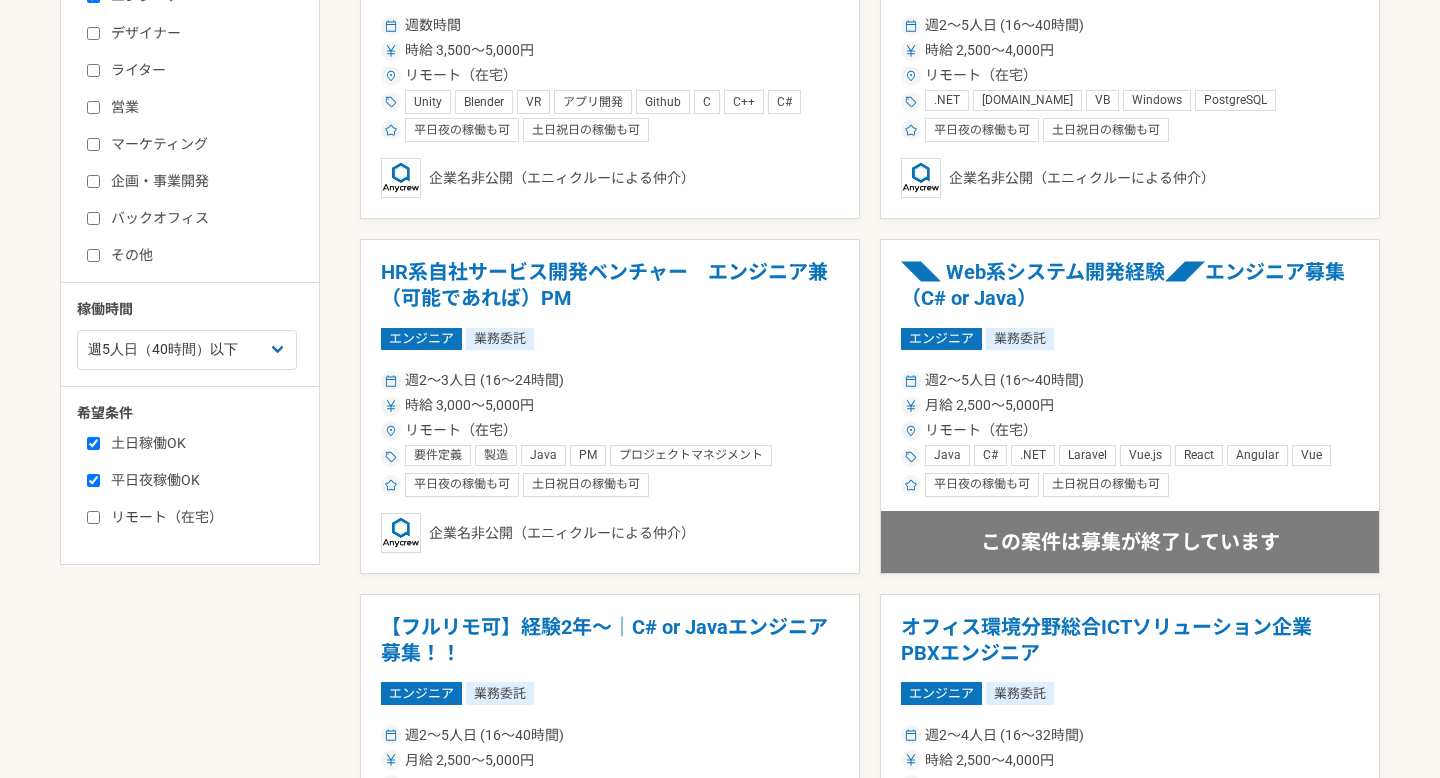 scroll, scrollTop: 713, scrollLeft: 0, axis: vertical 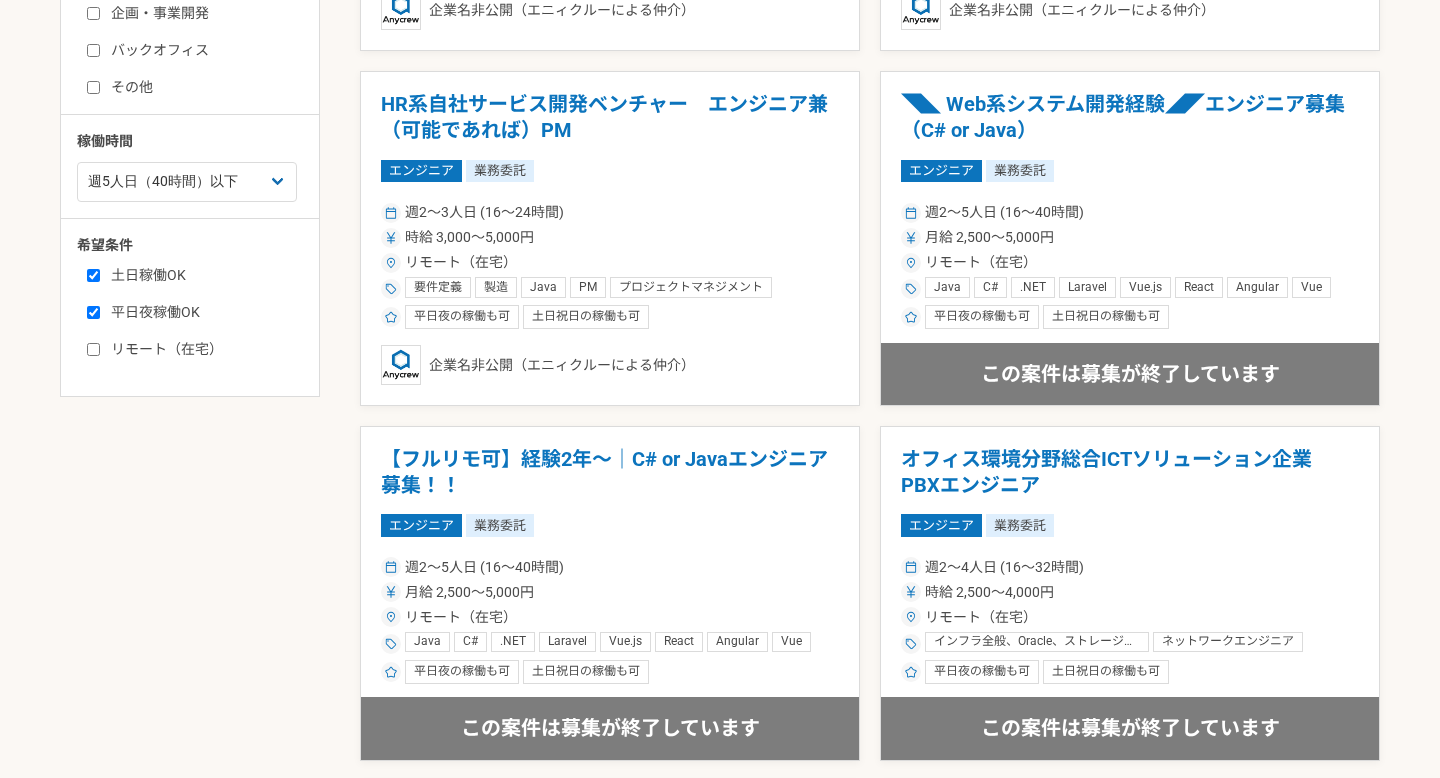 click on "平日夜稼働OK" at bounding box center [202, 312] 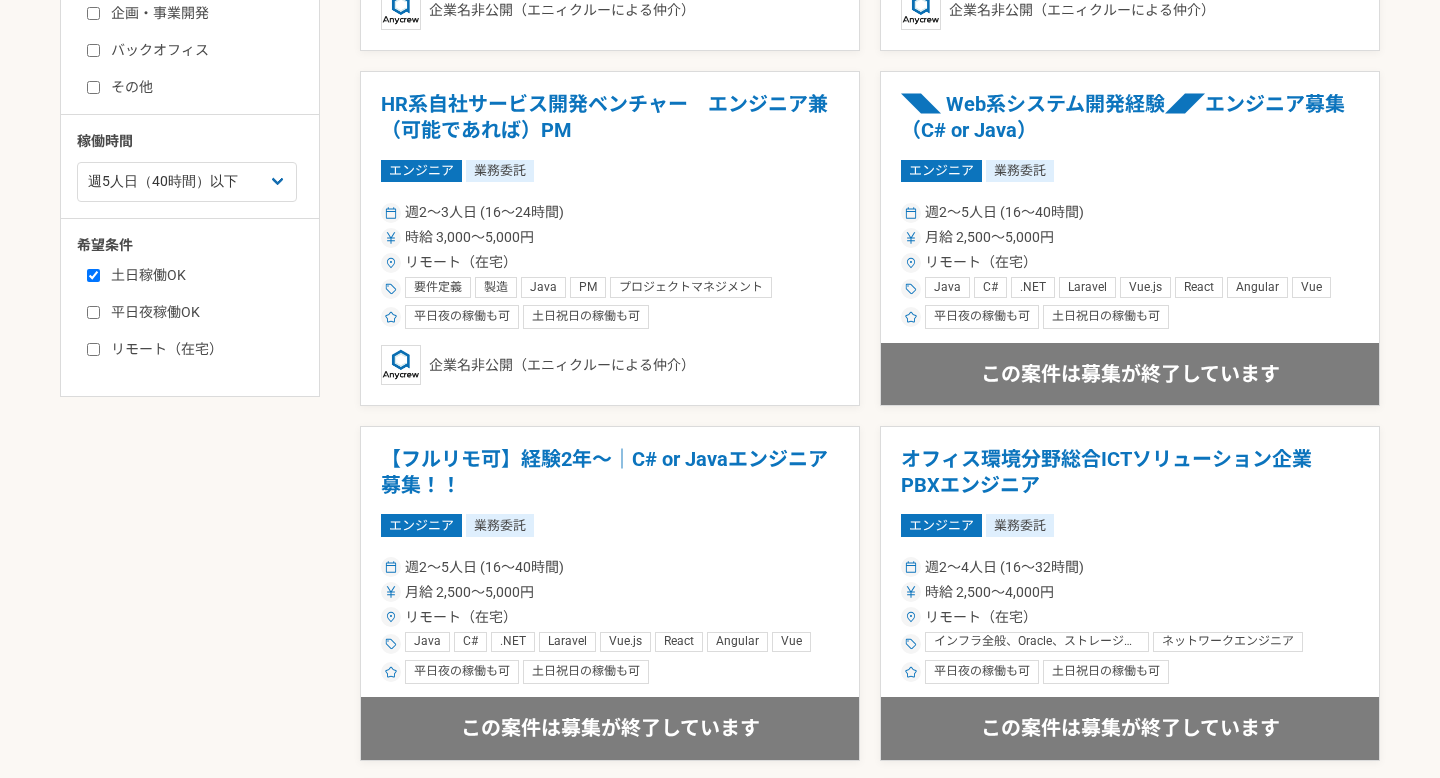 checkbox on "false" 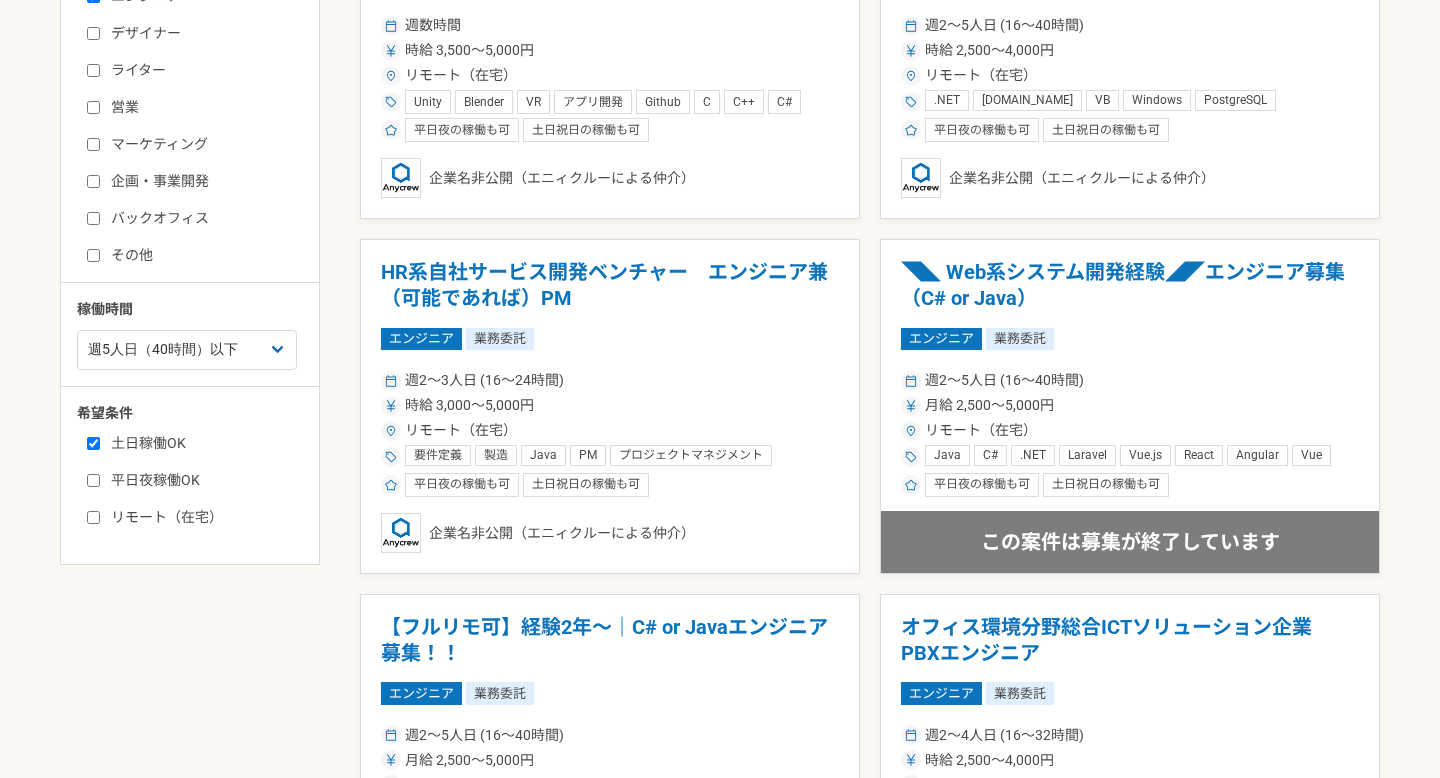 scroll, scrollTop: 713, scrollLeft: 0, axis: vertical 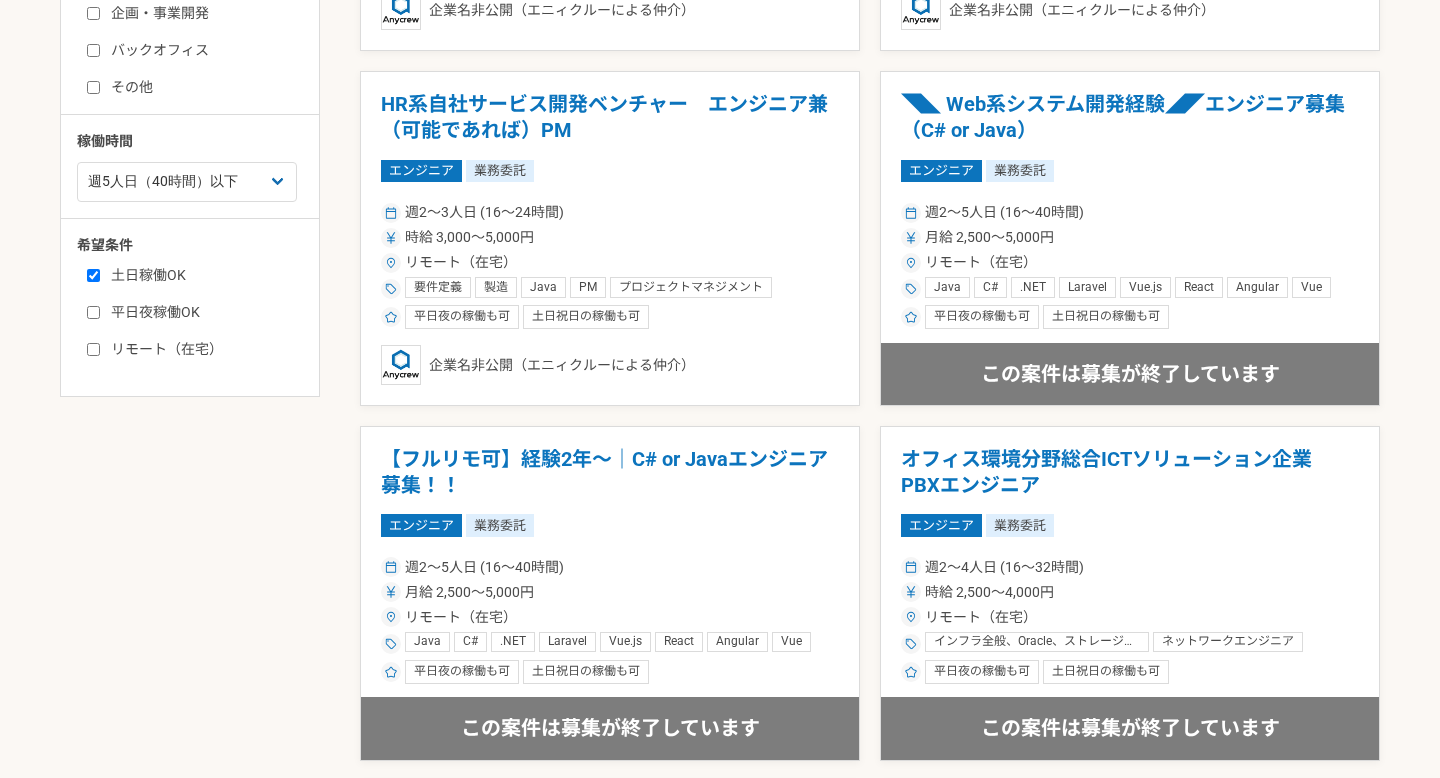 click on "土日稼働OK" at bounding box center [202, 275] 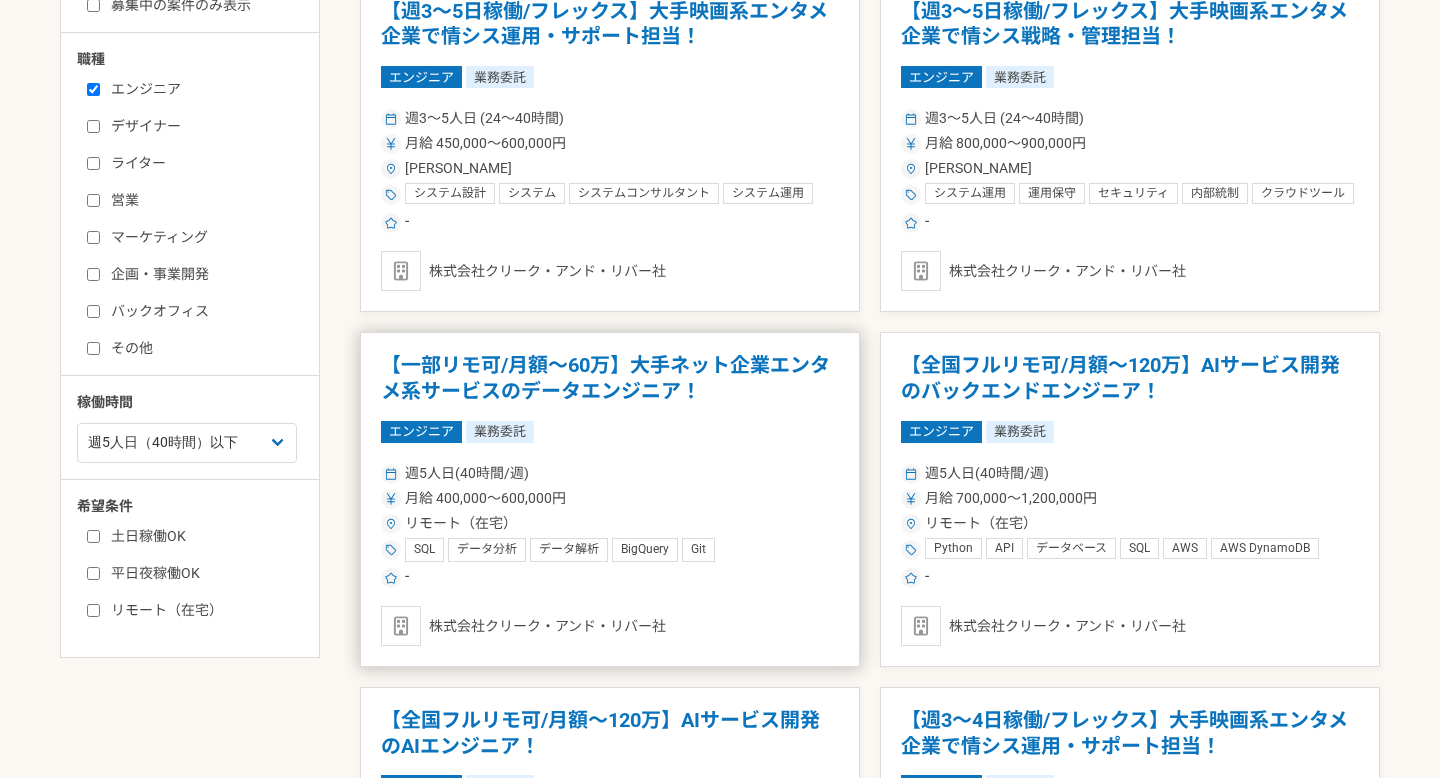 scroll, scrollTop: 466, scrollLeft: 0, axis: vertical 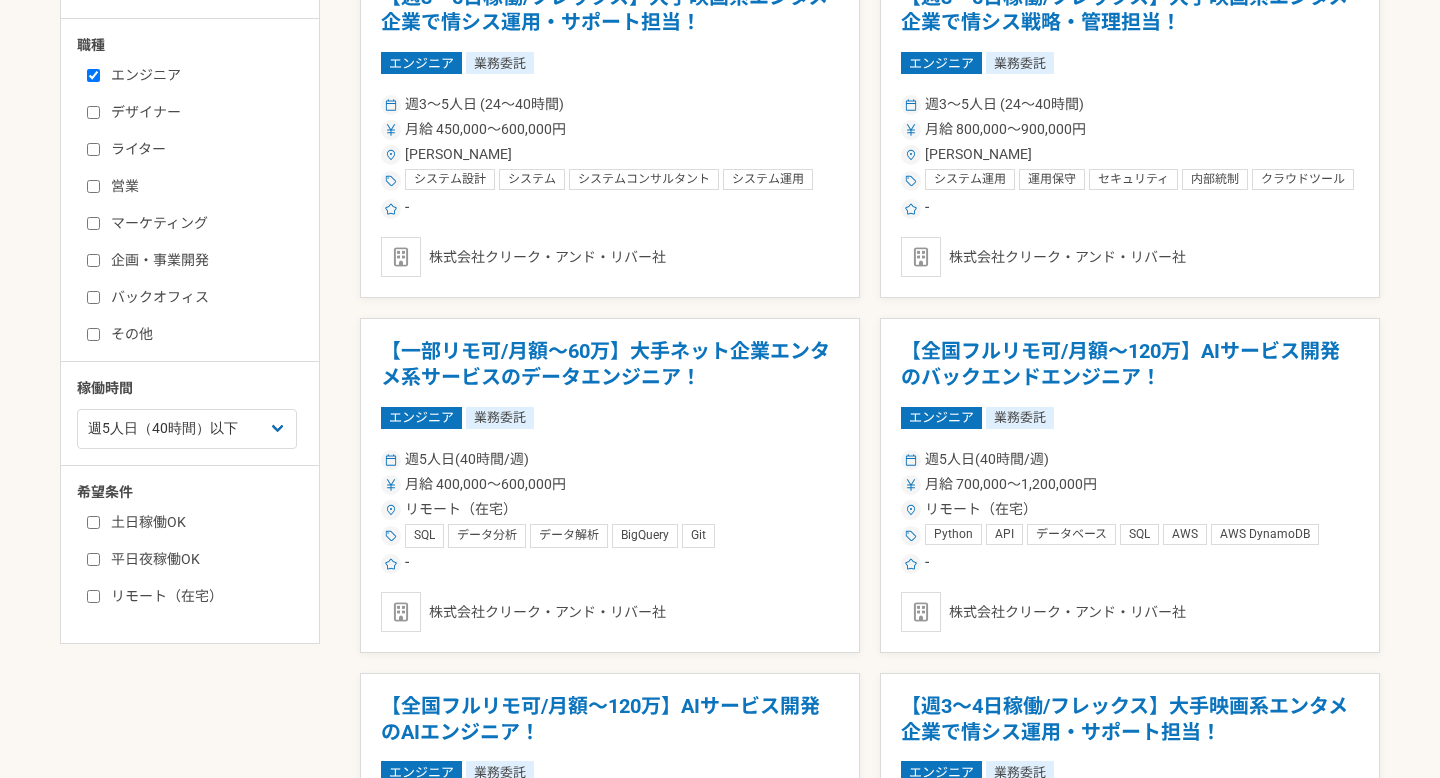 click on "土日稼働OK" at bounding box center (202, 522) 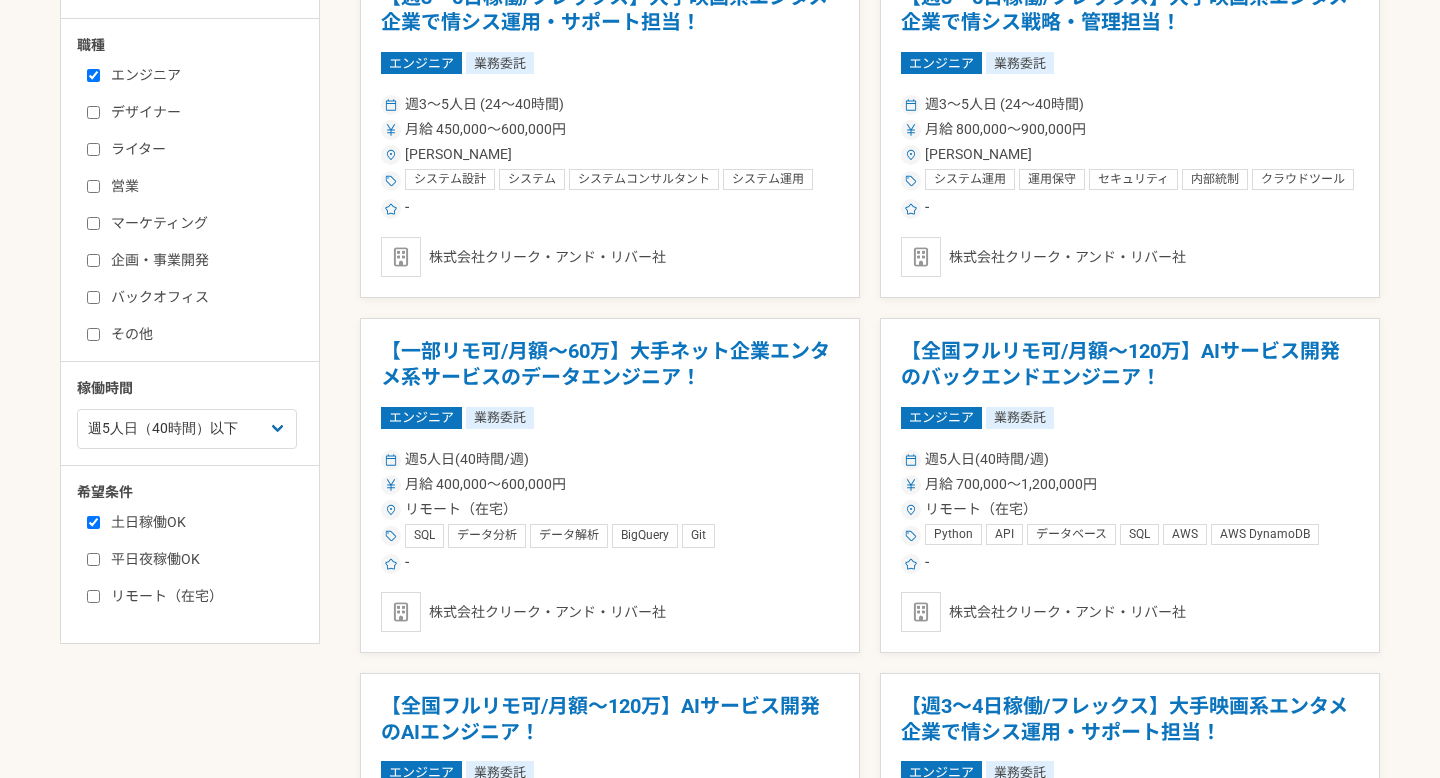 checkbox on "true" 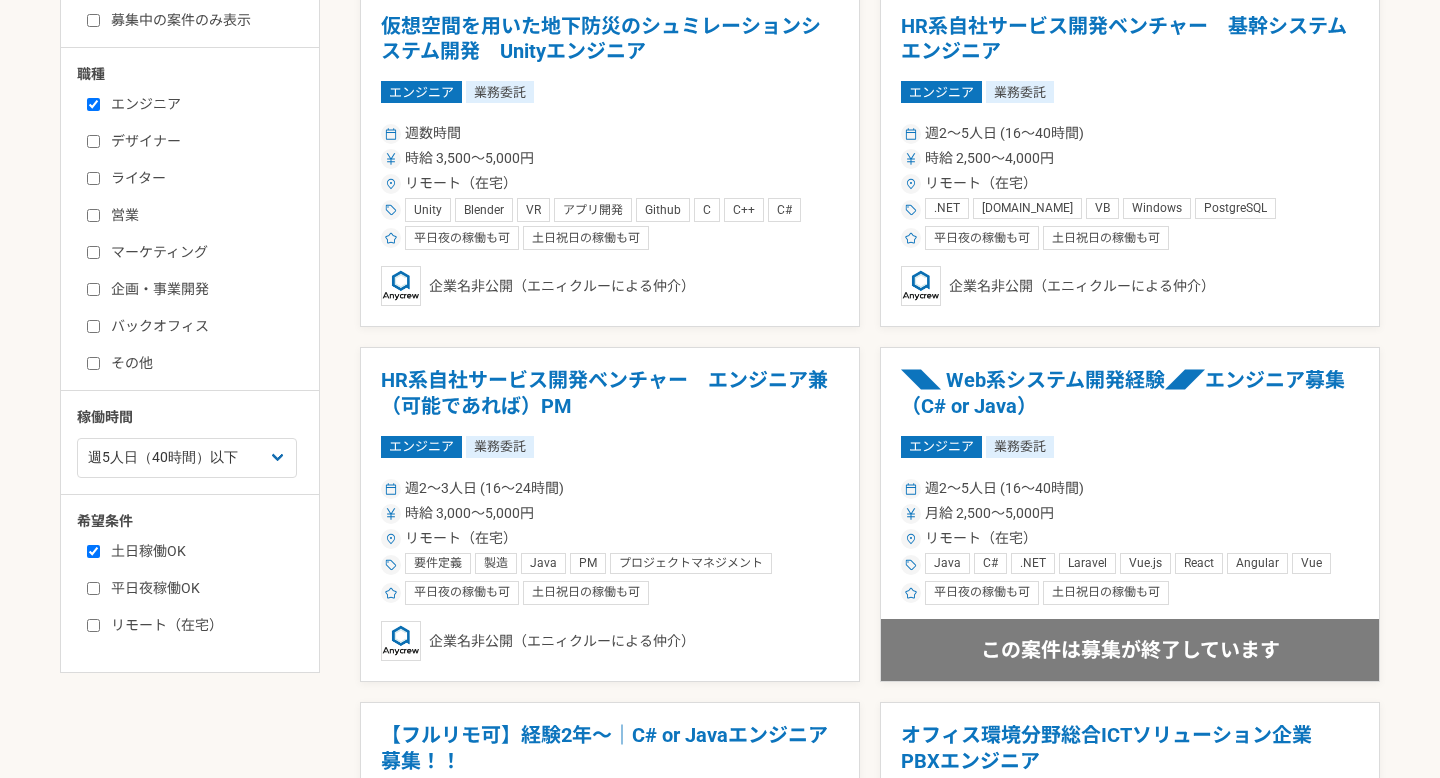 scroll, scrollTop: 429, scrollLeft: 0, axis: vertical 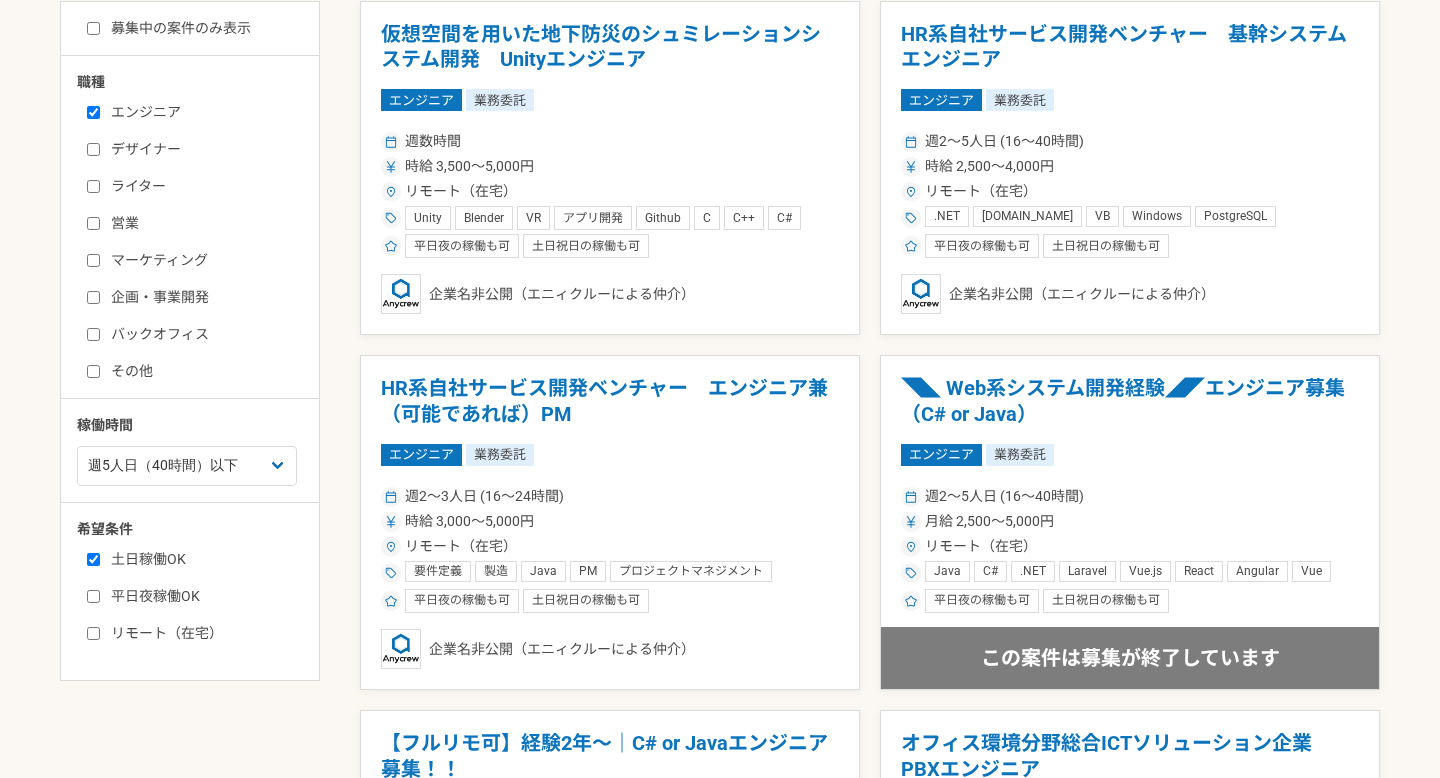 click on "平日夜稼働OK" at bounding box center (202, 596) 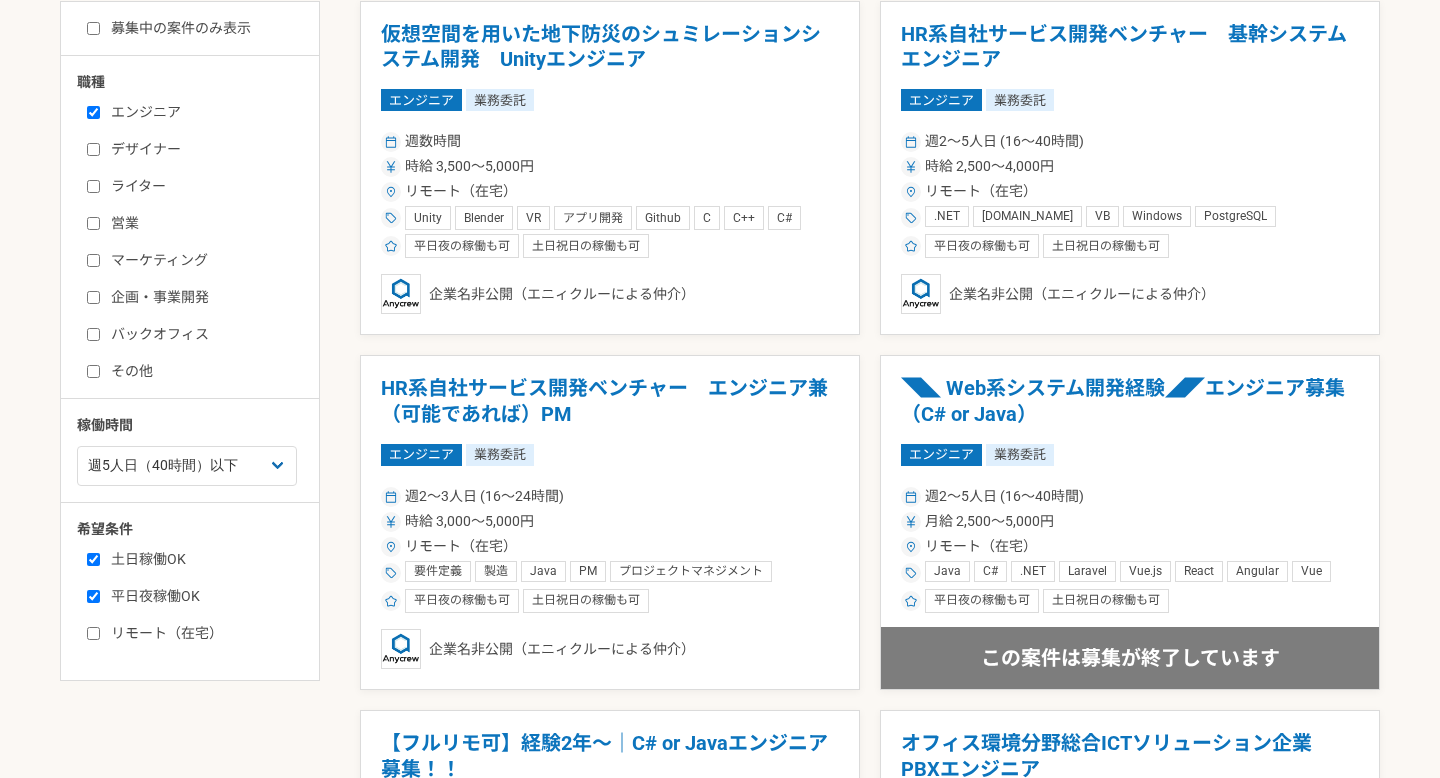 checkbox on "true" 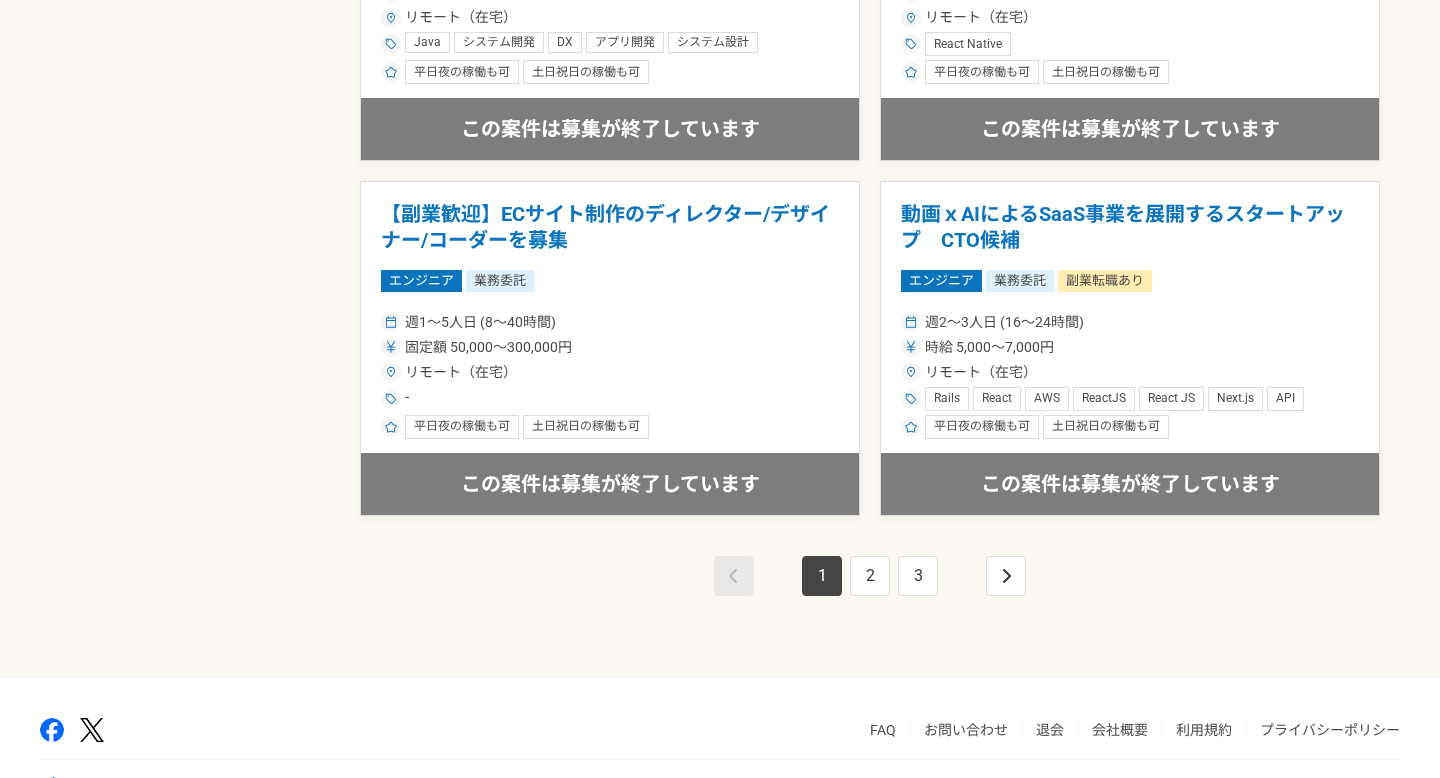 scroll, scrollTop: 3446, scrollLeft: 0, axis: vertical 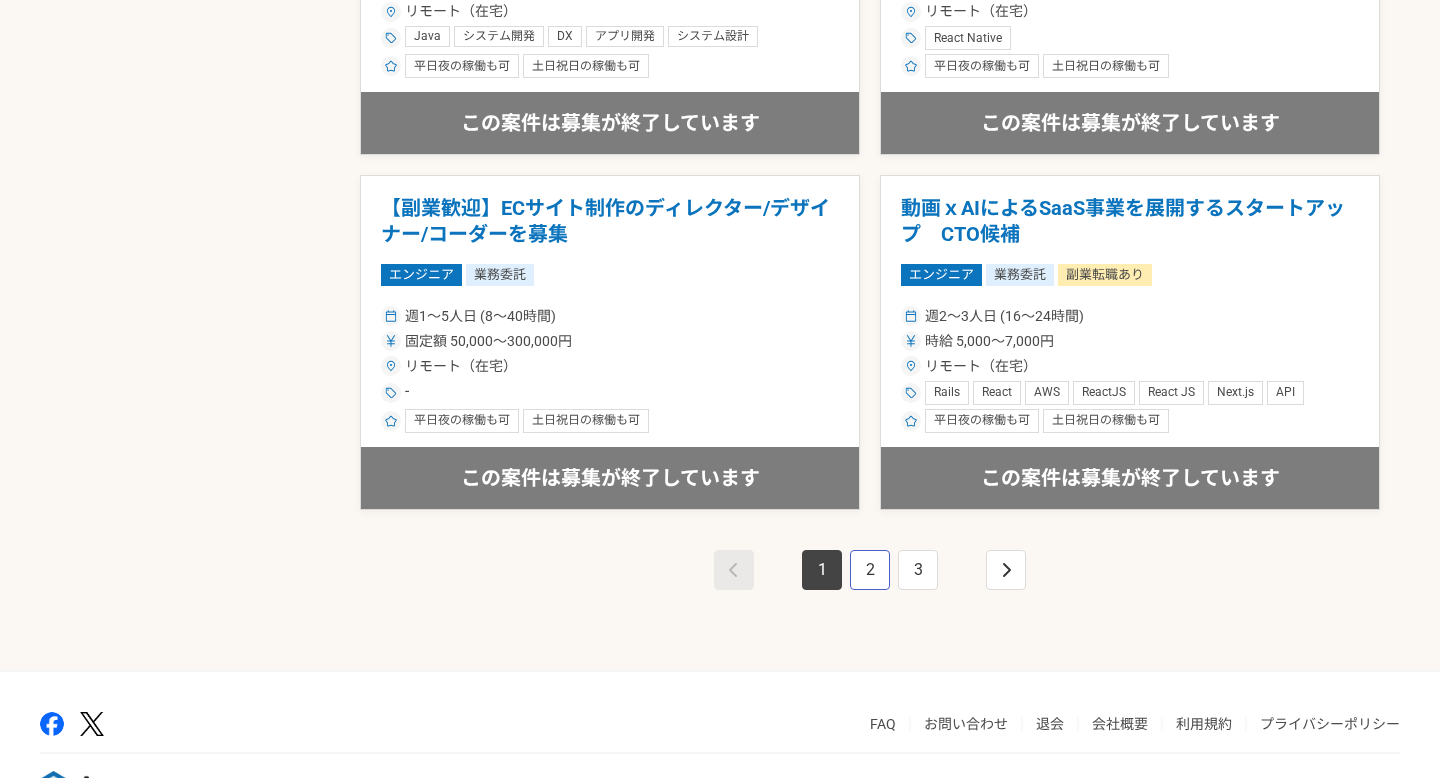 click on "2" at bounding box center (870, 570) 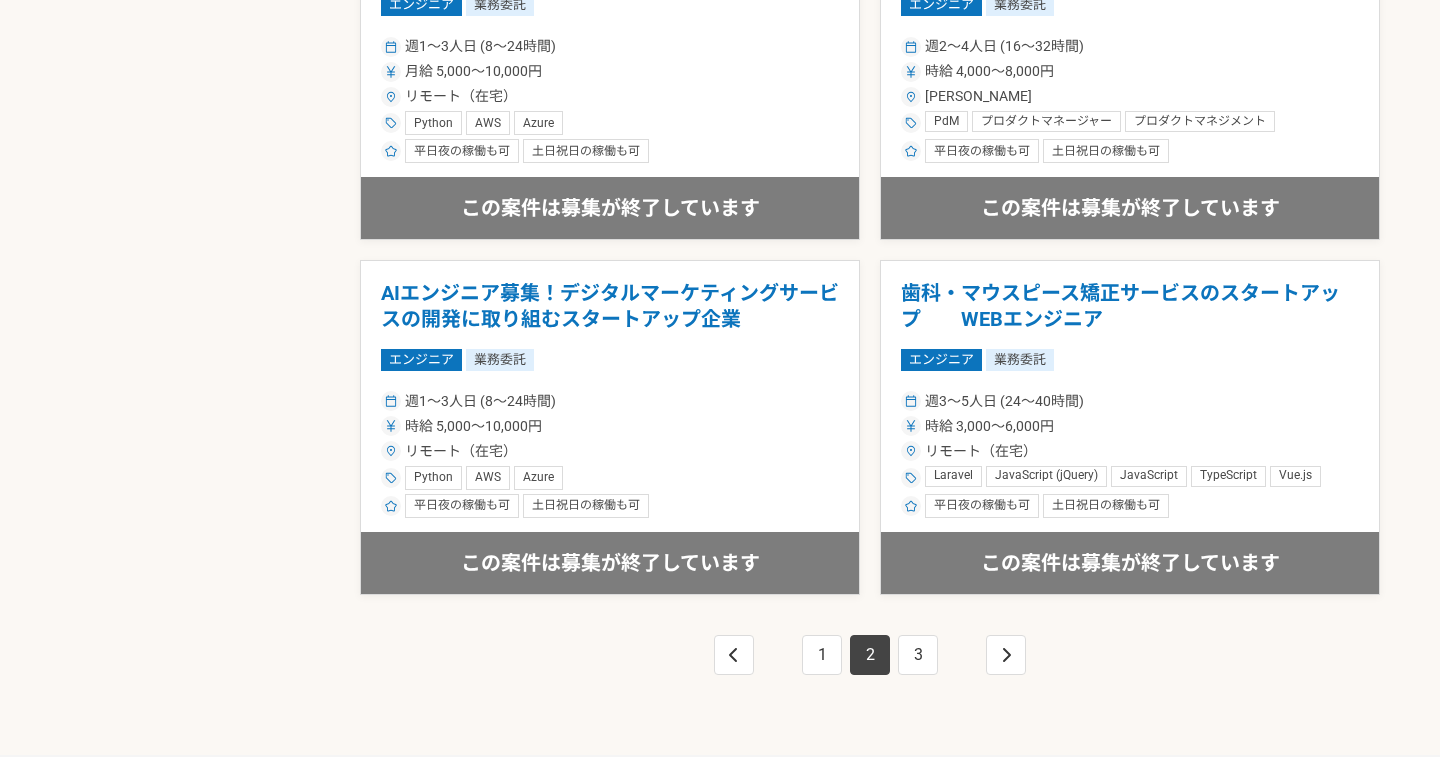 scroll, scrollTop: 3511, scrollLeft: 0, axis: vertical 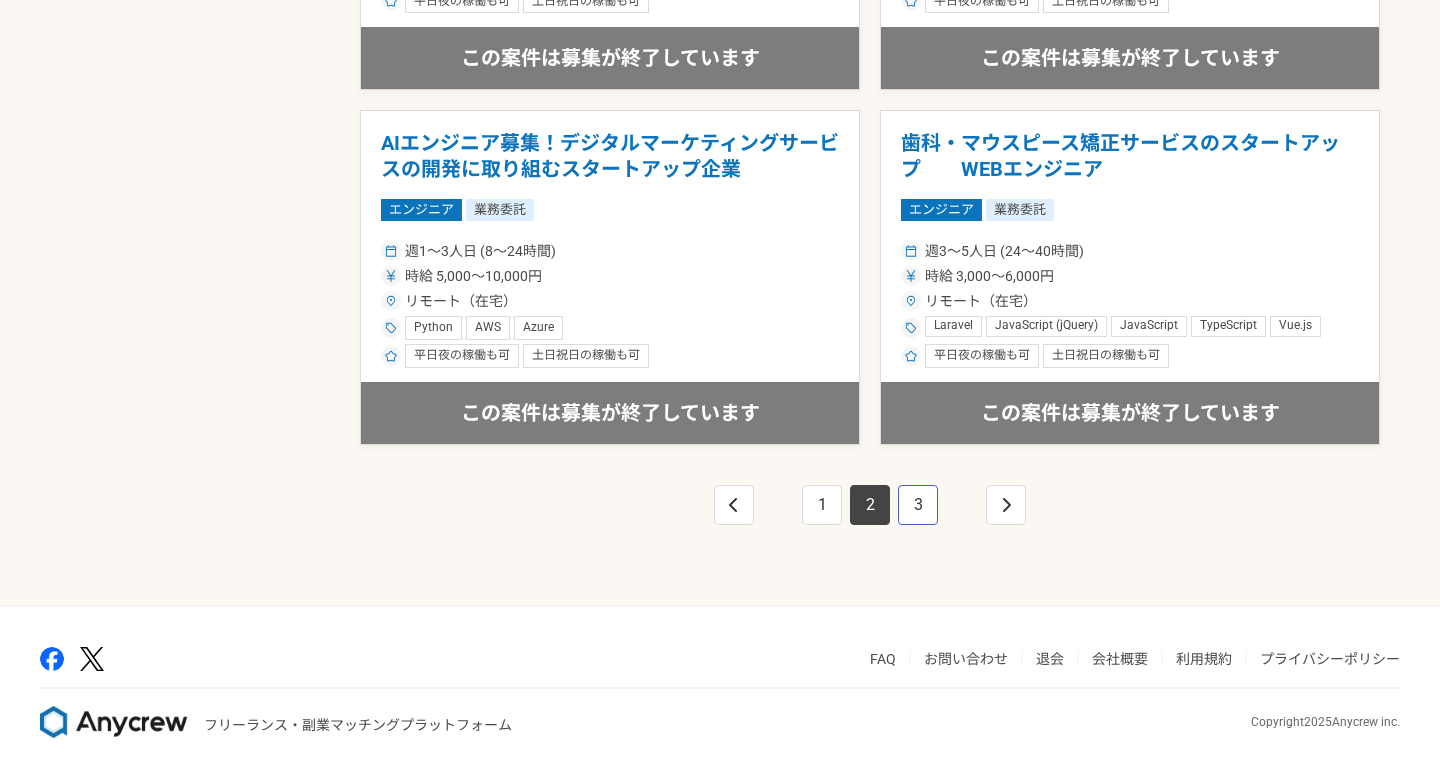 click on "3" at bounding box center [918, 505] 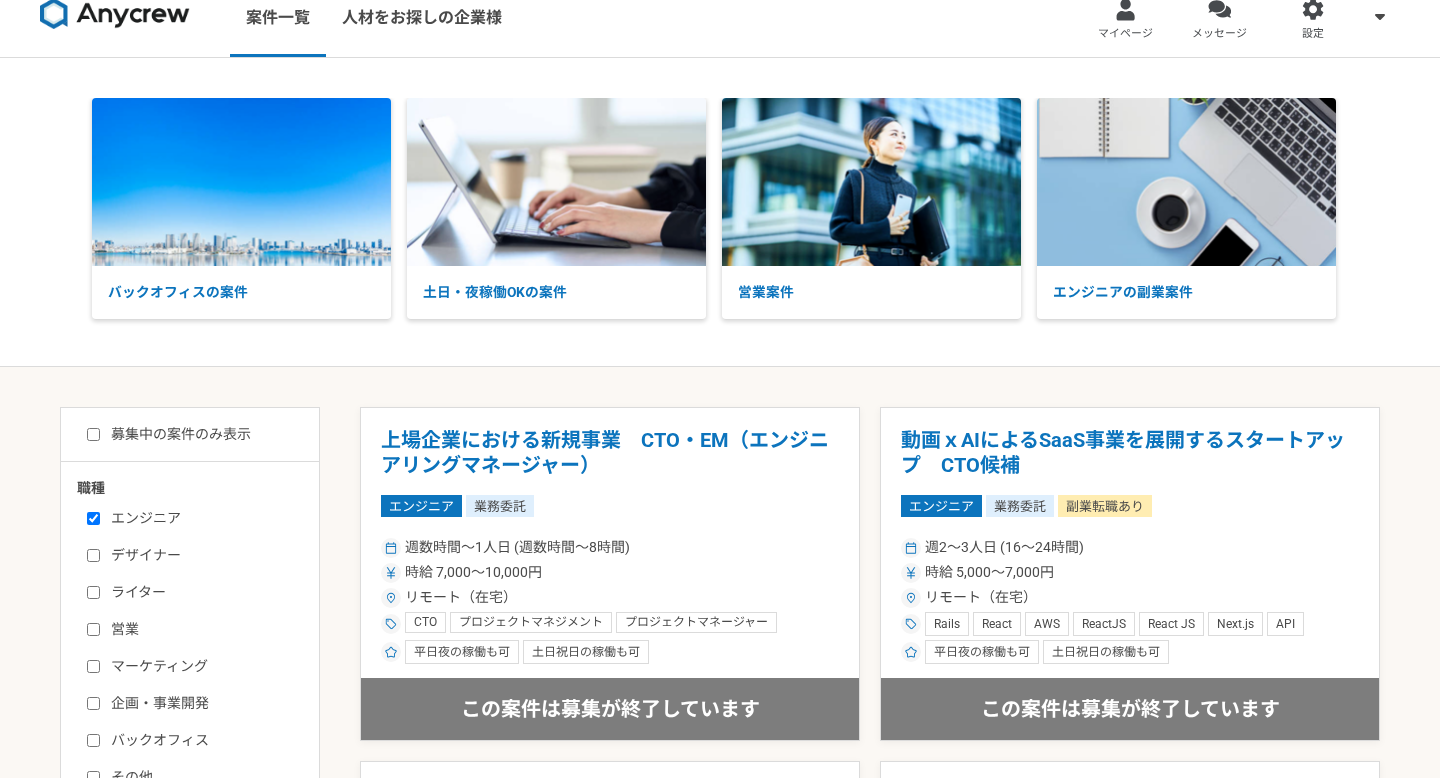 scroll, scrollTop: 20, scrollLeft: 0, axis: vertical 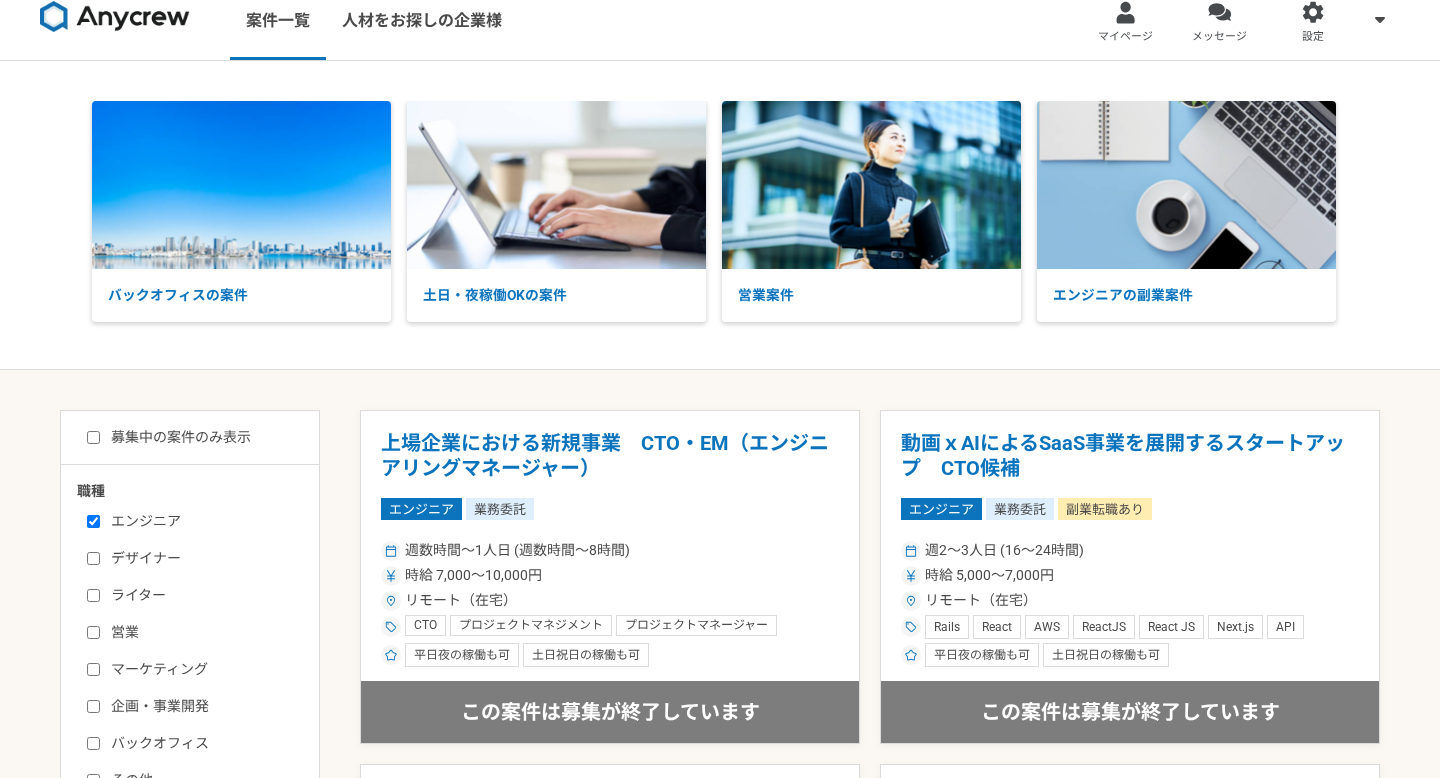 click on "土日・夜稼働OKの案件" at bounding box center [562, 212] 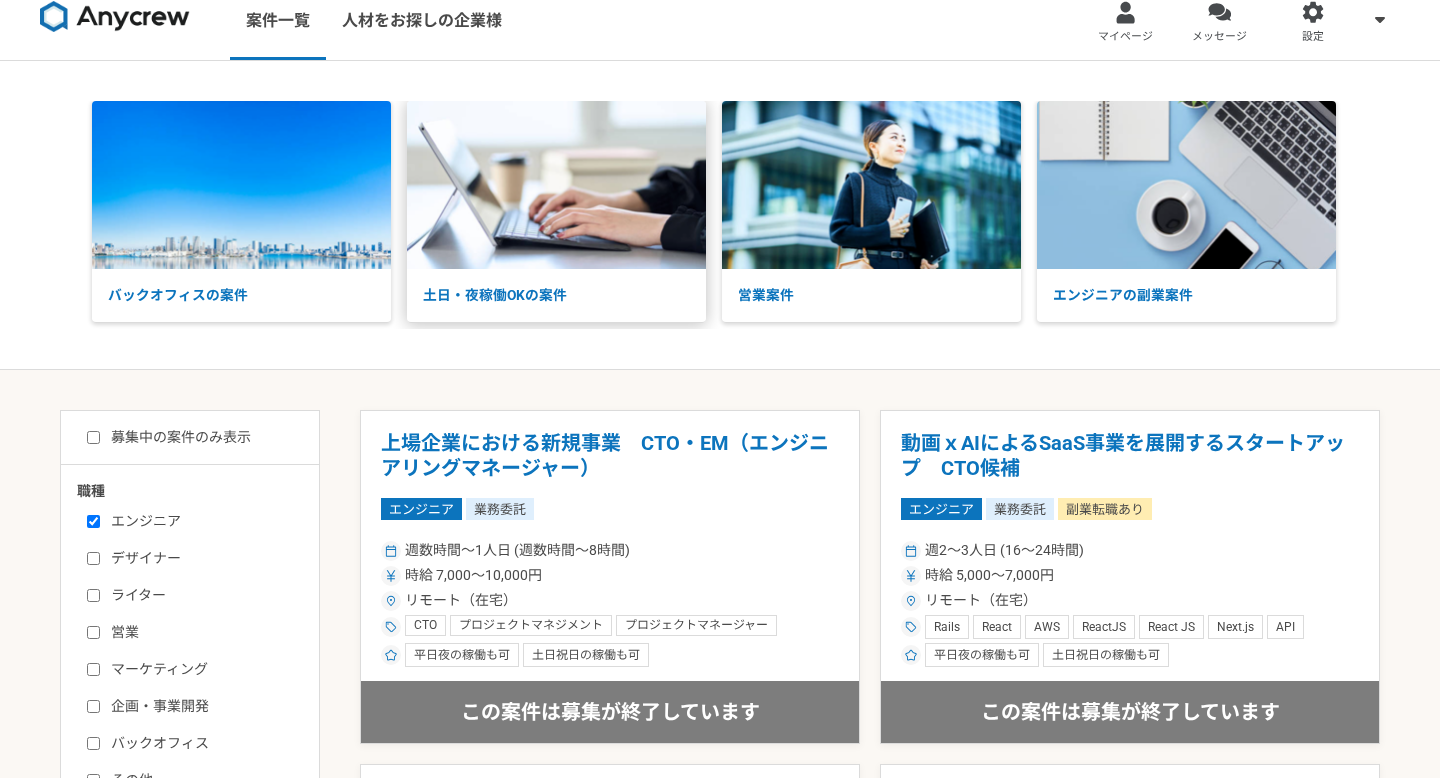 click on "土日・夜稼働OKの案件" at bounding box center (556, 295) 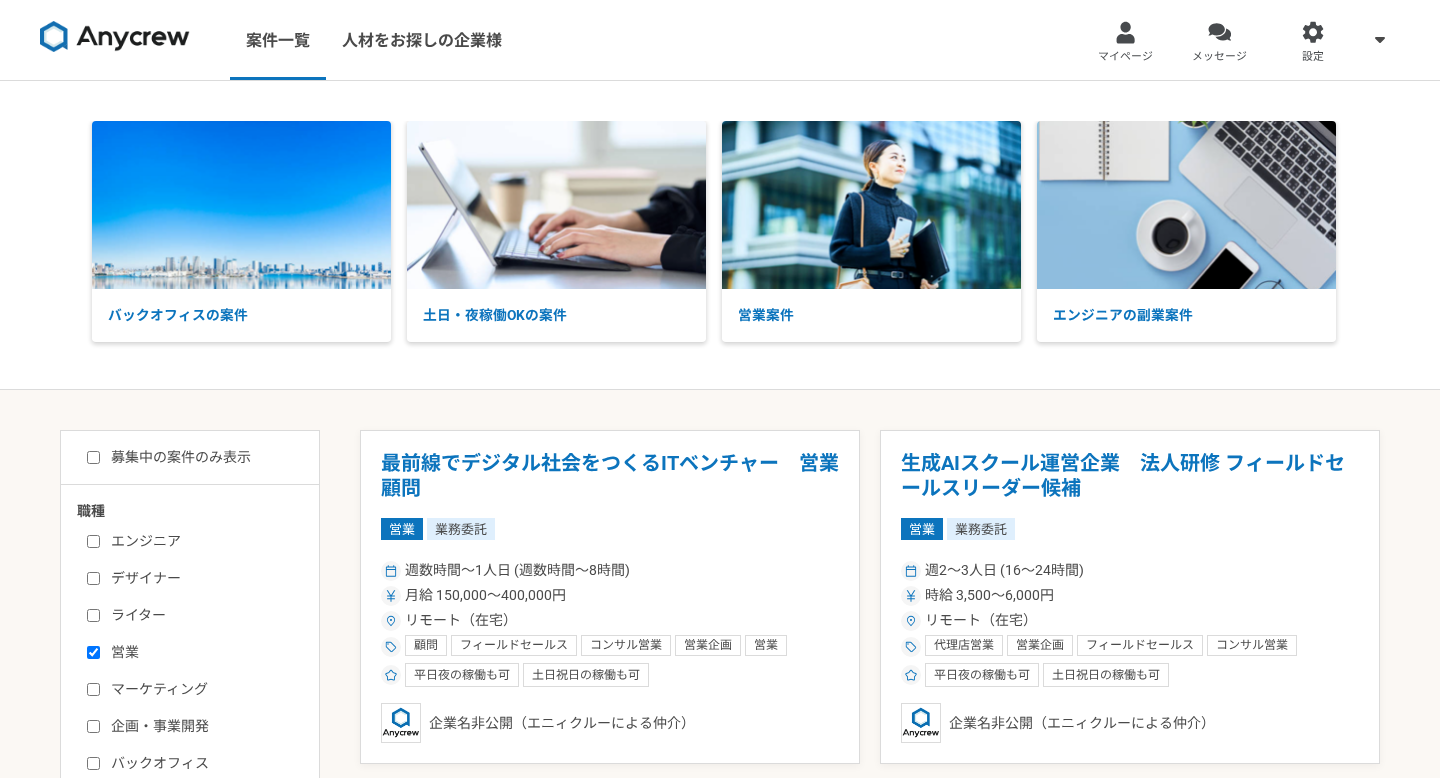 scroll, scrollTop: 0, scrollLeft: 0, axis: both 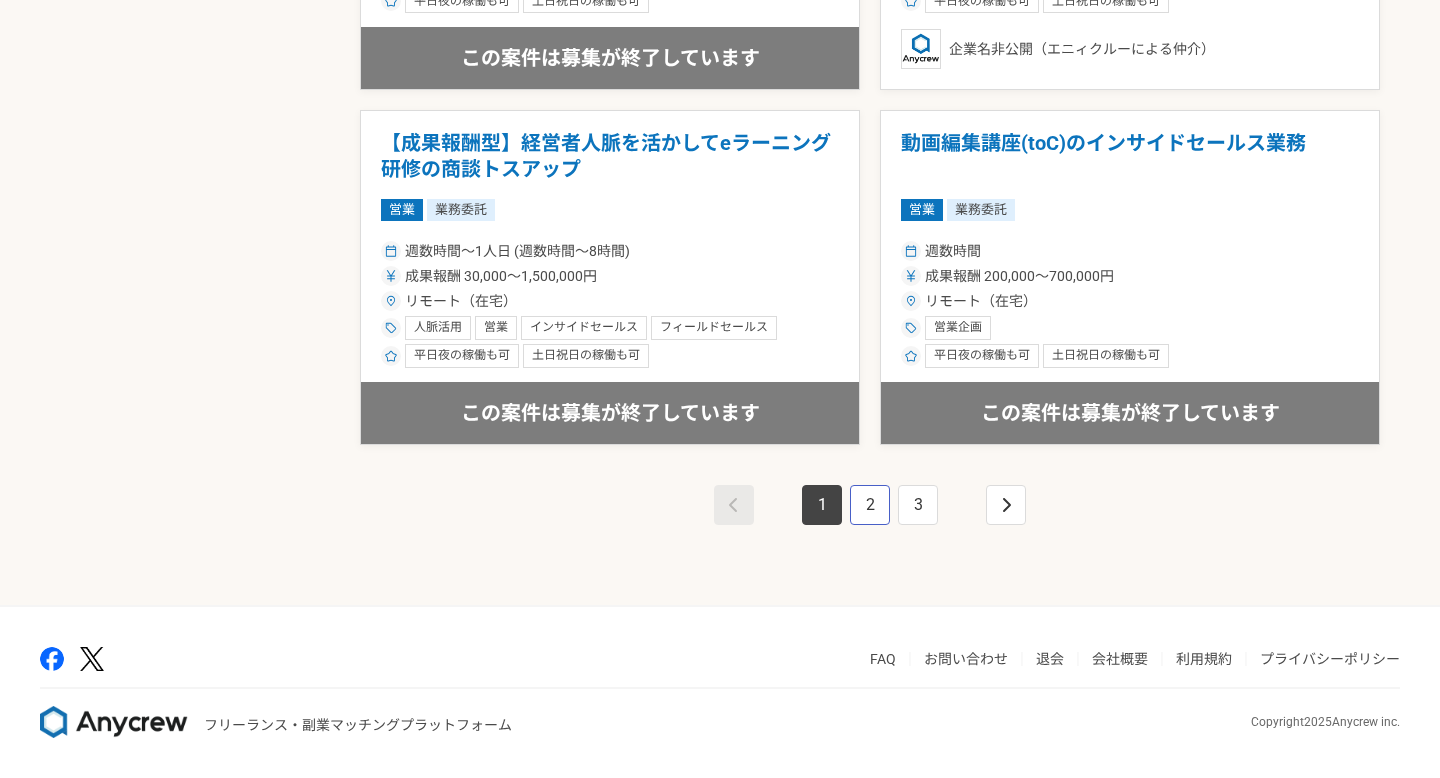 click on "2" at bounding box center [870, 505] 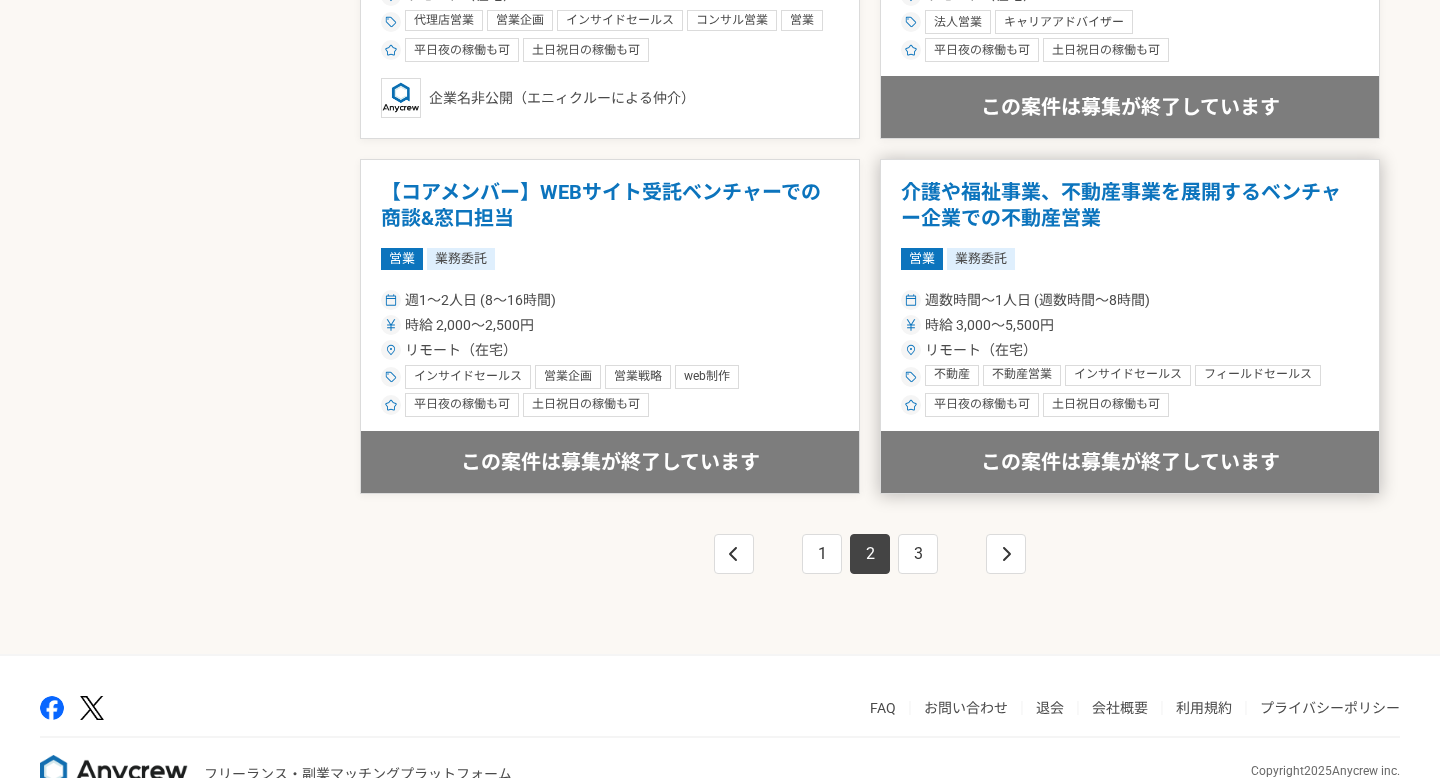 scroll, scrollTop: 3511, scrollLeft: 0, axis: vertical 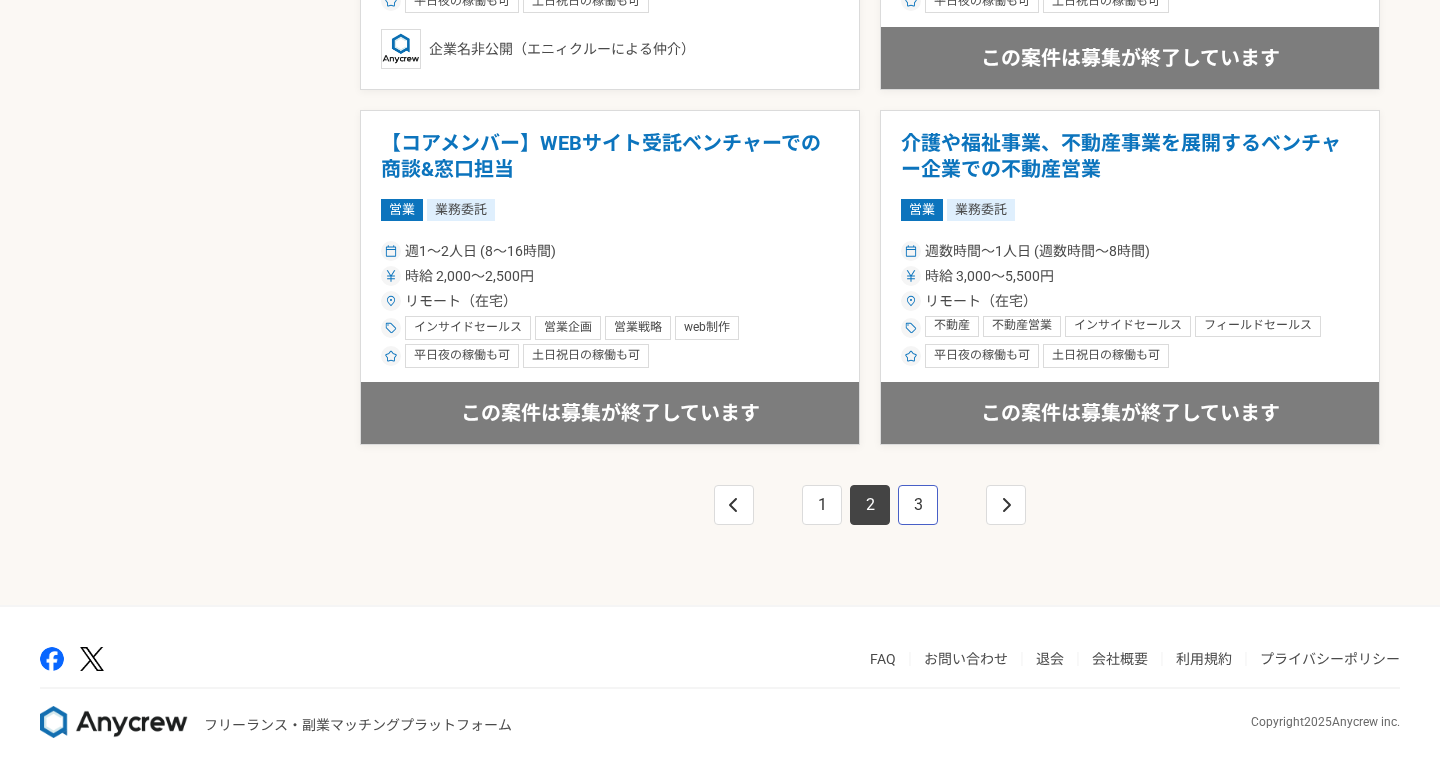 click on "3" at bounding box center [918, 505] 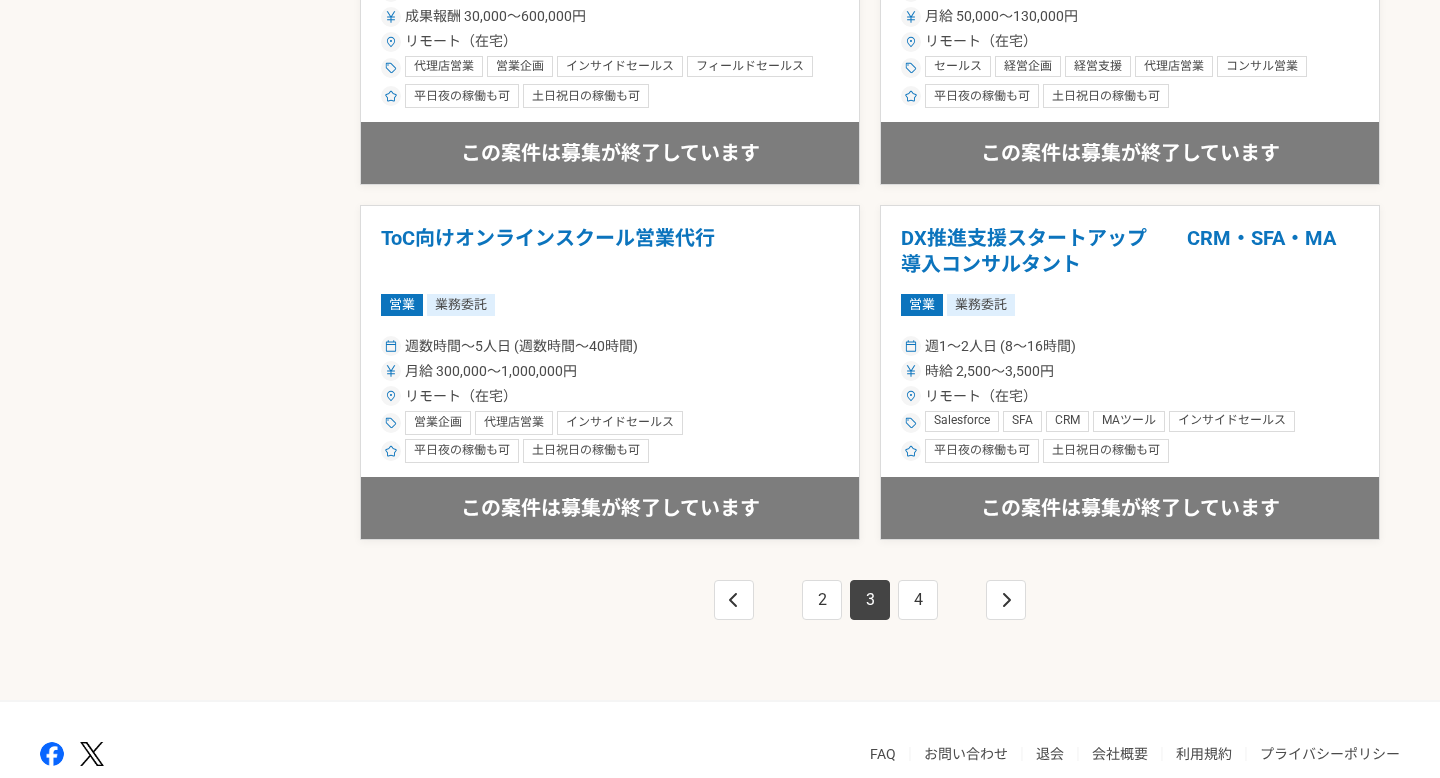 scroll, scrollTop: 3511, scrollLeft: 0, axis: vertical 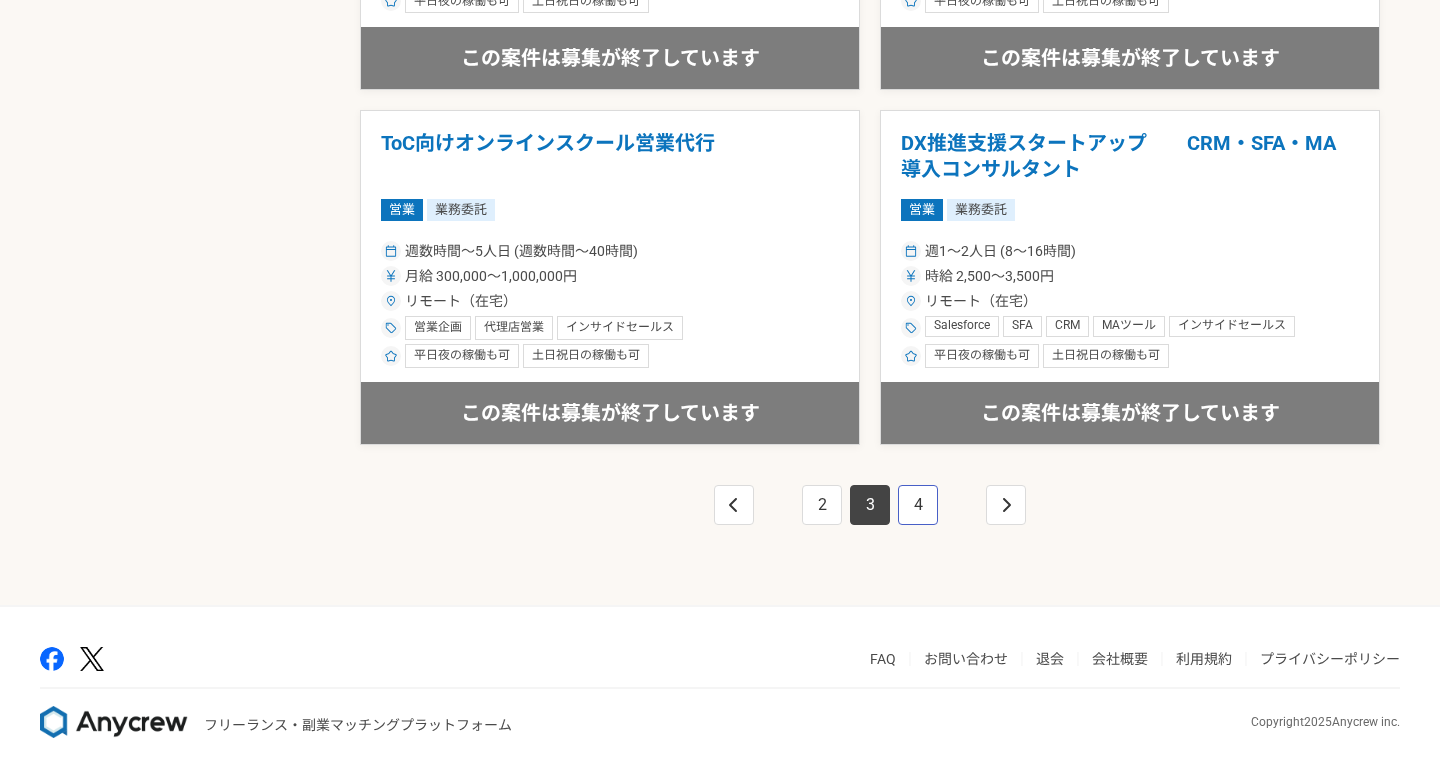 click on "4" at bounding box center [918, 505] 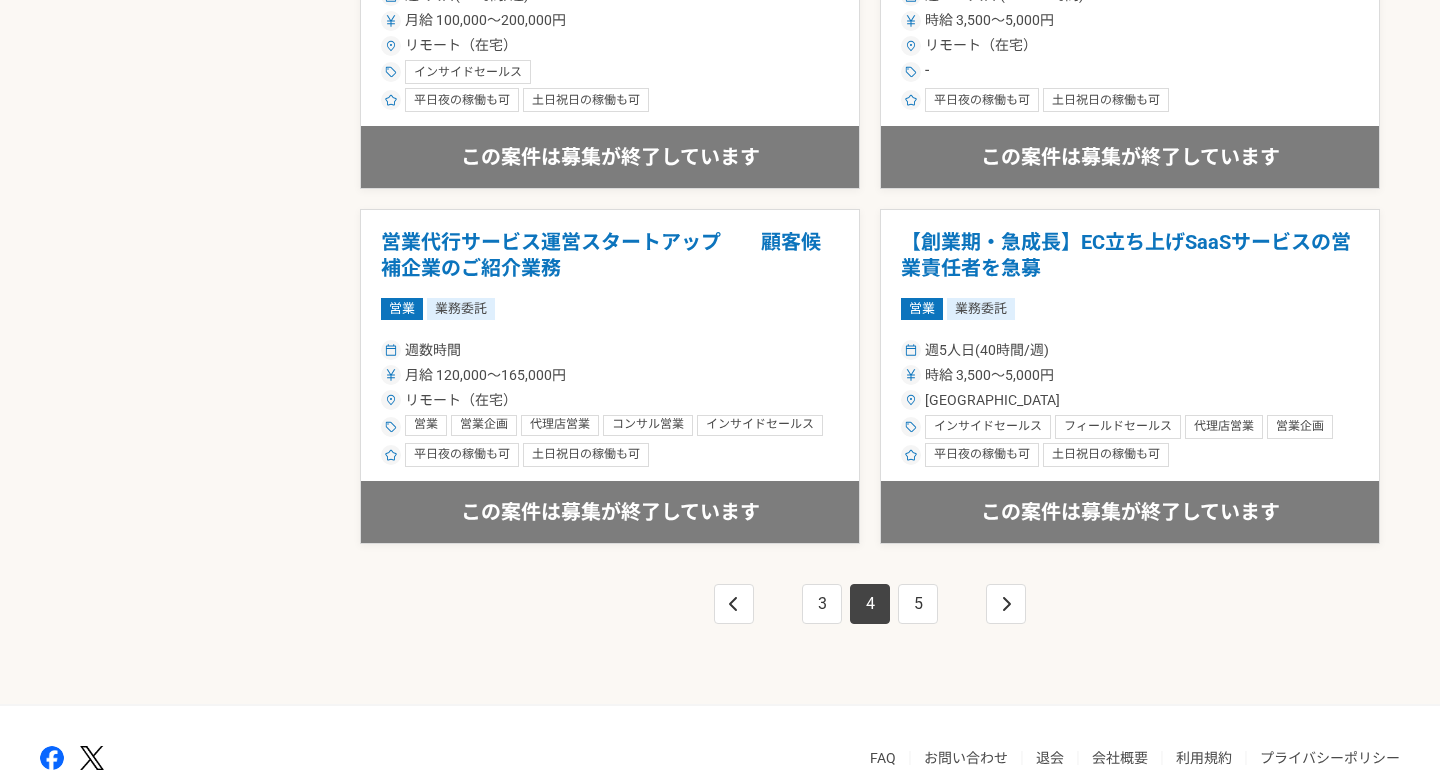 scroll, scrollTop: 3511, scrollLeft: 0, axis: vertical 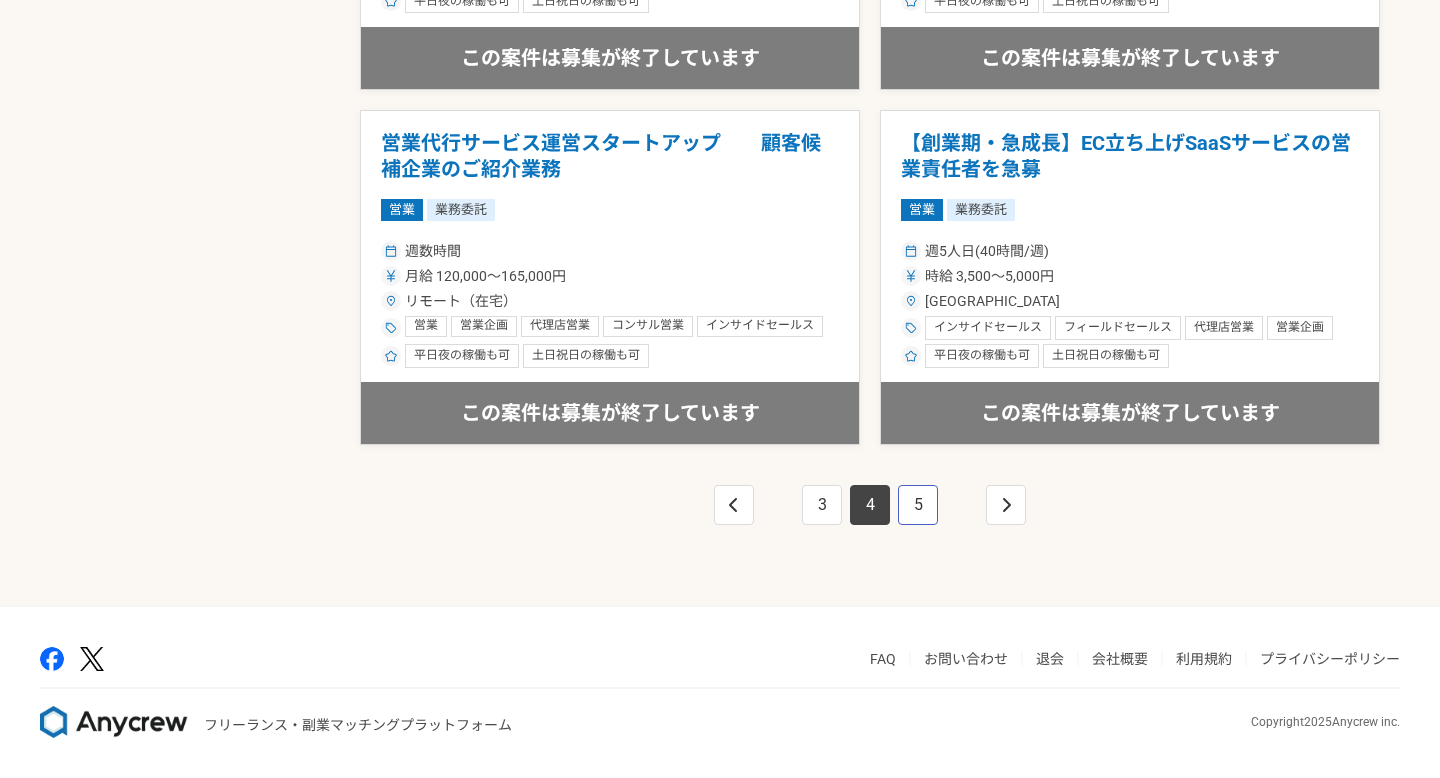 click on "5" at bounding box center (918, 505) 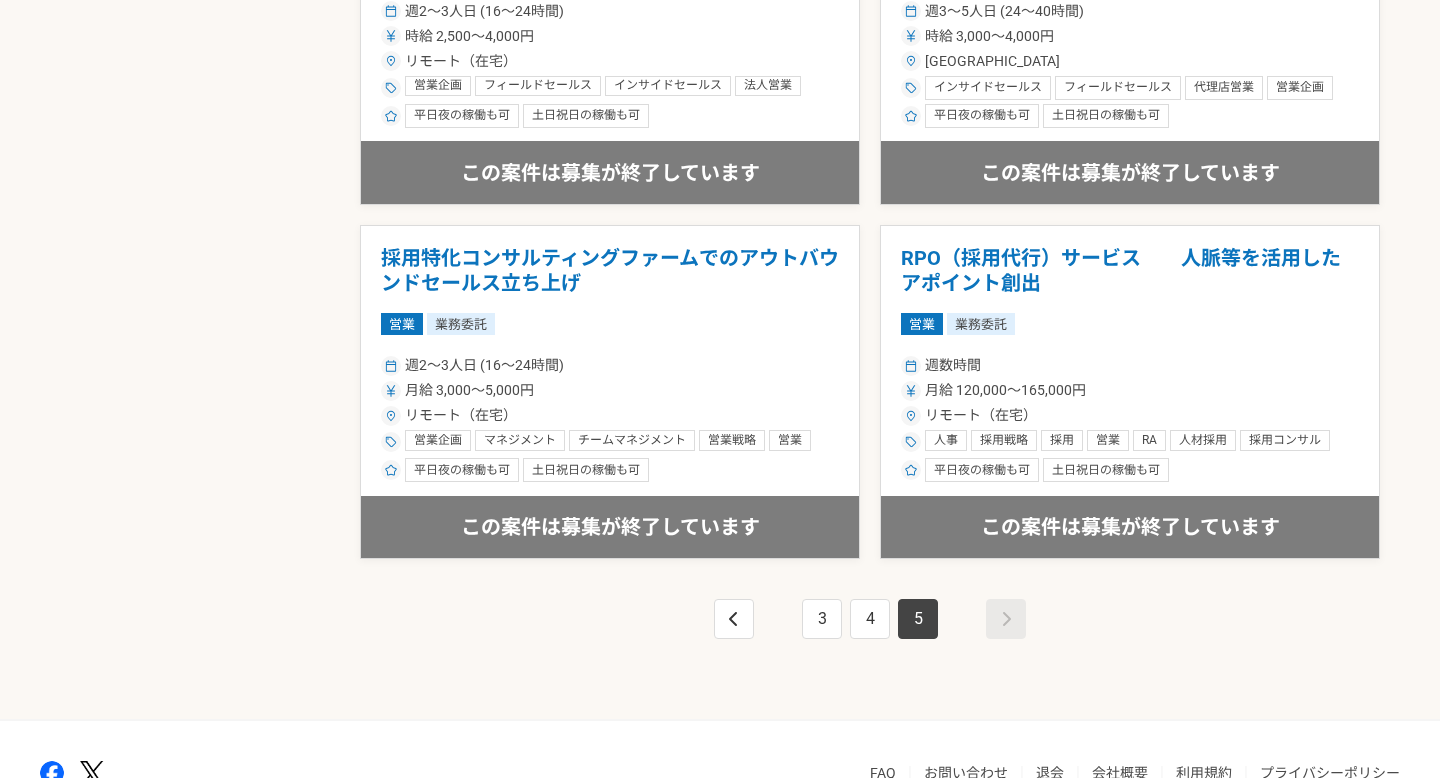 scroll, scrollTop: 2093, scrollLeft: 0, axis: vertical 